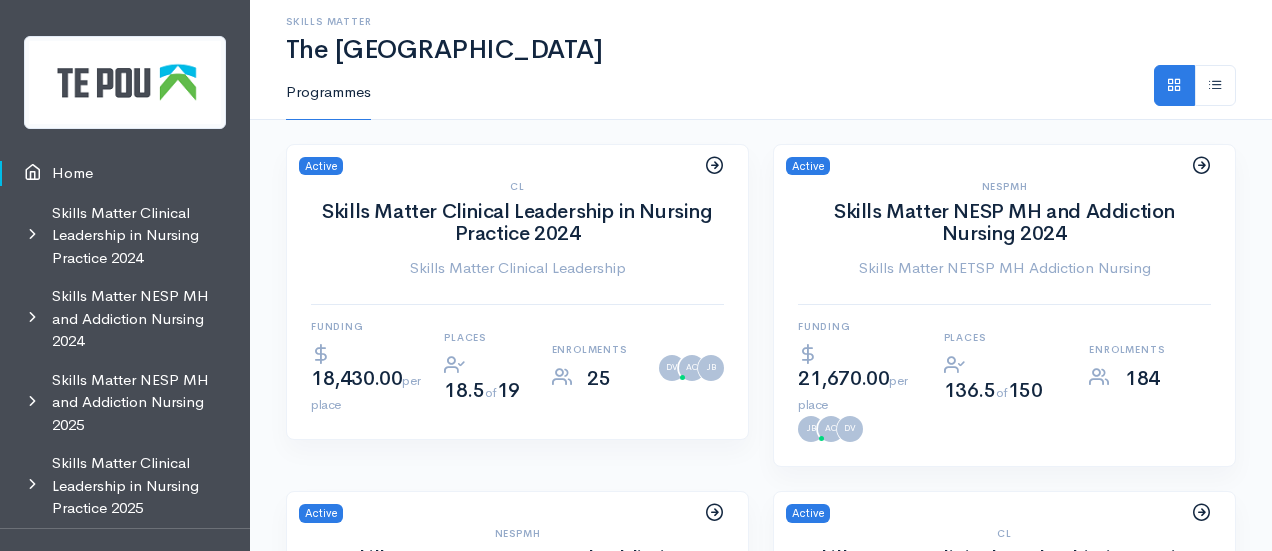 scroll, scrollTop: 0, scrollLeft: 0, axis: both 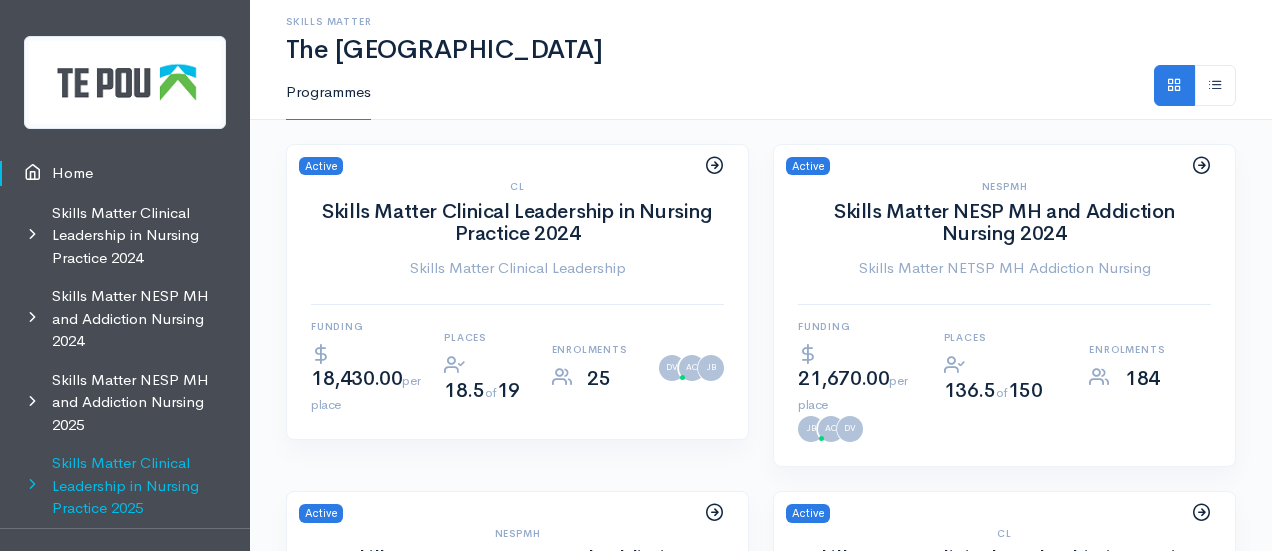 click on "Skills Matter Clinical Leadership in Nursing Practice 2025" at bounding box center (125, 486) 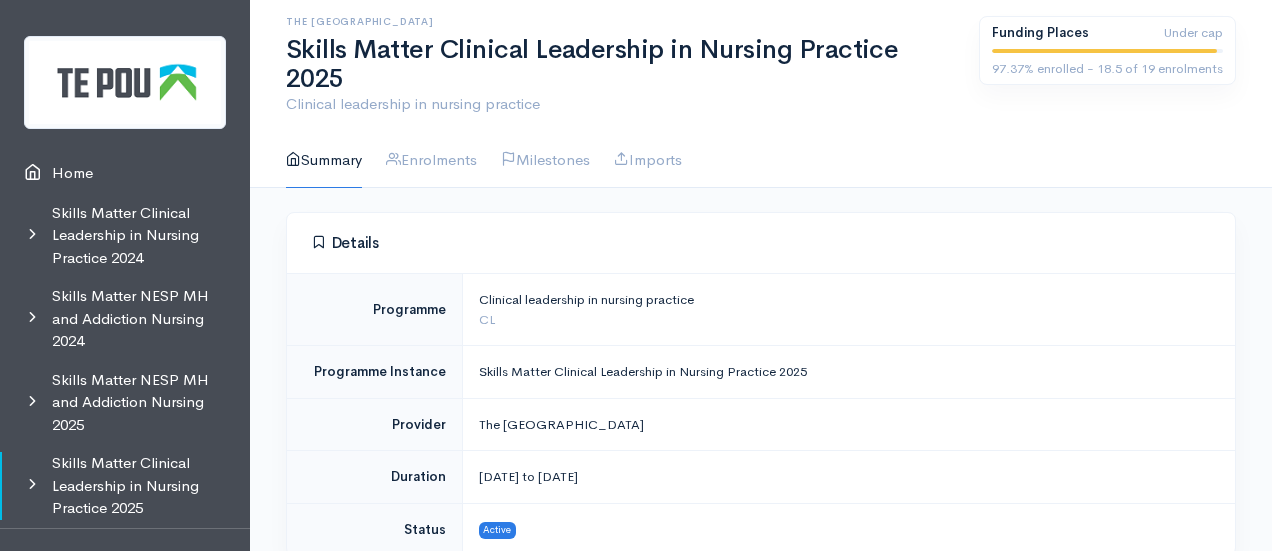 scroll, scrollTop: 0, scrollLeft: 0, axis: both 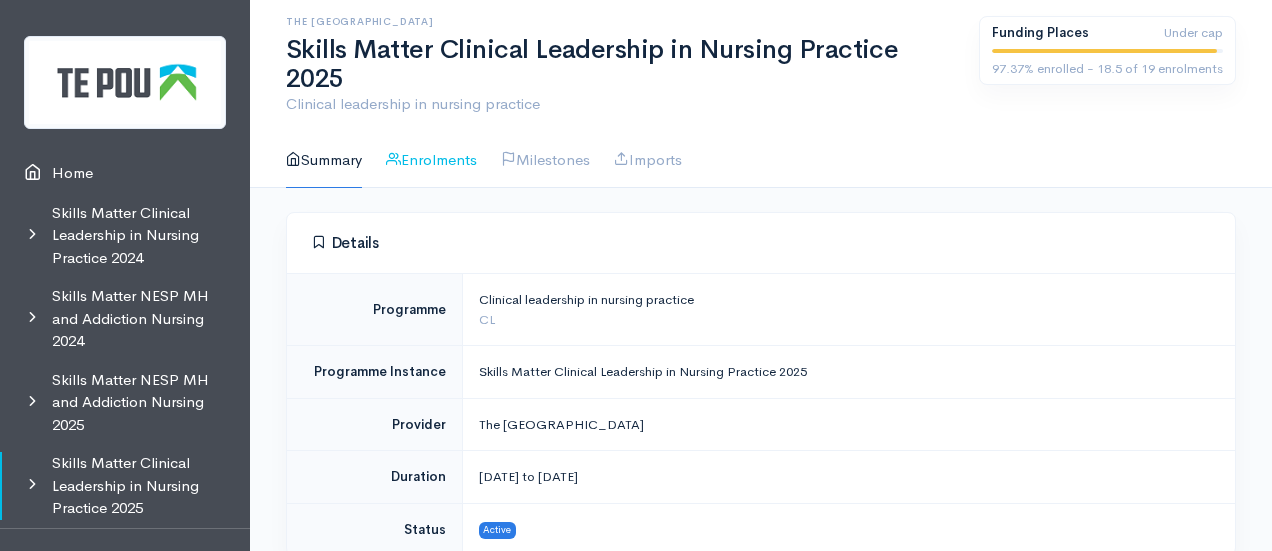 click on "Enrolments" at bounding box center [431, 160] 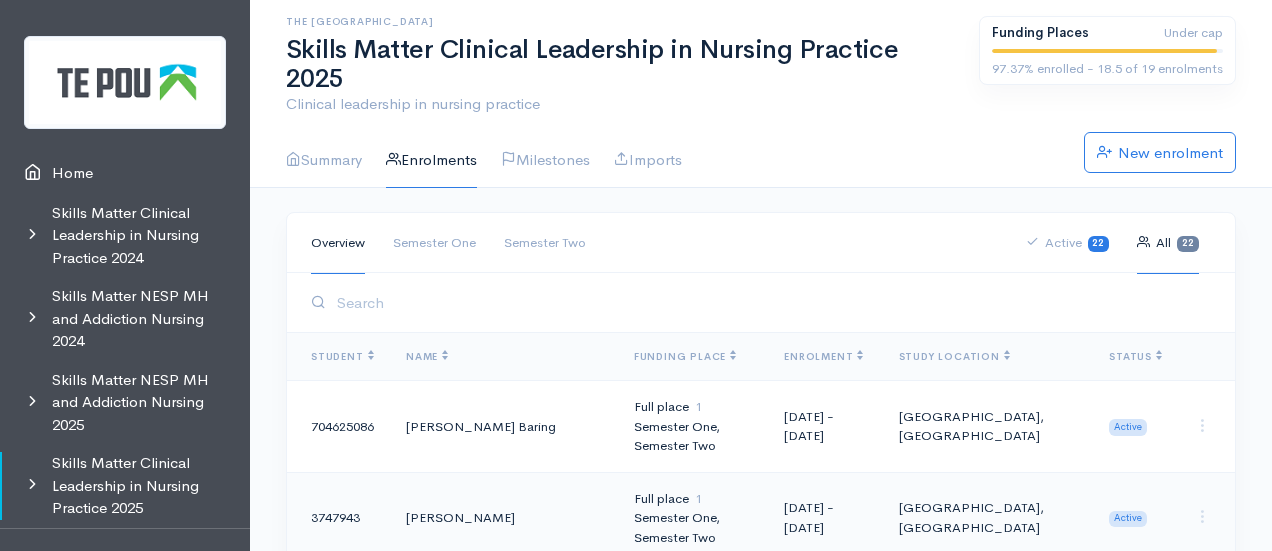 scroll, scrollTop: 0, scrollLeft: 0, axis: both 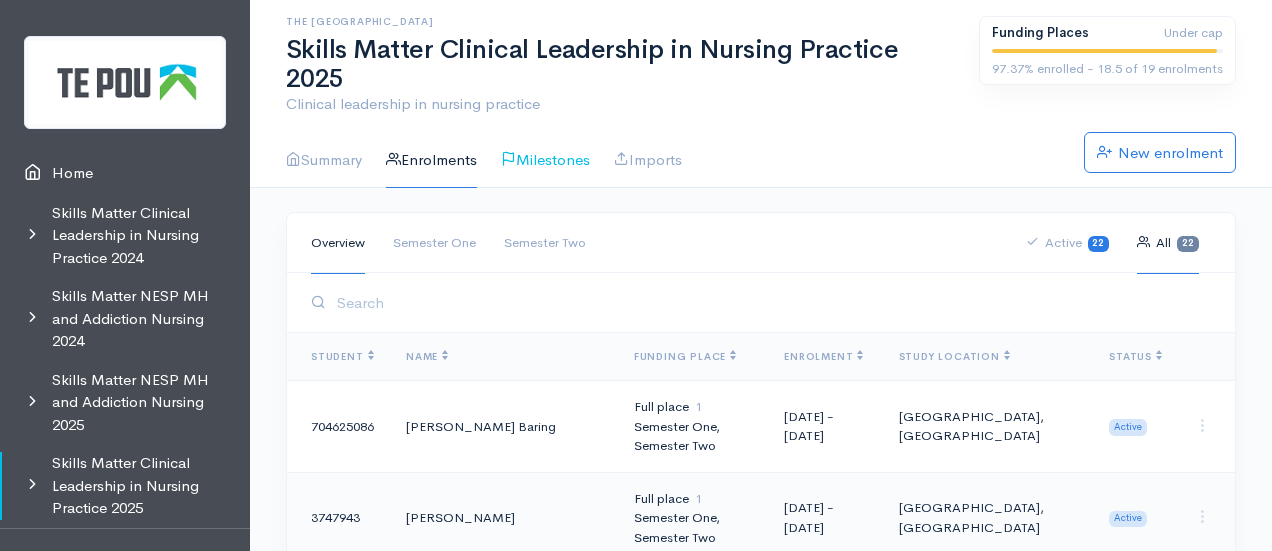 click on "Milestones" at bounding box center [545, 160] 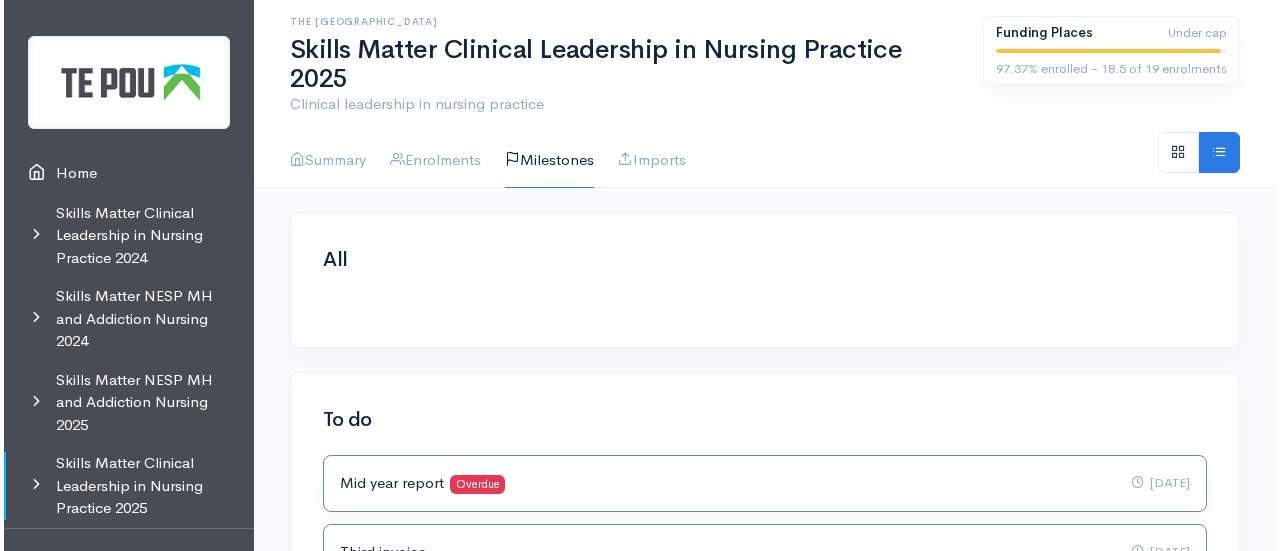 scroll, scrollTop: 189, scrollLeft: 0, axis: vertical 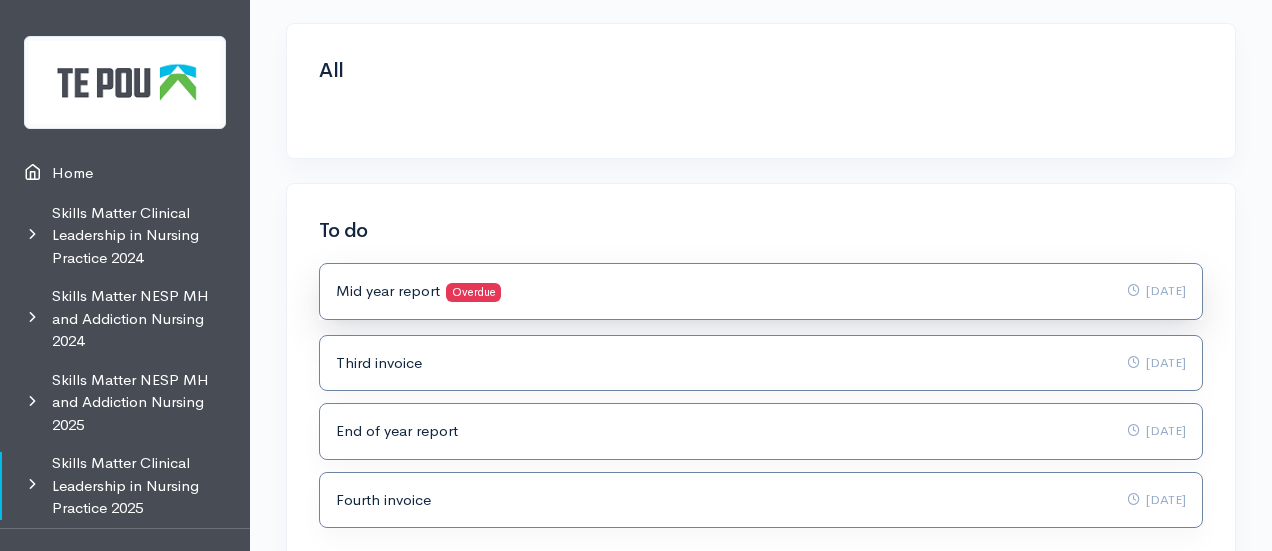 click on "Overdue" at bounding box center (473, 292) 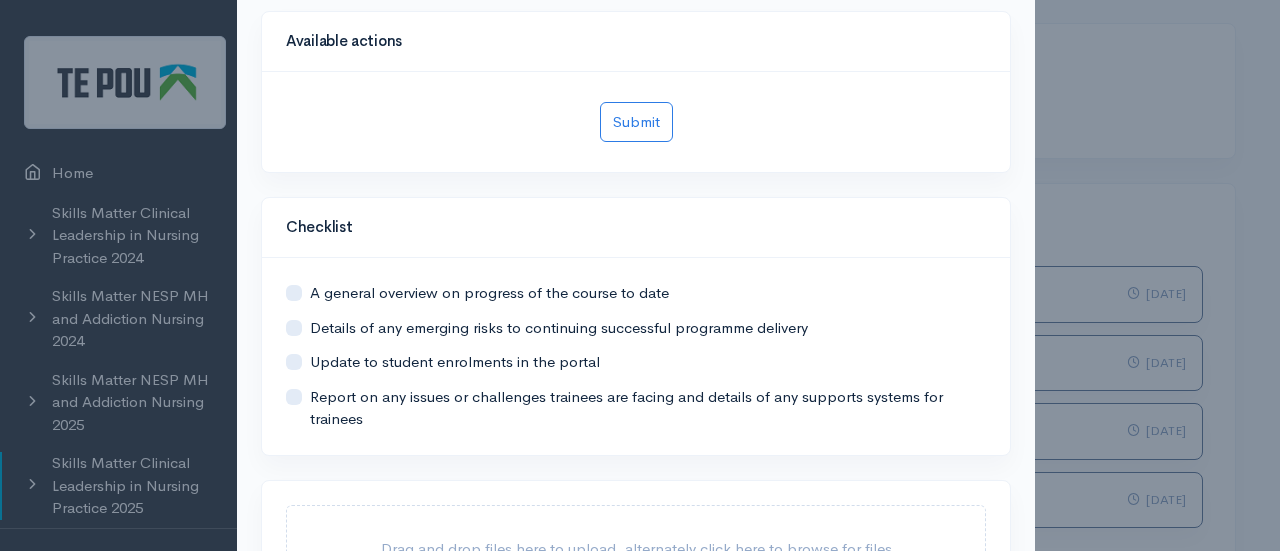 scroll, scrollTop: 166, scrollLeft: 0, axis: vertical 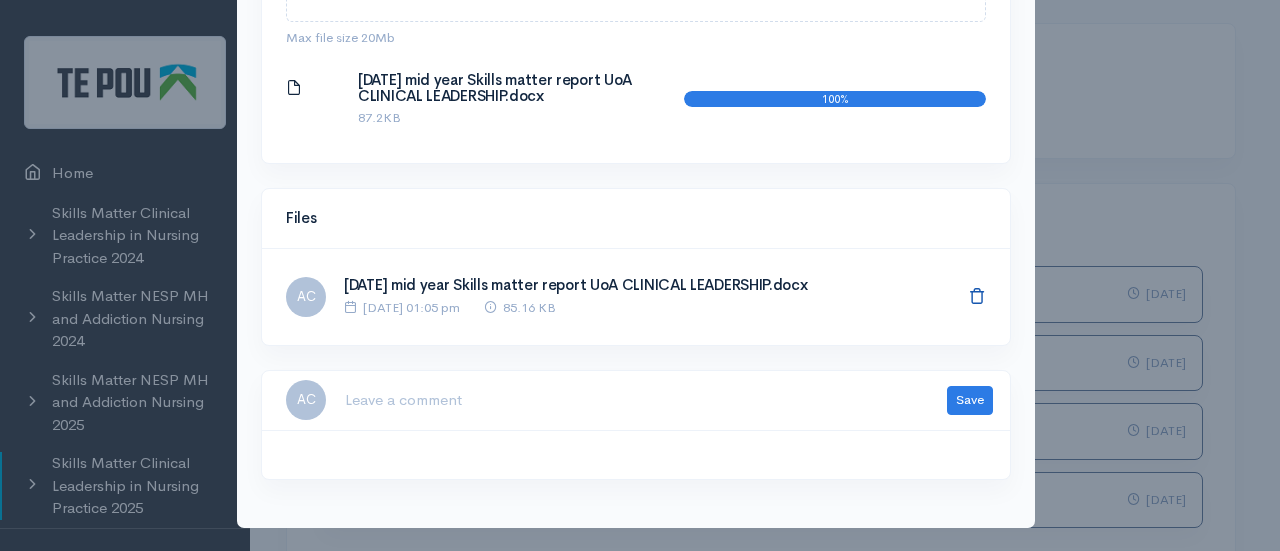 click at bounding box center [977, 295] 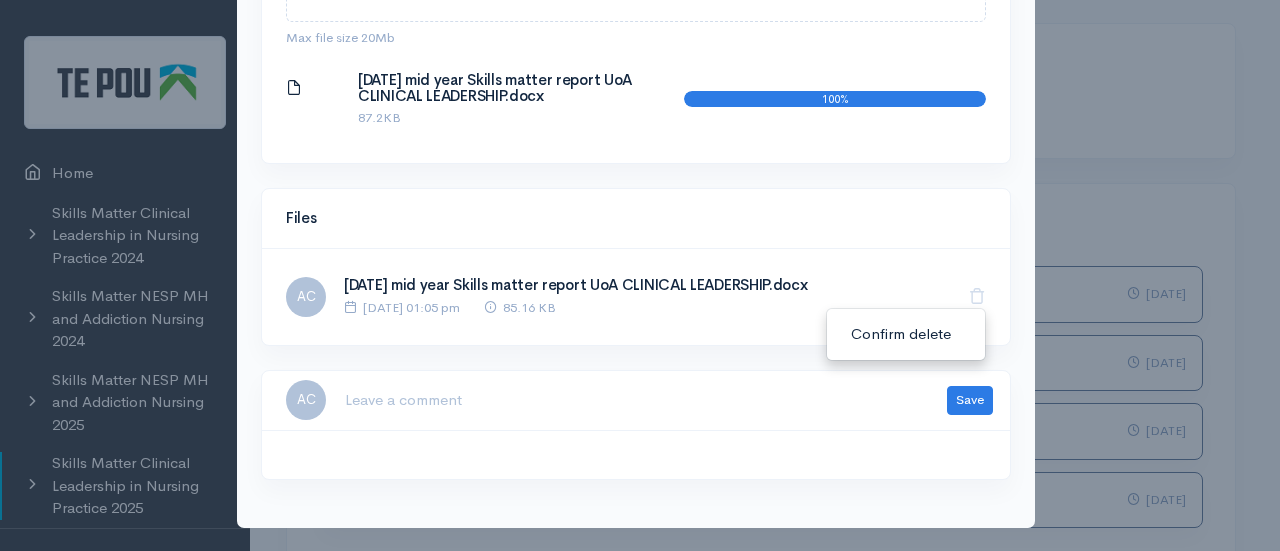 click on "Confirm delete" at bounding box center [906, 334] 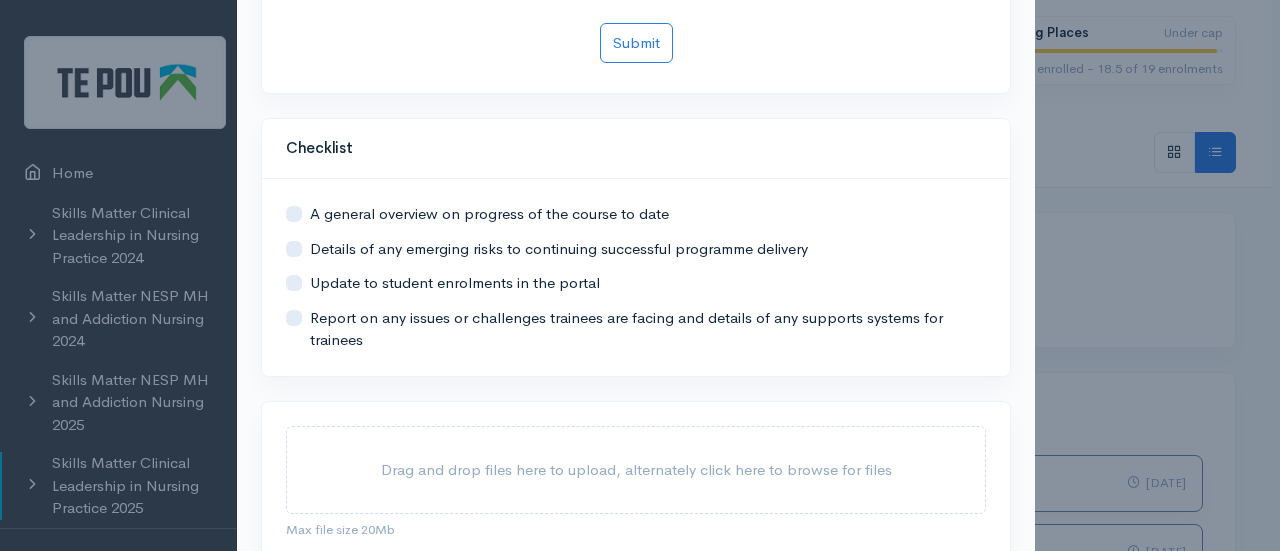 scroll, scrollTop: 244, scrollLeft: 0, axis: vertical 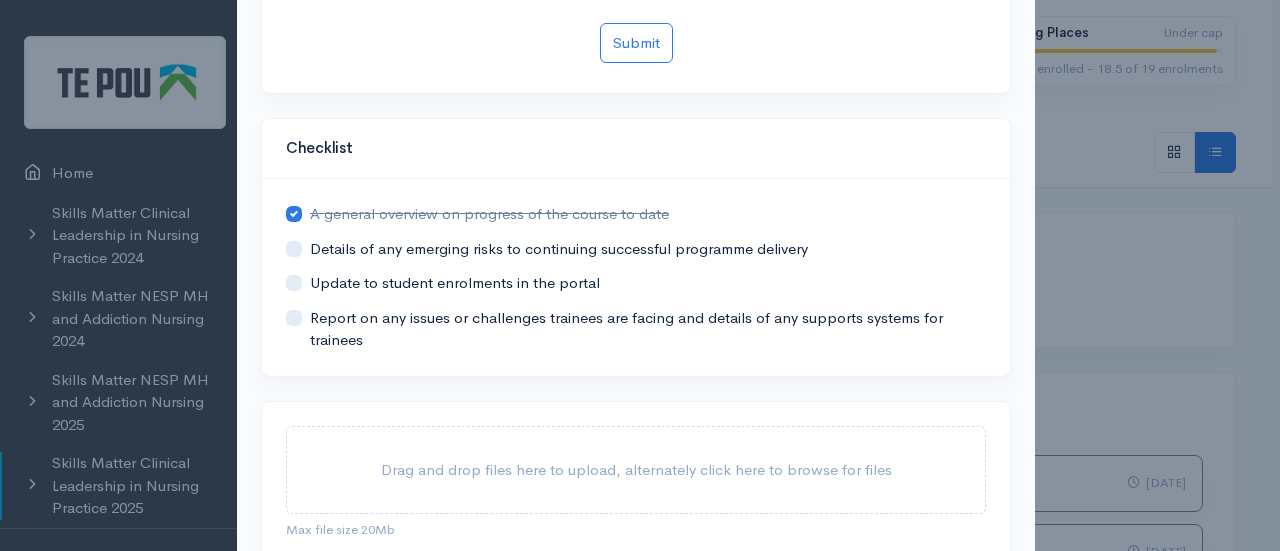 click at bounding box center (310, 249) 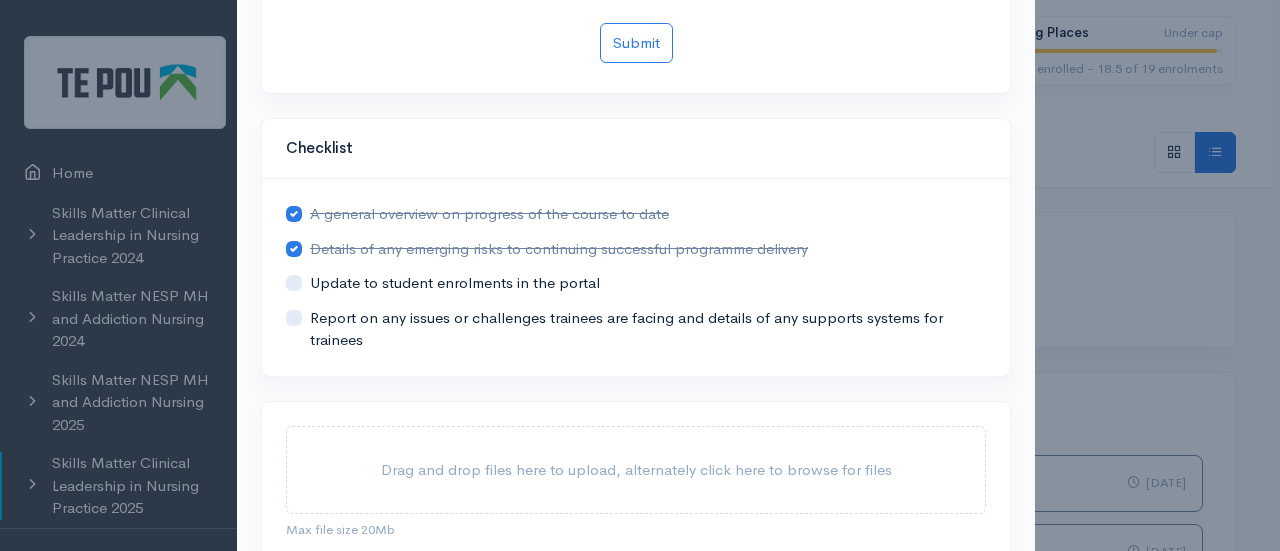 click at bounding box center [310, 283] 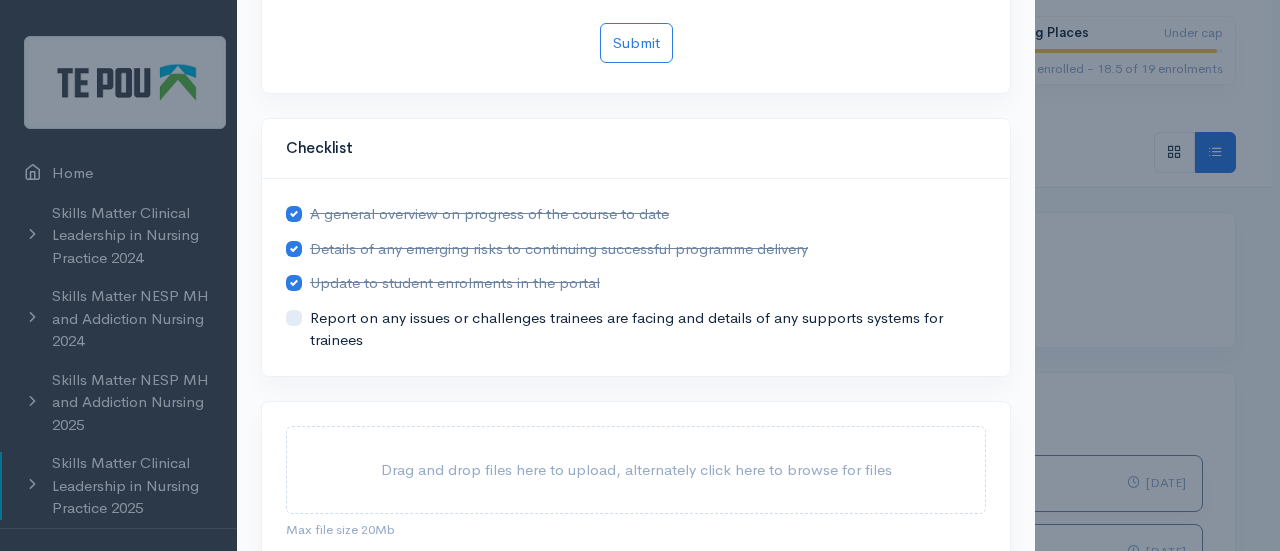 click at bounding box center [310, 329] 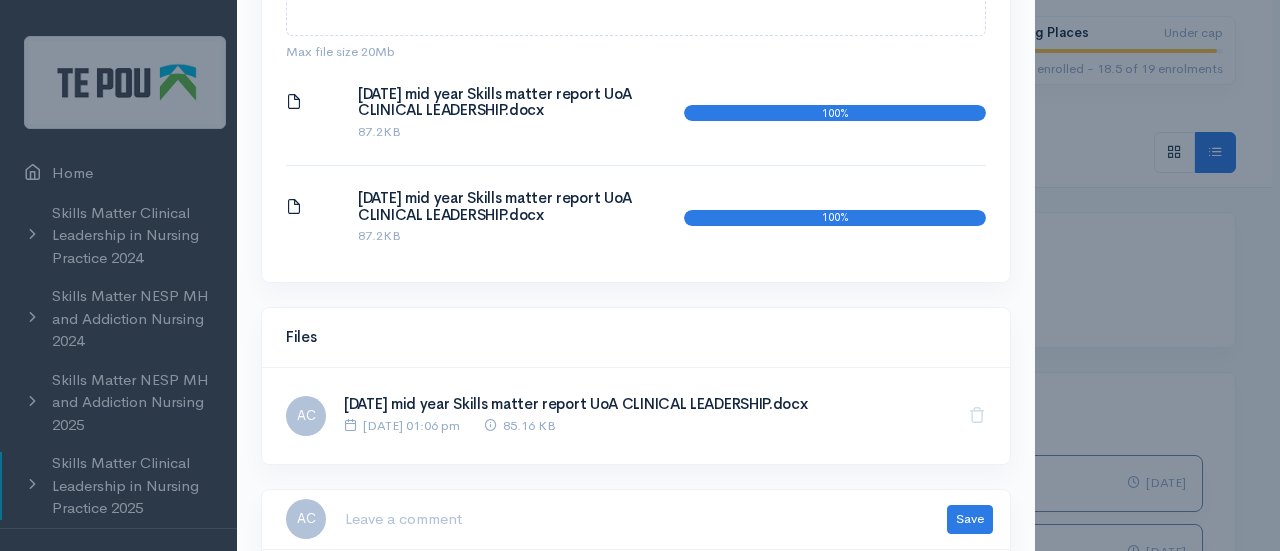 scroll, scrollTop: 840, scrollLeft: 0, axis: vertical 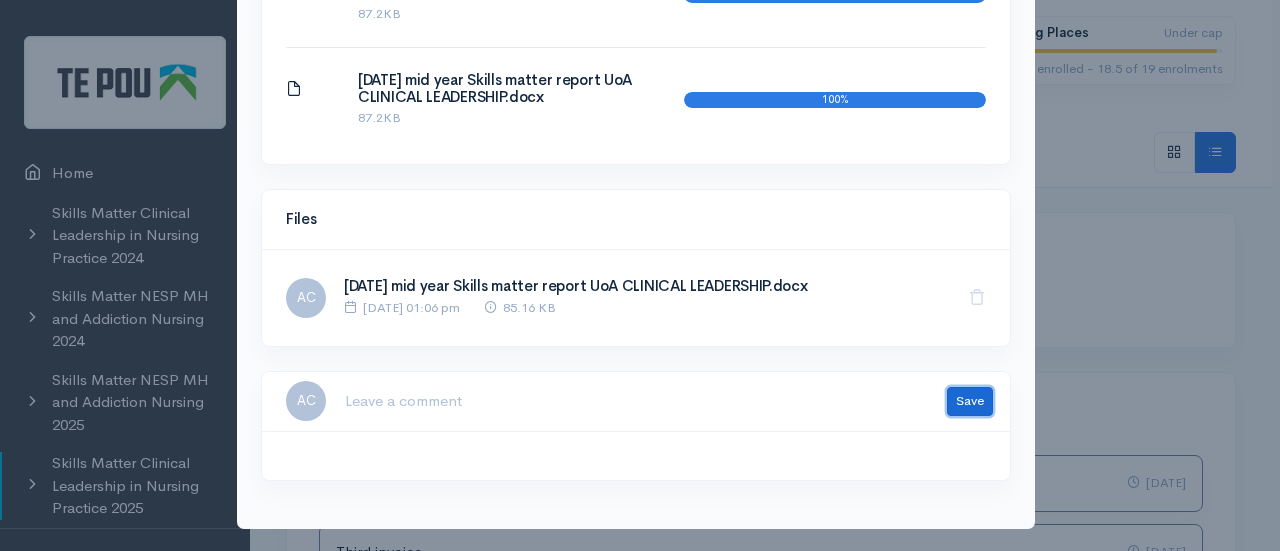 click on "Save" at bounding box center (970, 401) 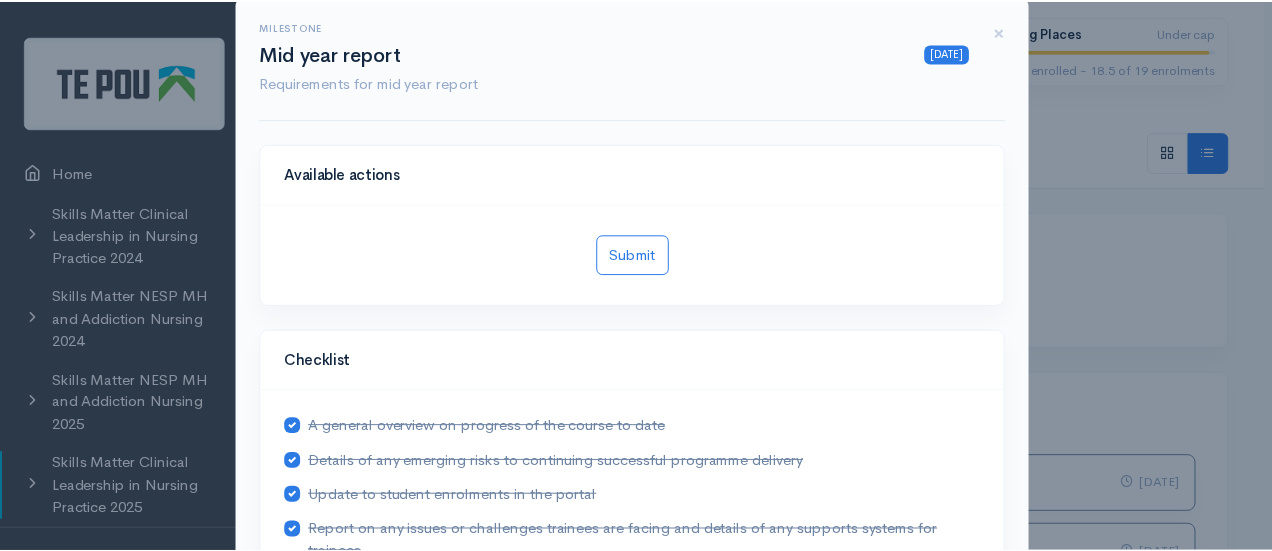 scroll, scrollTop: 0, scrollLeft: 0, axis: both 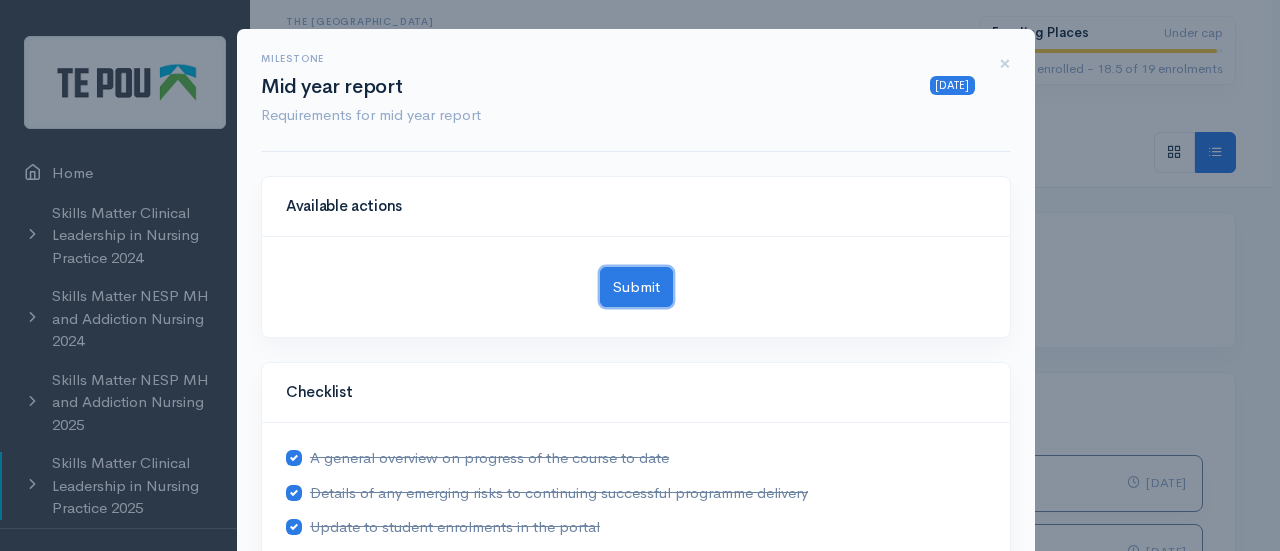 click on "Submit" at bounding box center [636, 287] 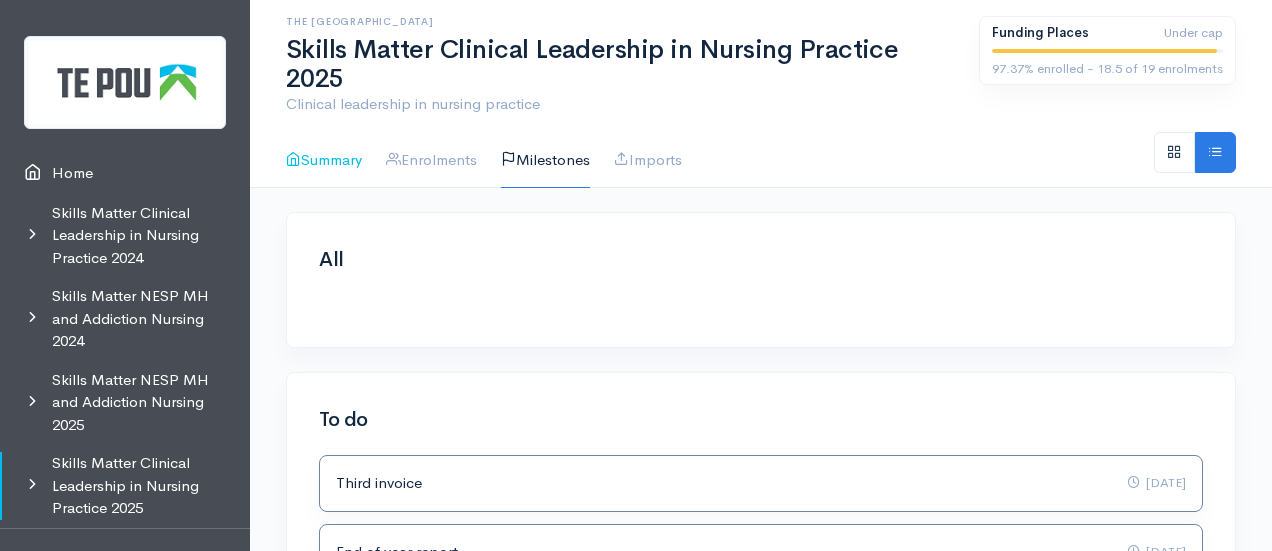 click on "Summary" at bounding box center (324, 160) 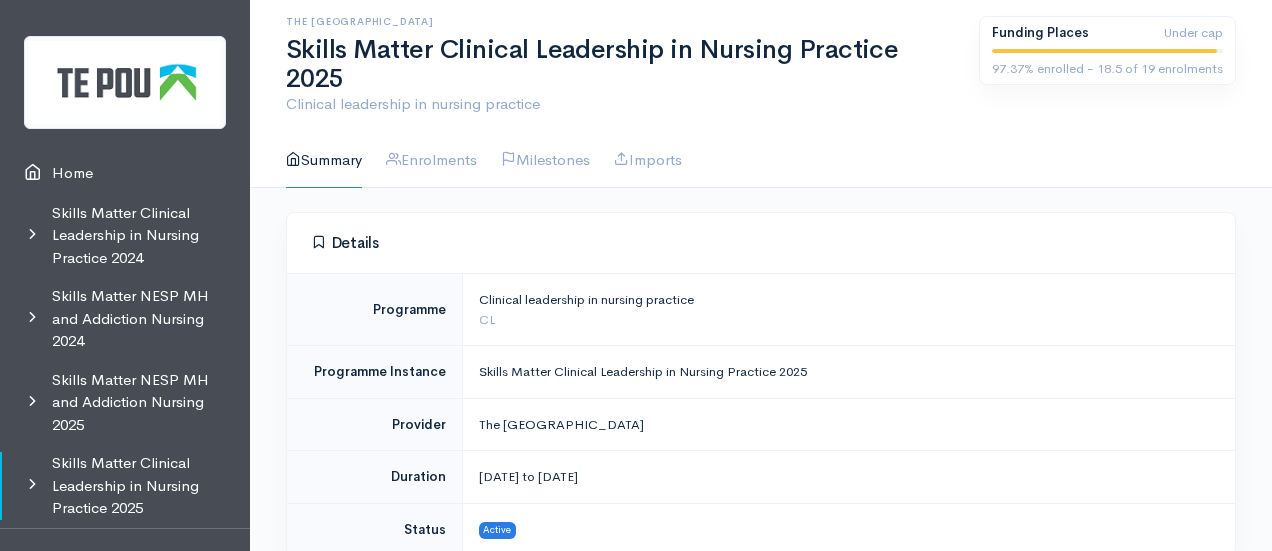 scroll, scrollTop: 0, scrollLeft: 0, axis: both 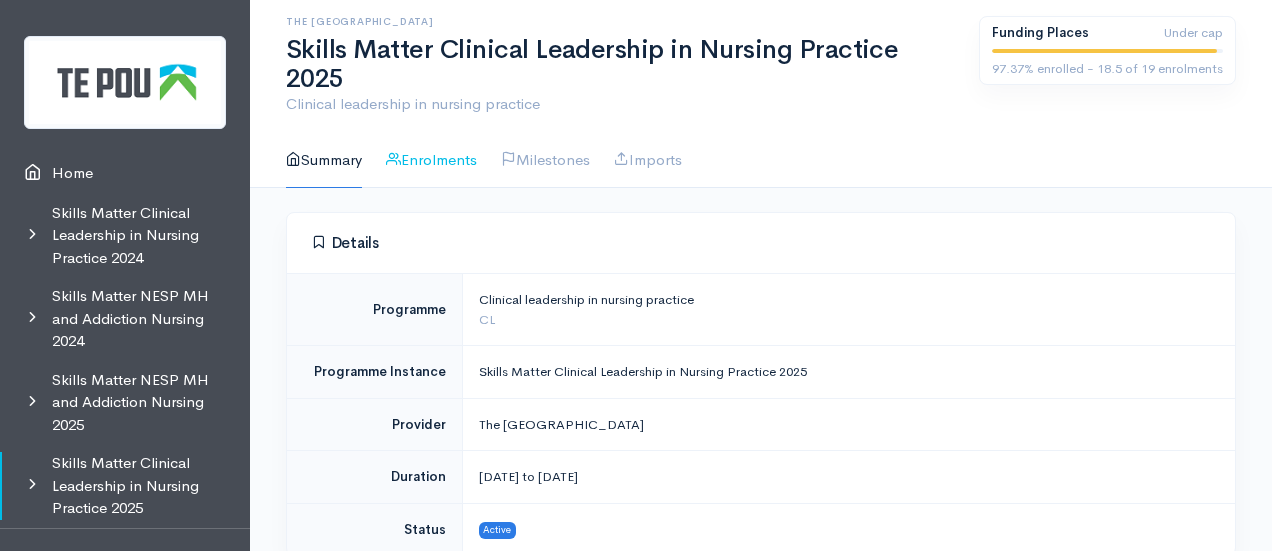 click on "Enrolments" at bounding box center [431, 160] 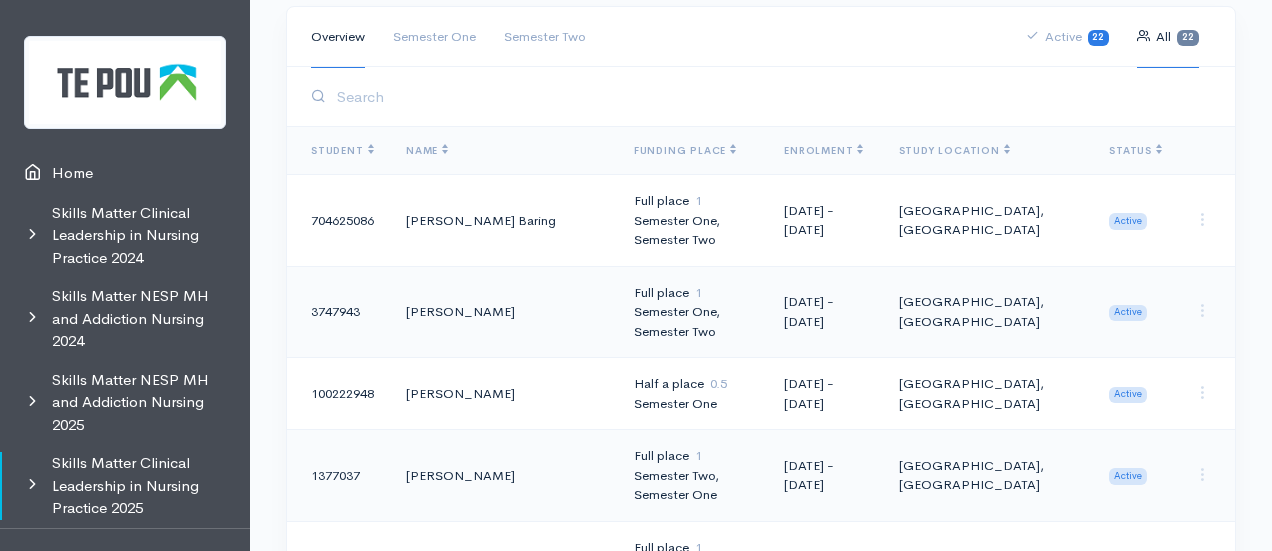 scroll, scrollTop: 208, scrollLeft: 0, axis: vertical 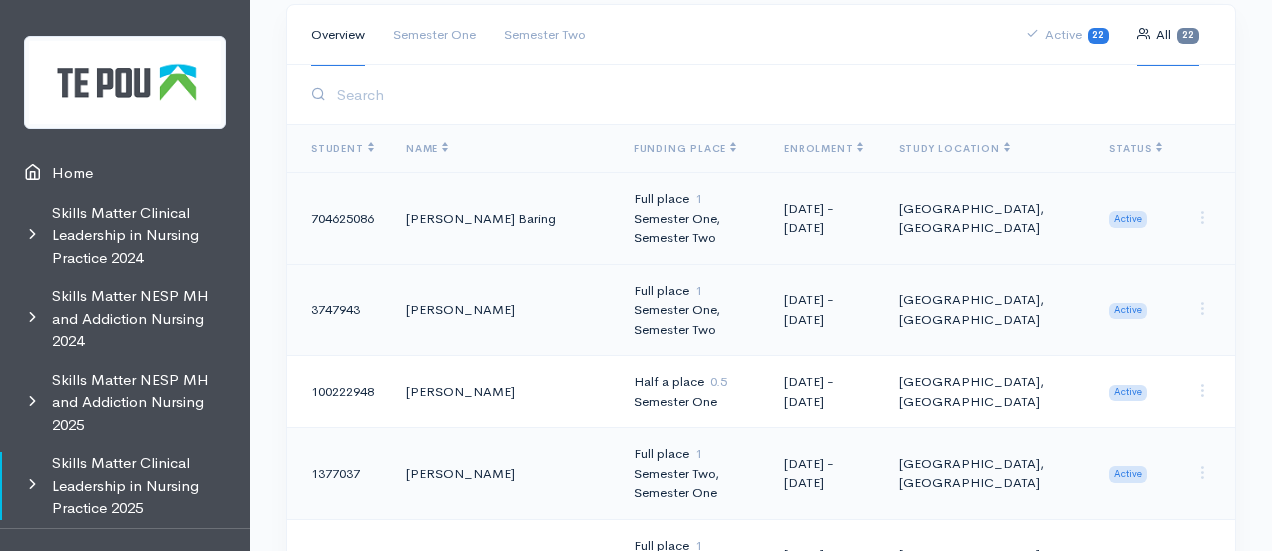 click on "Semester One, Semester Two" at bounding box center (693, 228) 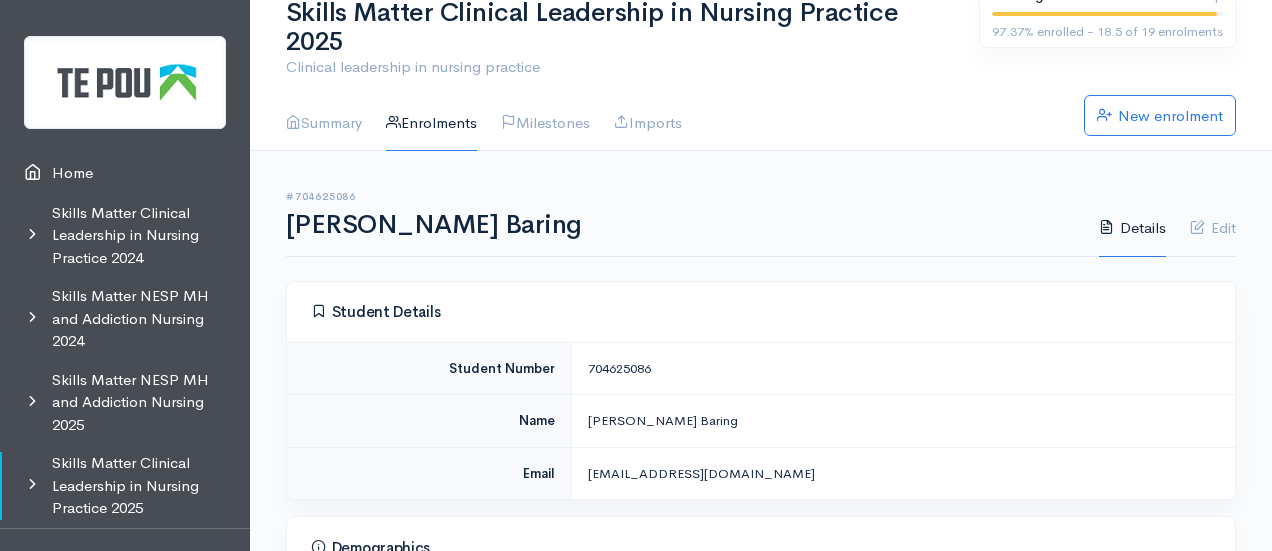 scroll, scrollTop: 39, scrollLeft: 0, axis: vertical 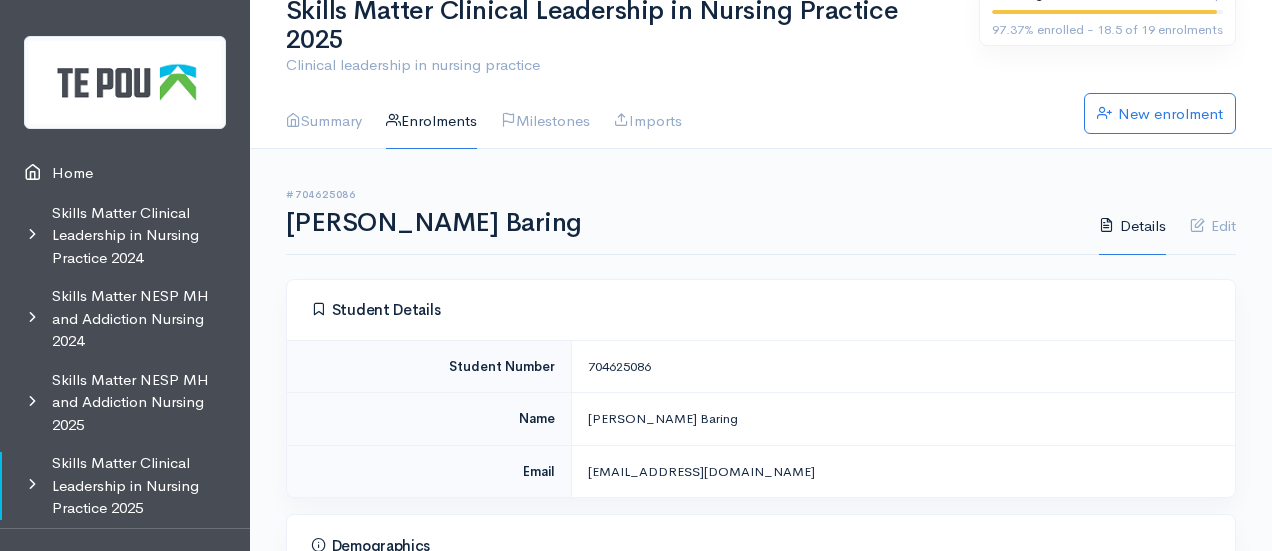 drag, startPoint x: 666, startPoint y: 339, endPoint x: 586, endPoint y: 339, distance: 80 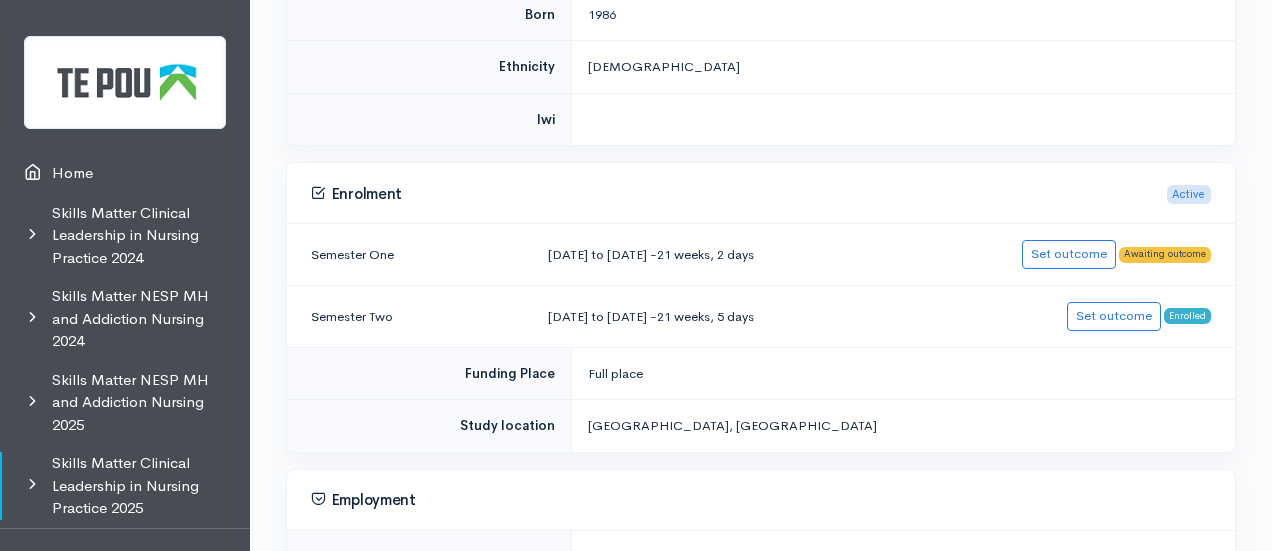 scroll, scrollTop: 681, scrollLeft: 0, axis: vertical 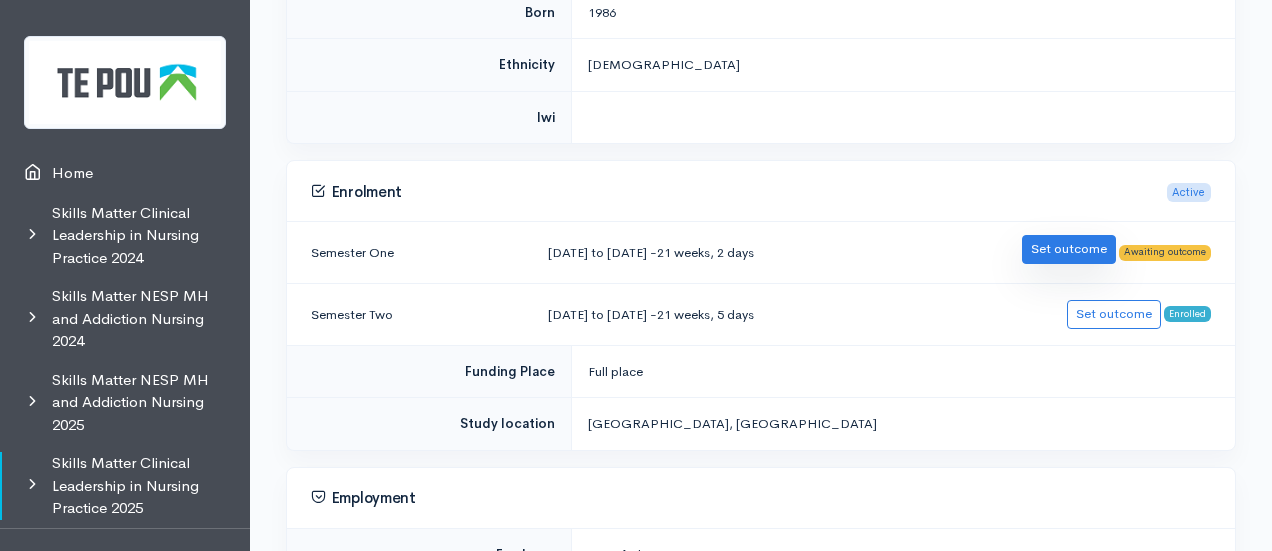 click on "Set outcome" at bounding box center [1069, 249] 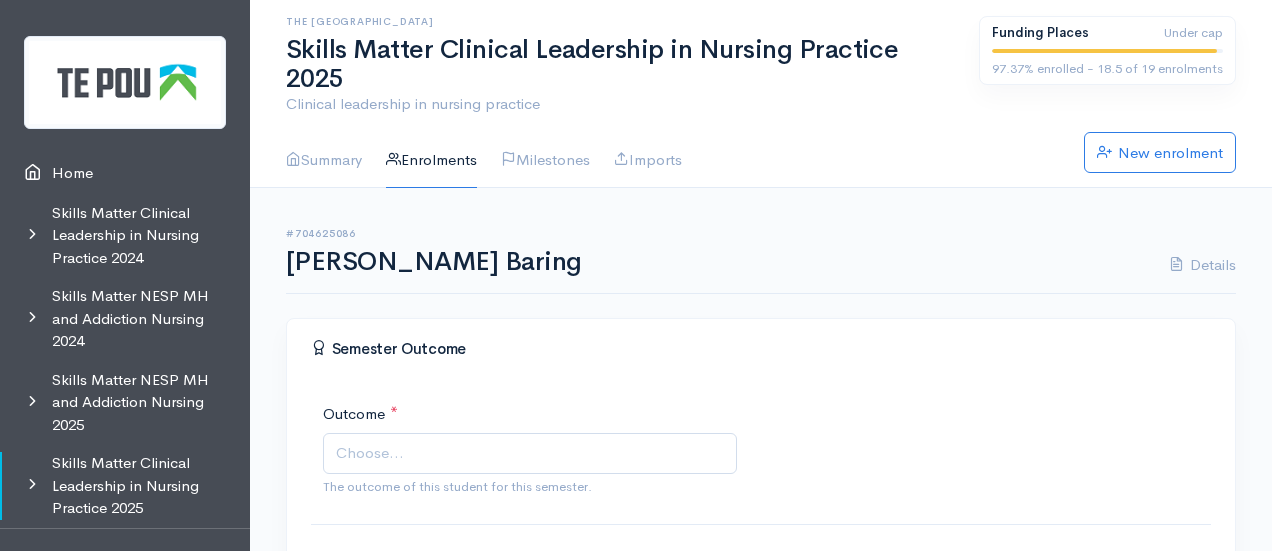 scroll, scrollTop: 0, scrollLeft: 0, axis: both 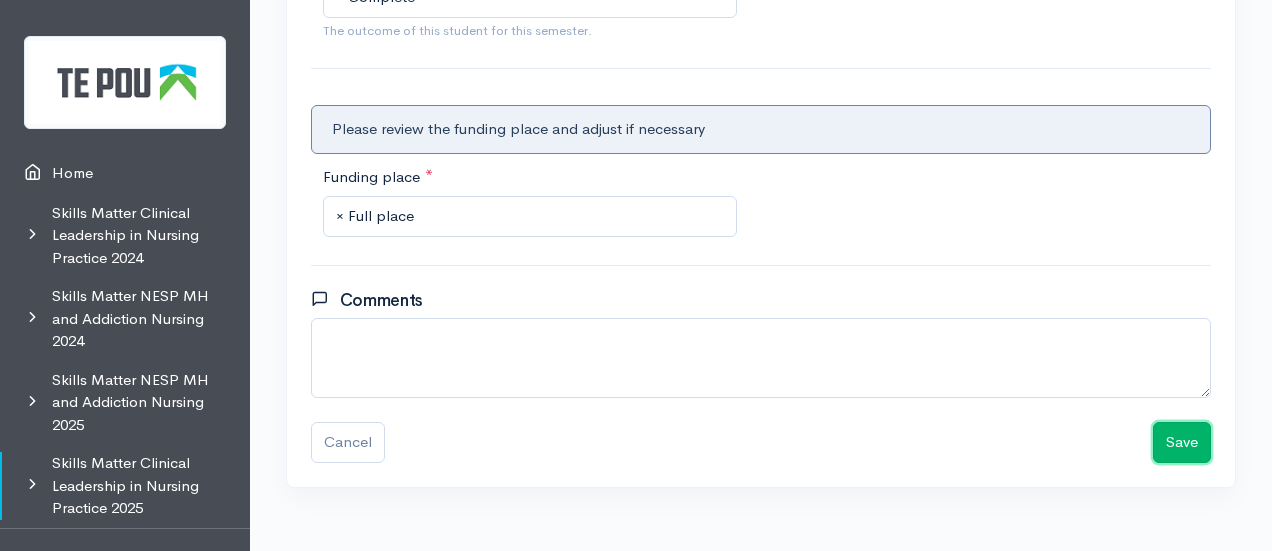 click on "Save" at bounding box center [1182, 442] 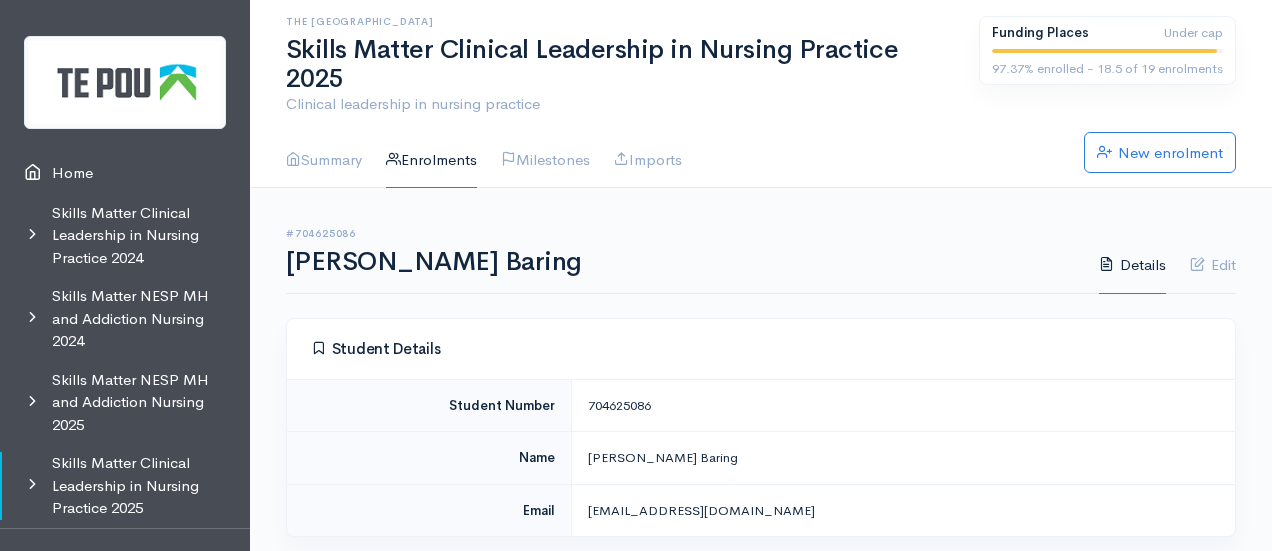 scroll, scrollTop: 0, scrollLeft: 0, axis: both 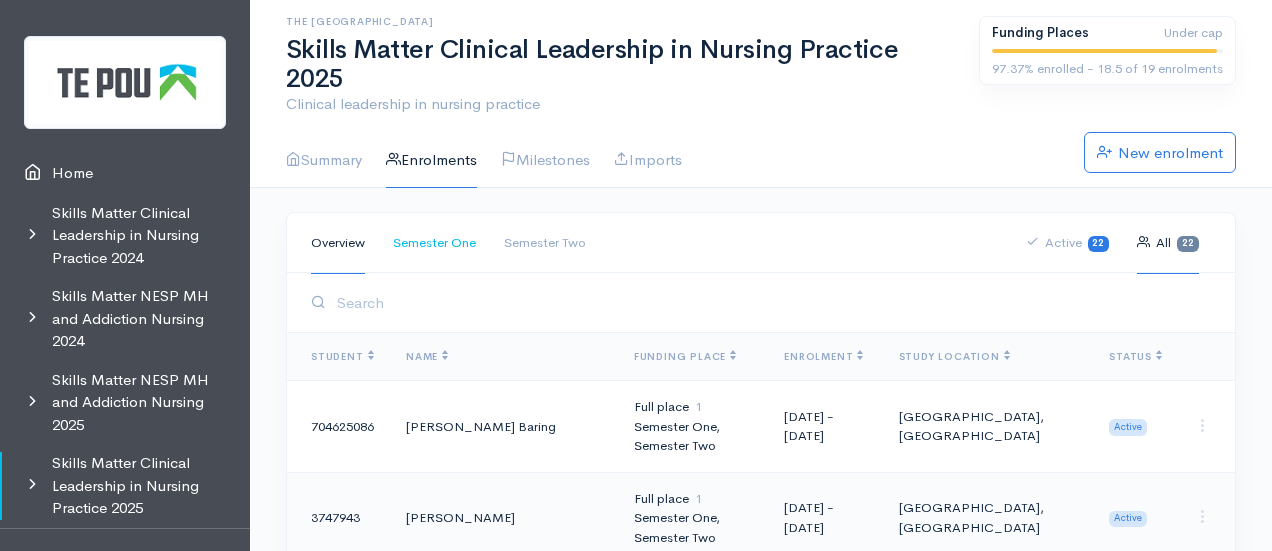 click on "Semester One" at bounding box center [434, 243] 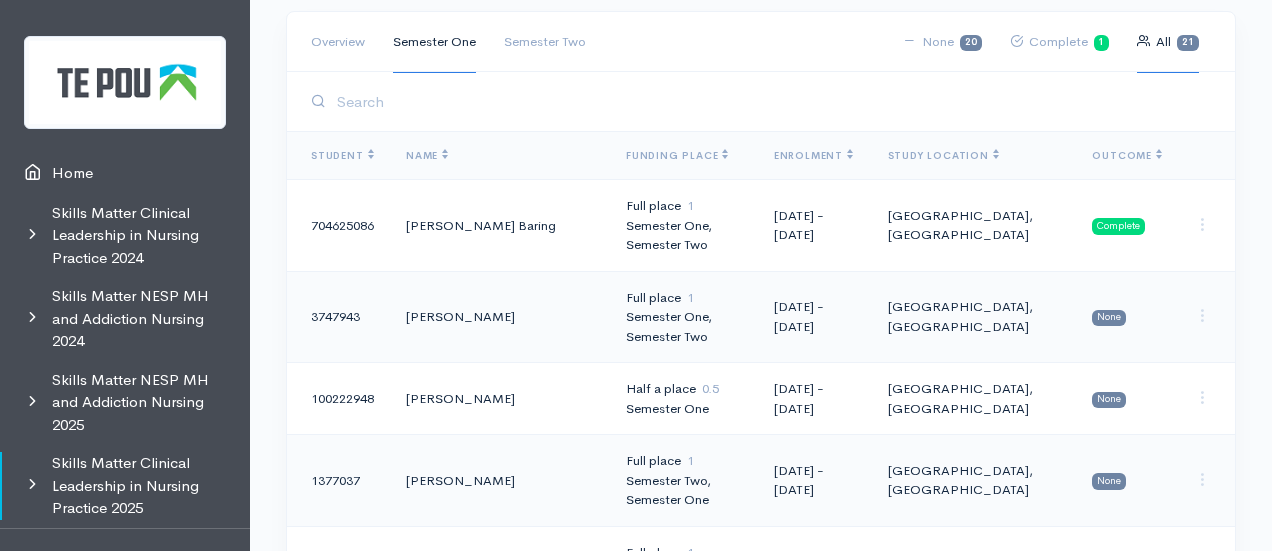 scroll, scrollTop: 204, scrollLeft: 0, axis: vertical 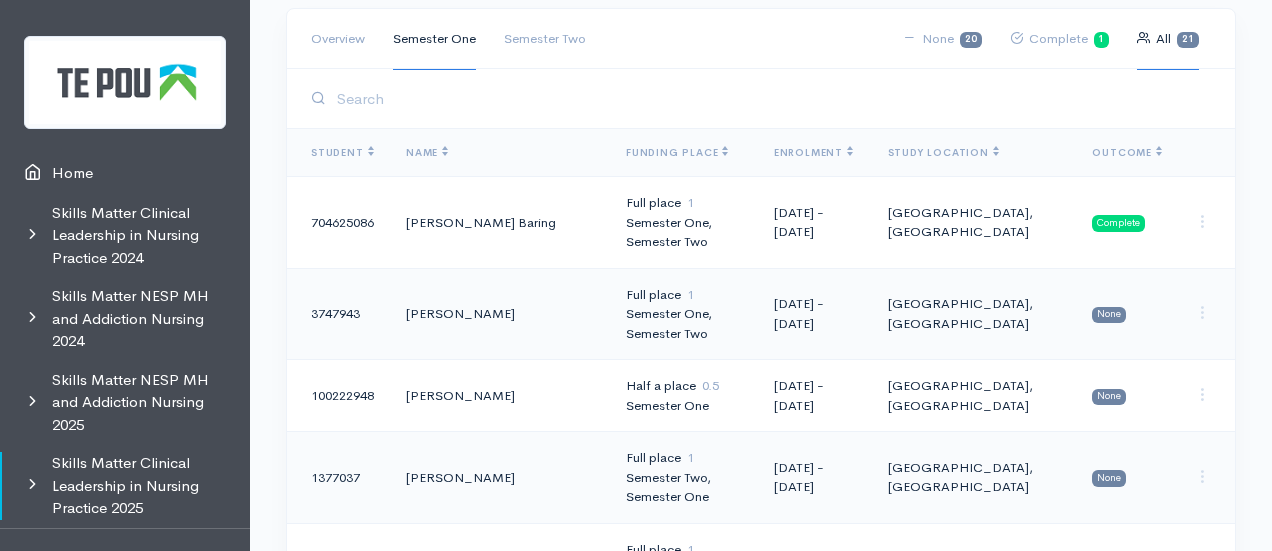 click on "Semester One, Semester Two" at bounding box center [684, 323] 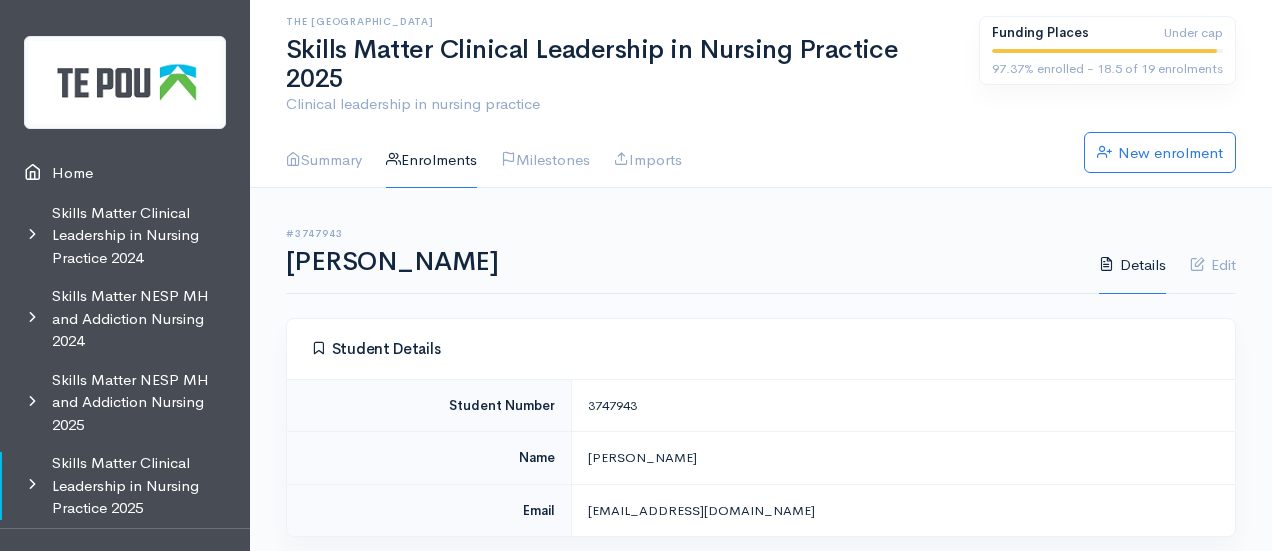 scroll, scrollTop: 63, scrollLeft: 0, axis: vertical 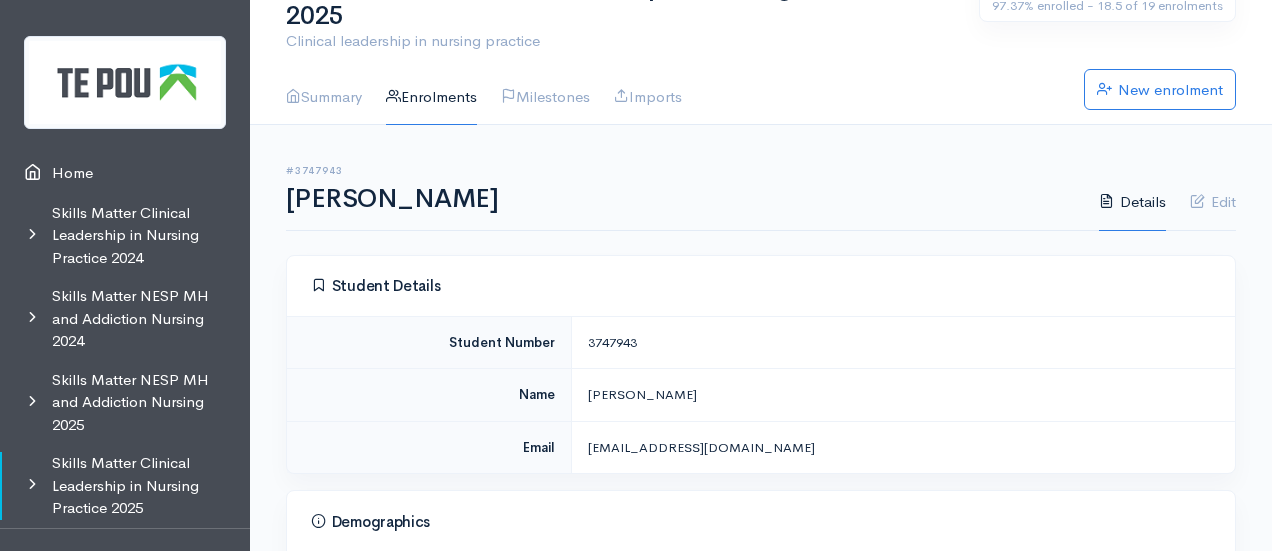 drag, startPoint x: 643, startPoint y: 313, endPoint x: 590, endPoint y: 313, distance: 53 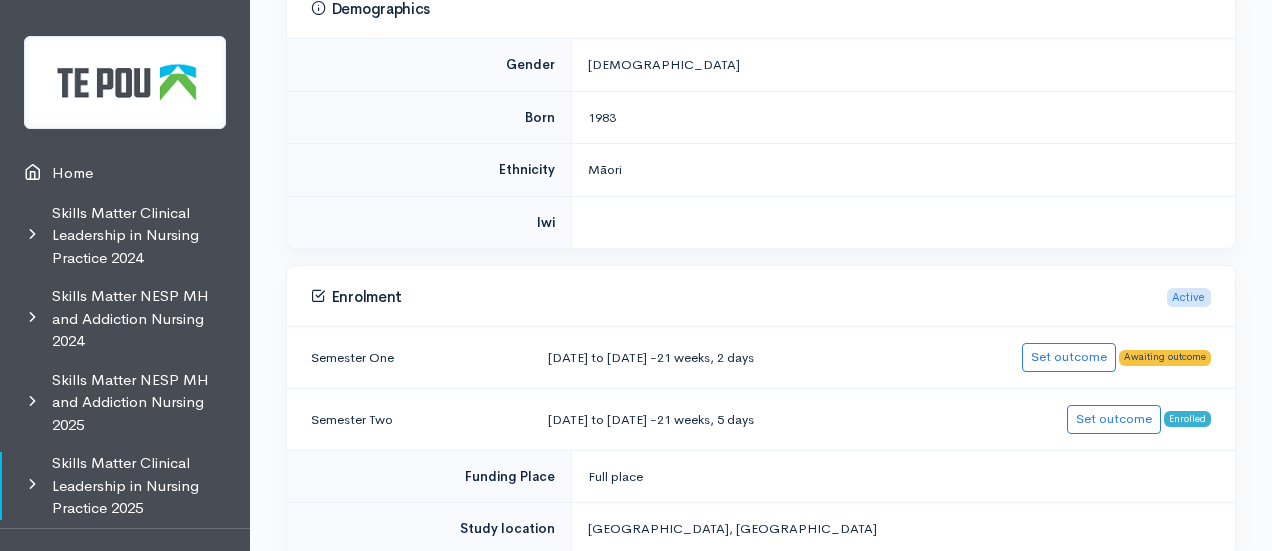 scroll, scrollTop: 579, scrollLeft: 0, axis: vertical 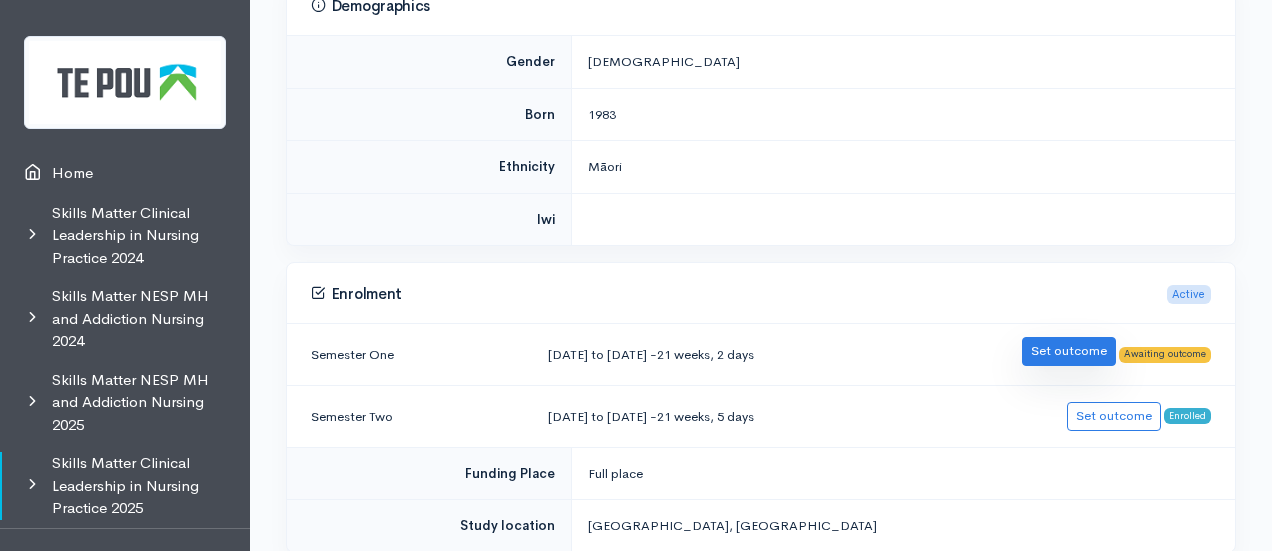 click on "Set outcome" at bounding box center (1069, 351) 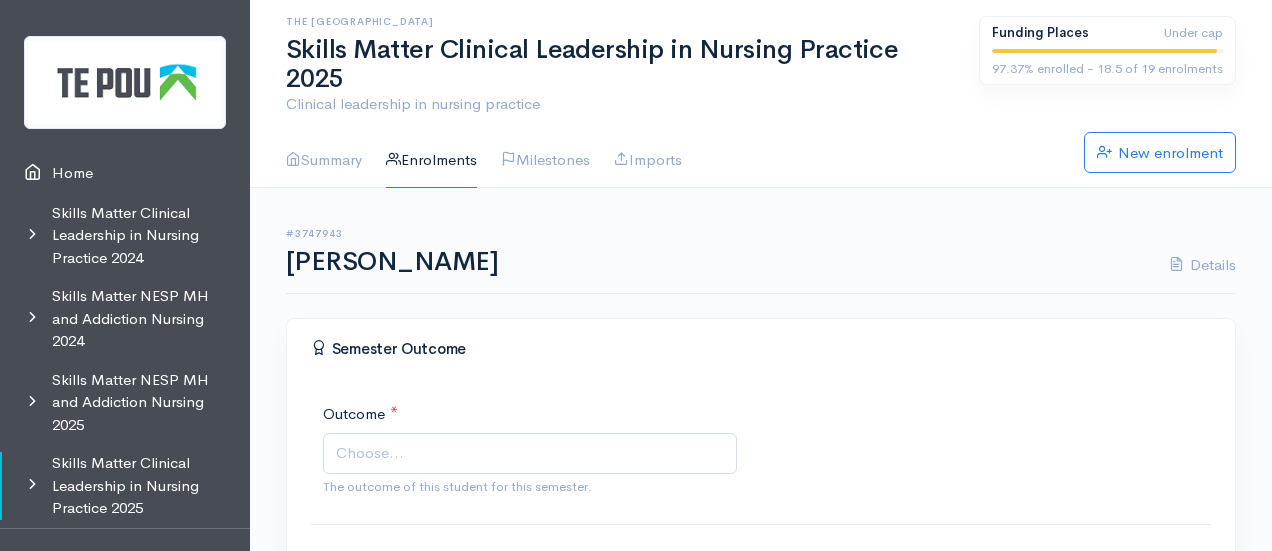 scroll, scrollTop: 0, scrollLeft: 0, axis: both 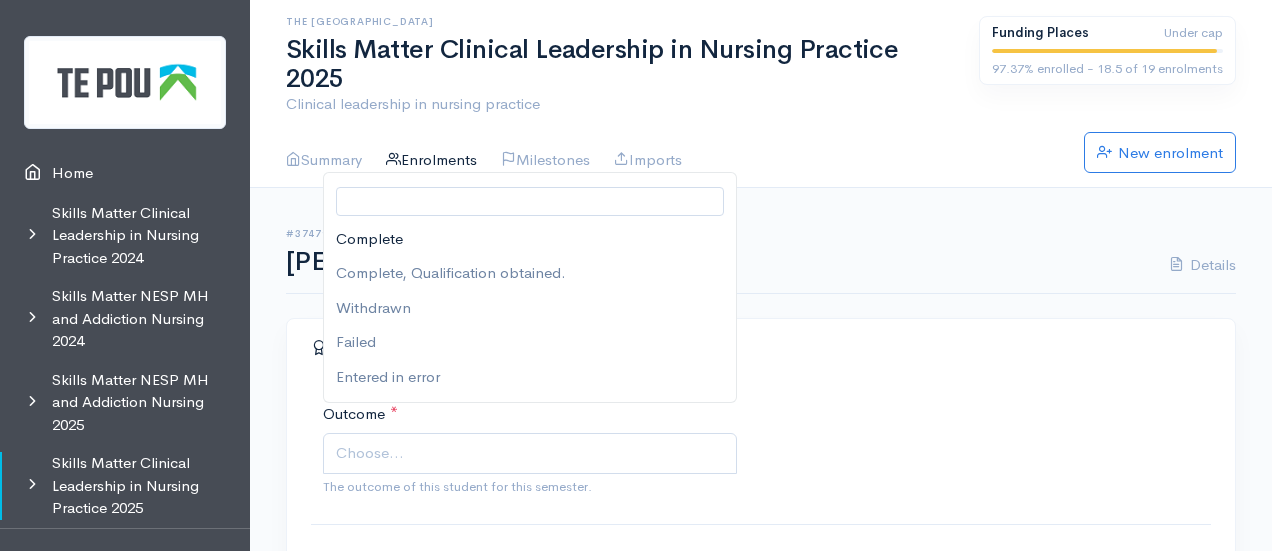 click on "Choose..." at bounding box center [532, 453] 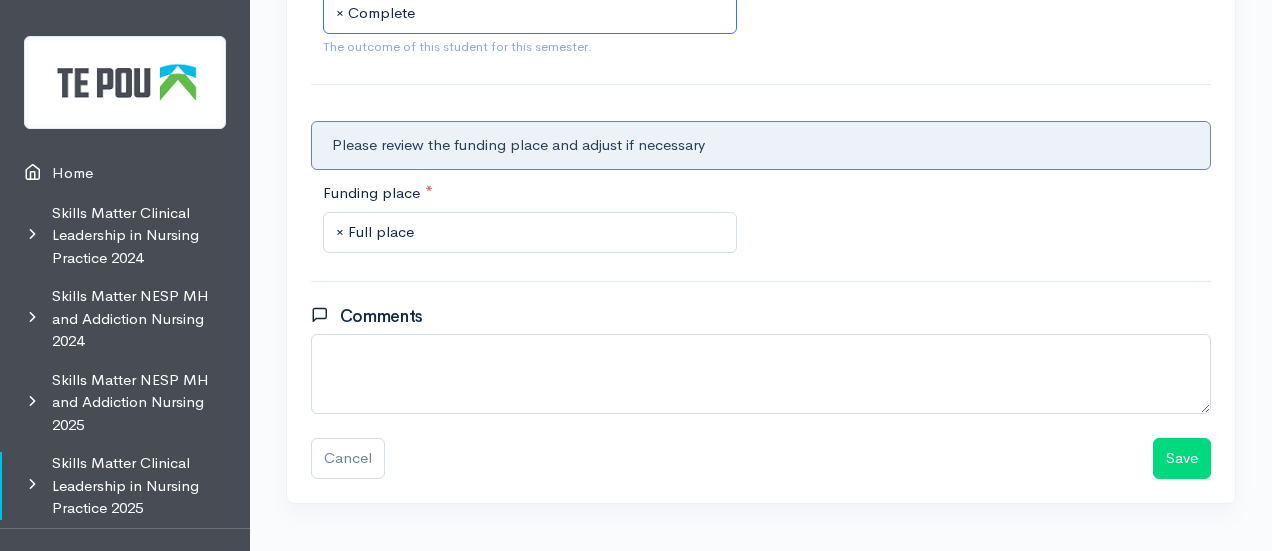 scroll, scrollTop: 456, scrollLeft: 0, axis: vertical 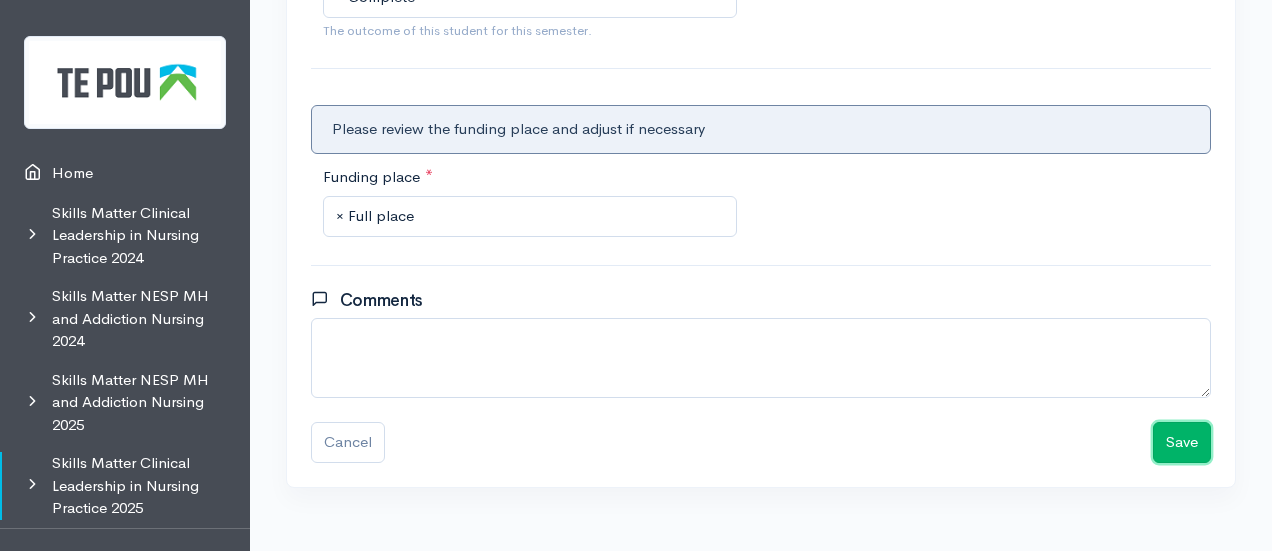 click on "Save" at bounding box center [1182, 442] 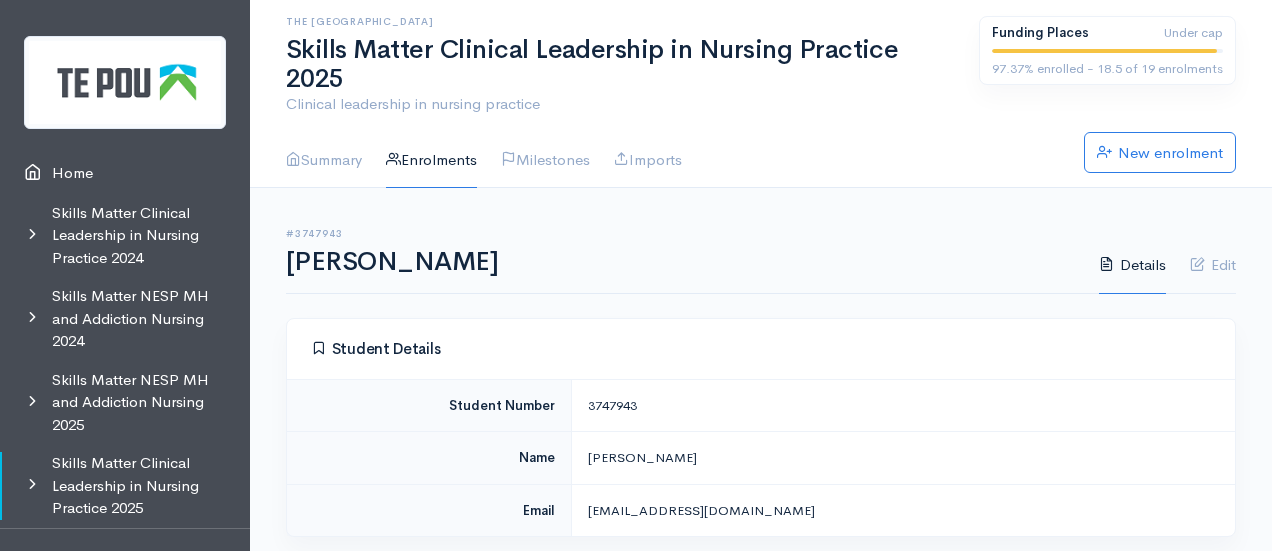 scroll, scrollTop: 0, scrollLeft: 0, axis: both 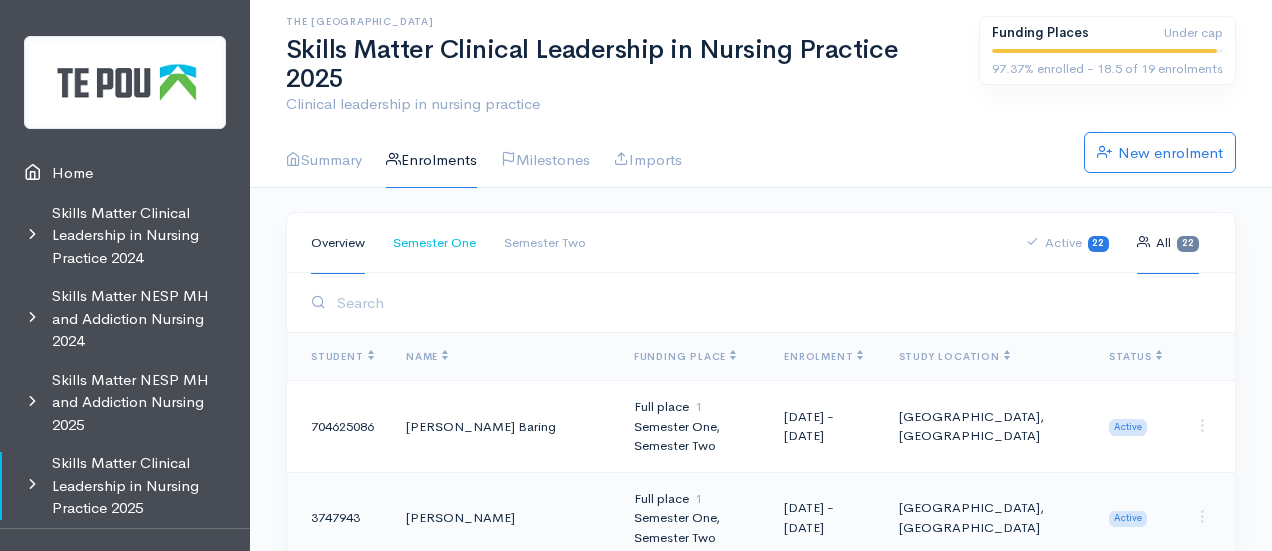 click on "Semester One" at bounding box center [434, 243] 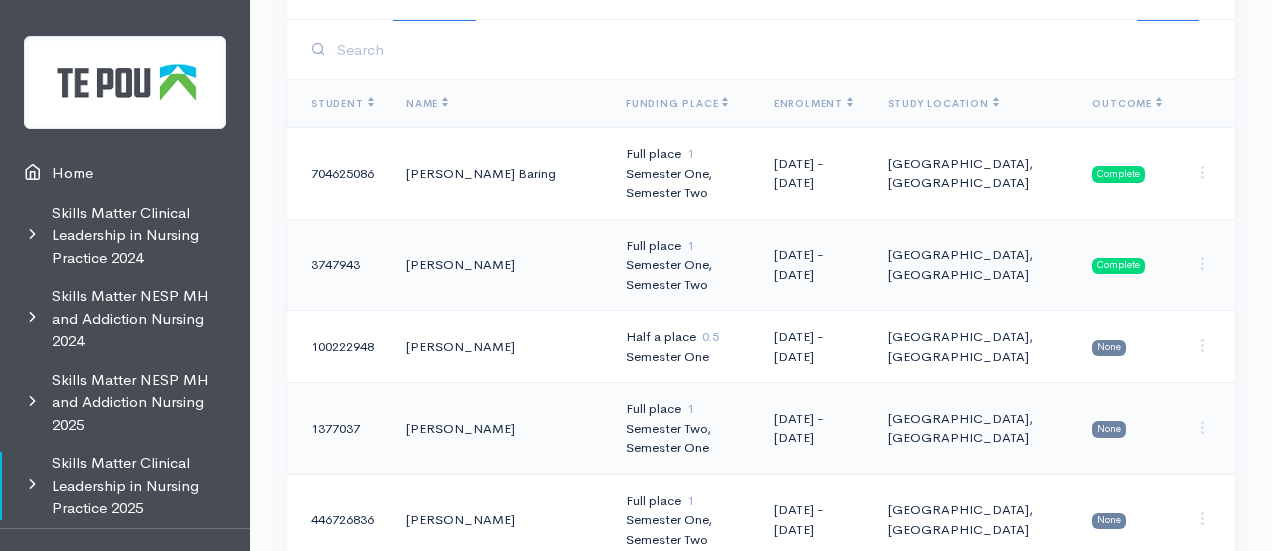 scroll, scrollTop: 256, scrollLeft: 0, axis: vertical 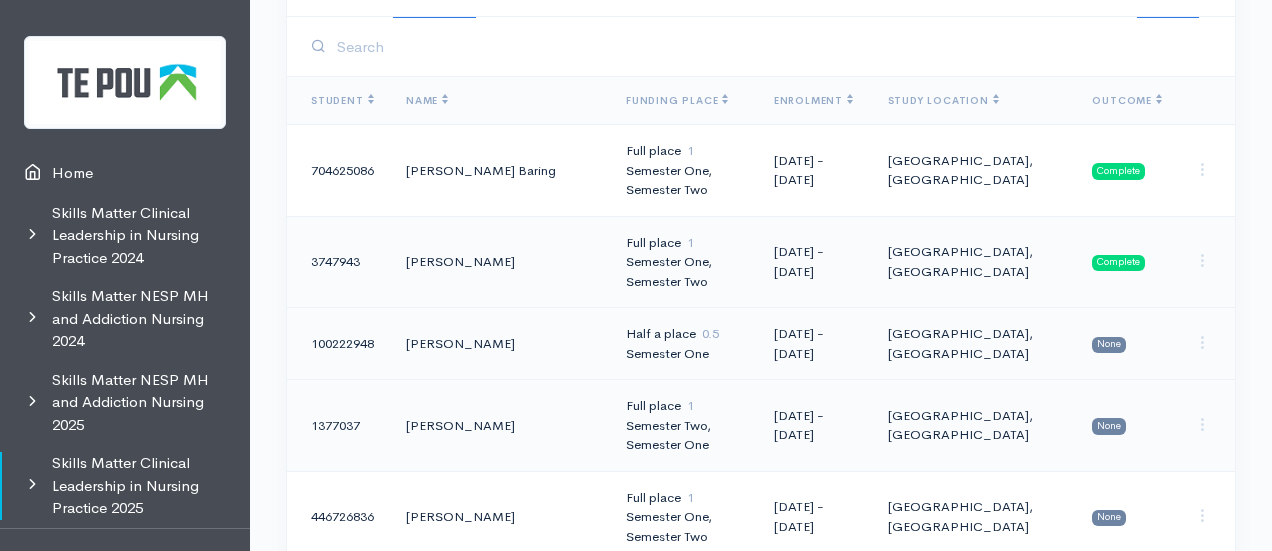click on "[PERSON_NAME]" at bounding box center [500, 344] 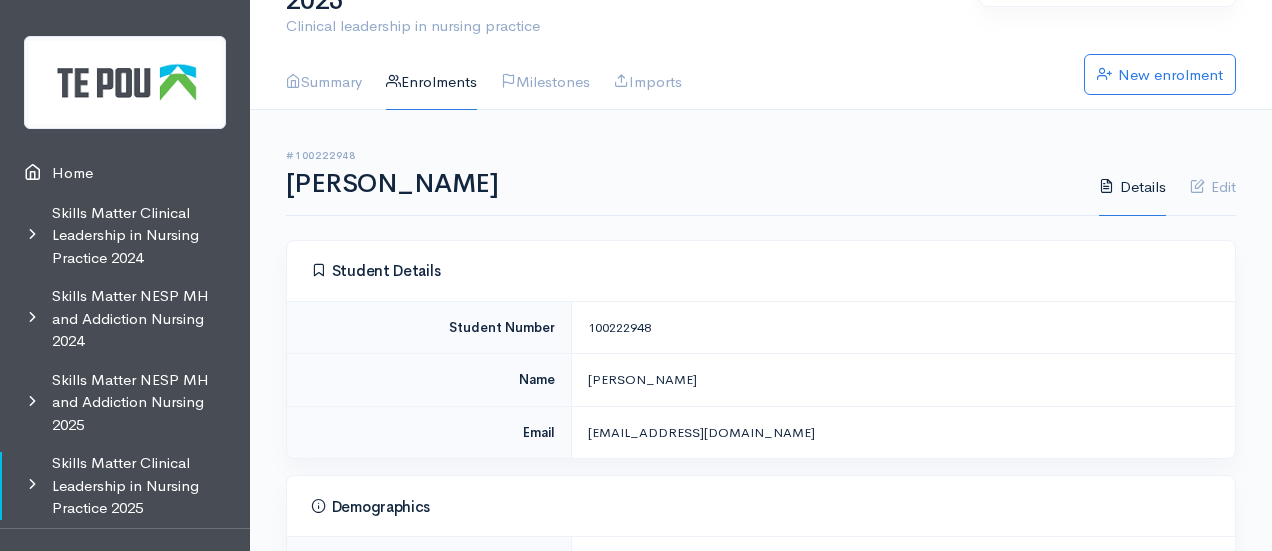 scroll, scrollTop: 83, scrollLeft: 0, axis: vertical 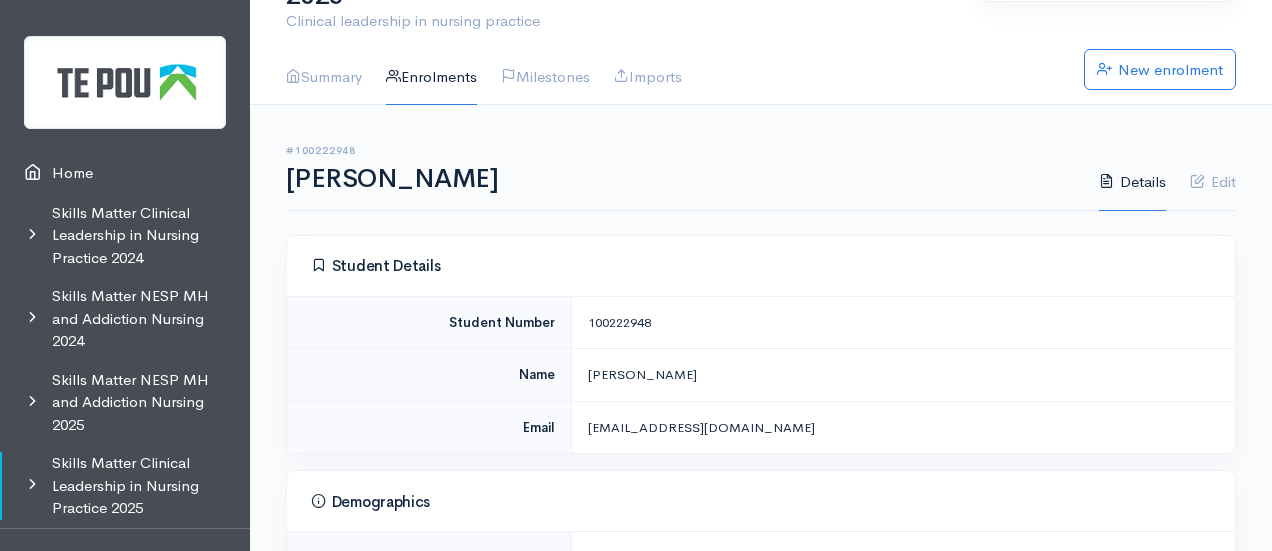 drag, startPoint x: 656, startPoint y: 293, endPoint x: 587, endPoint y: 289, distance: 69.115845 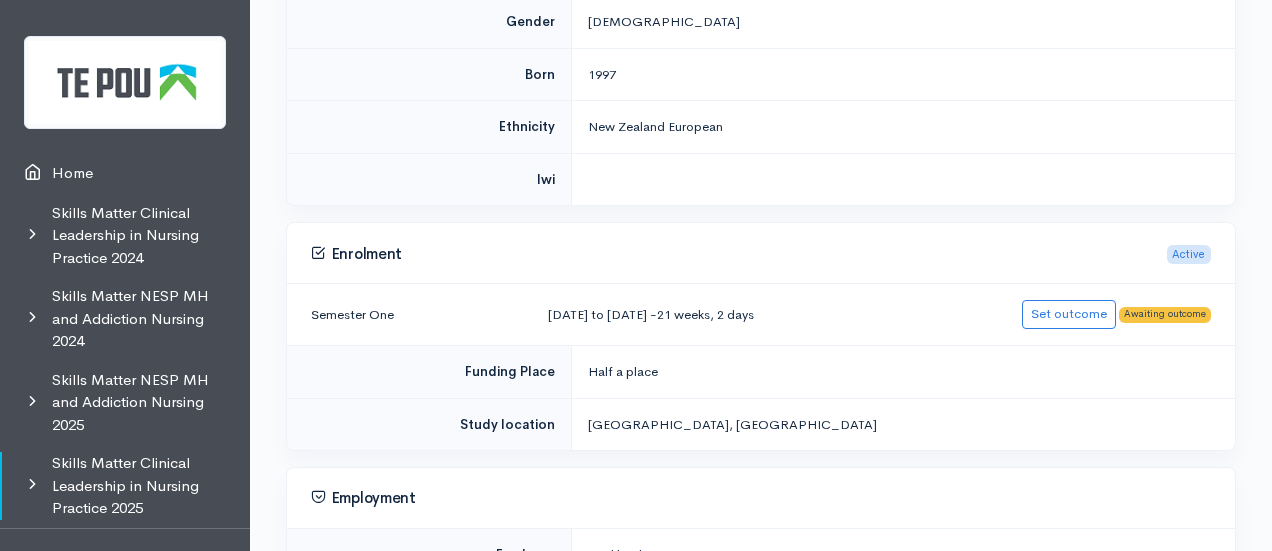 scroll, scrollTop: 621, scrollLeft: 0, axis: vertical 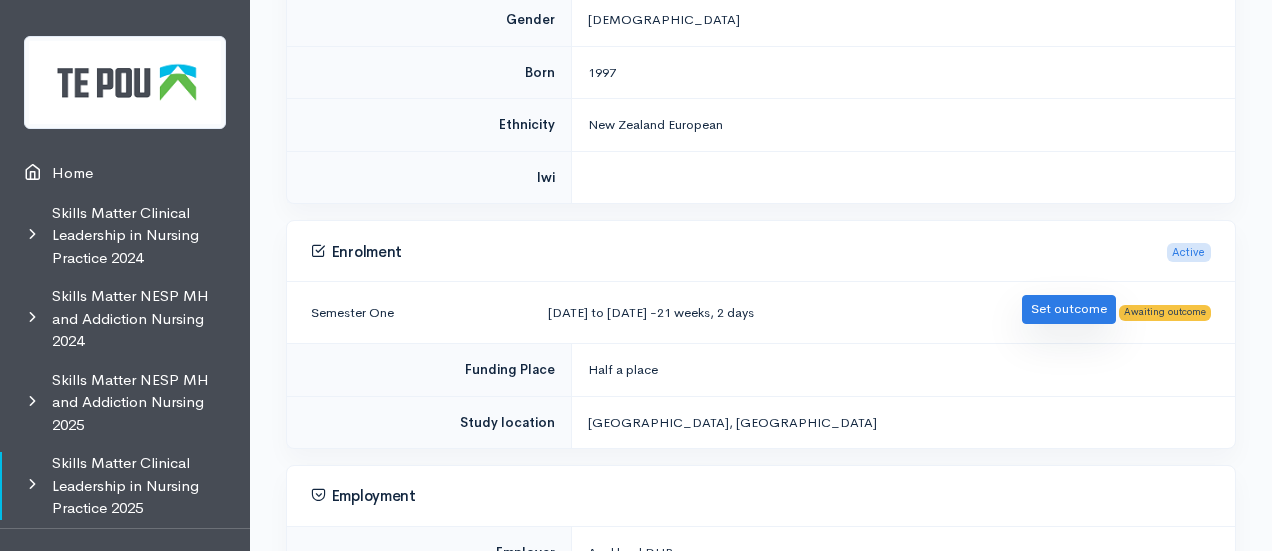 click on "Set outcome" at bounding box center [1069, 309] 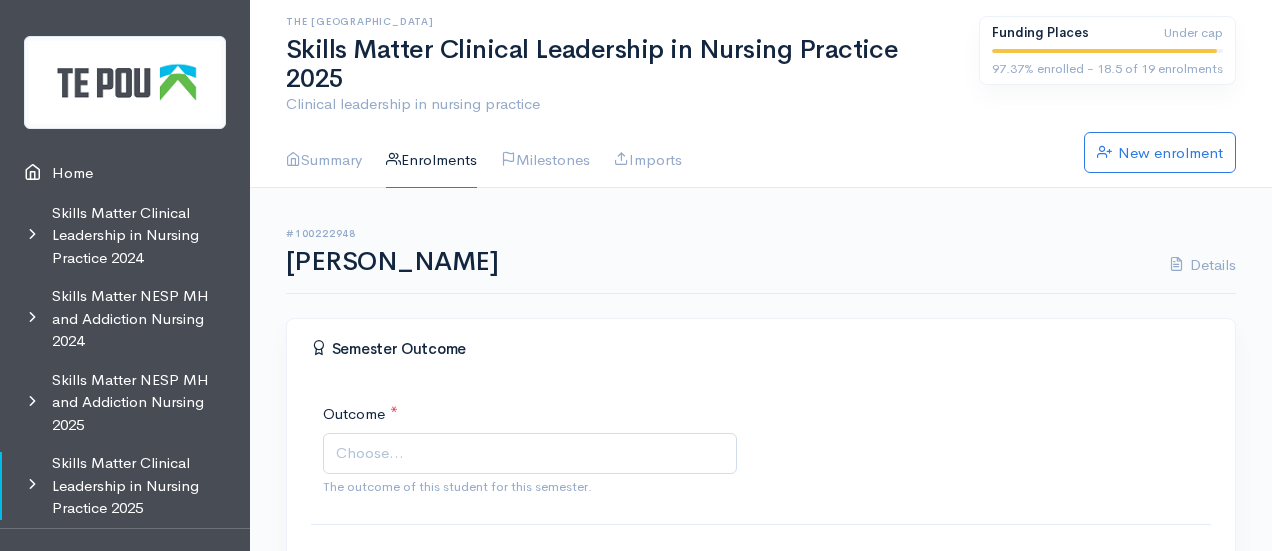 scroll, scrollTop: 0, scrollLeft: 0, axis: both 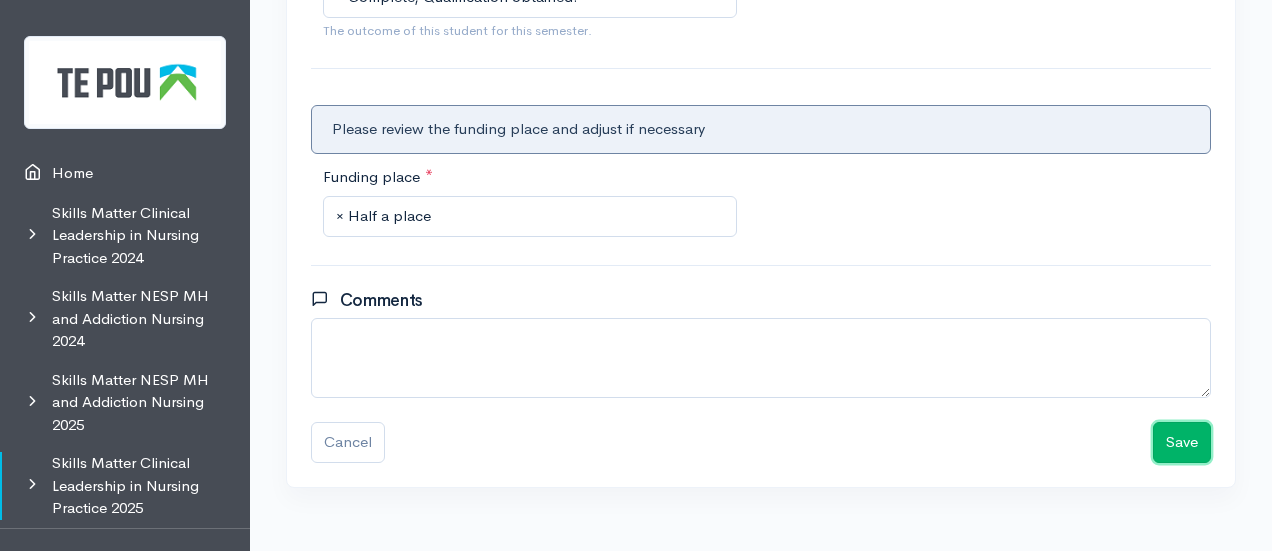 click on "Save" at bounding box center [1182, 442] 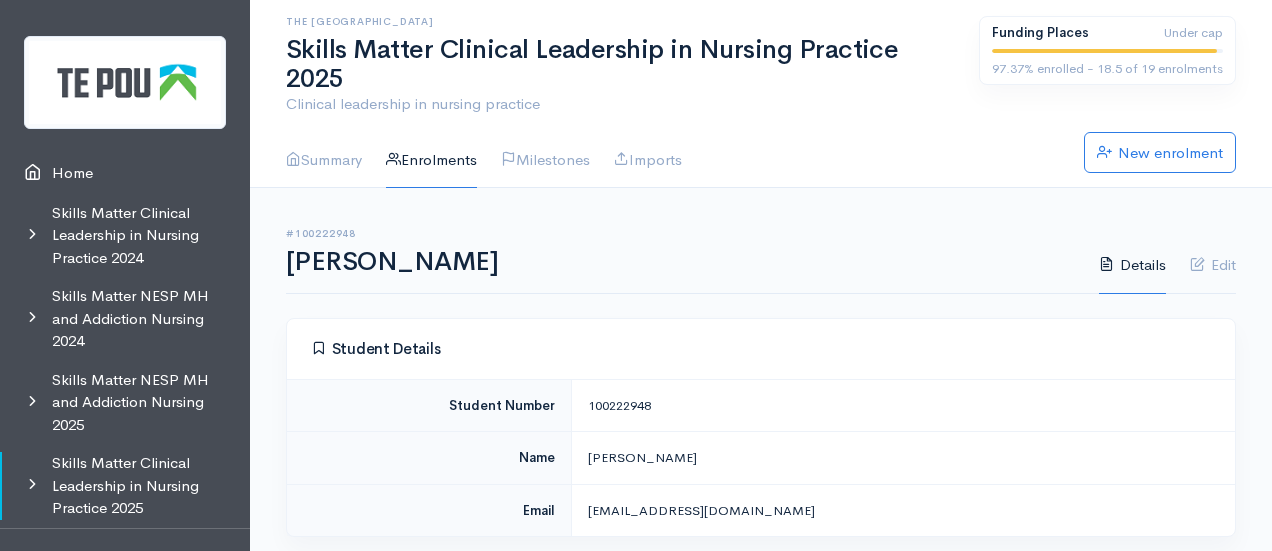 scroll, scrollTop: 0, scrollLeft: 0, axis: both 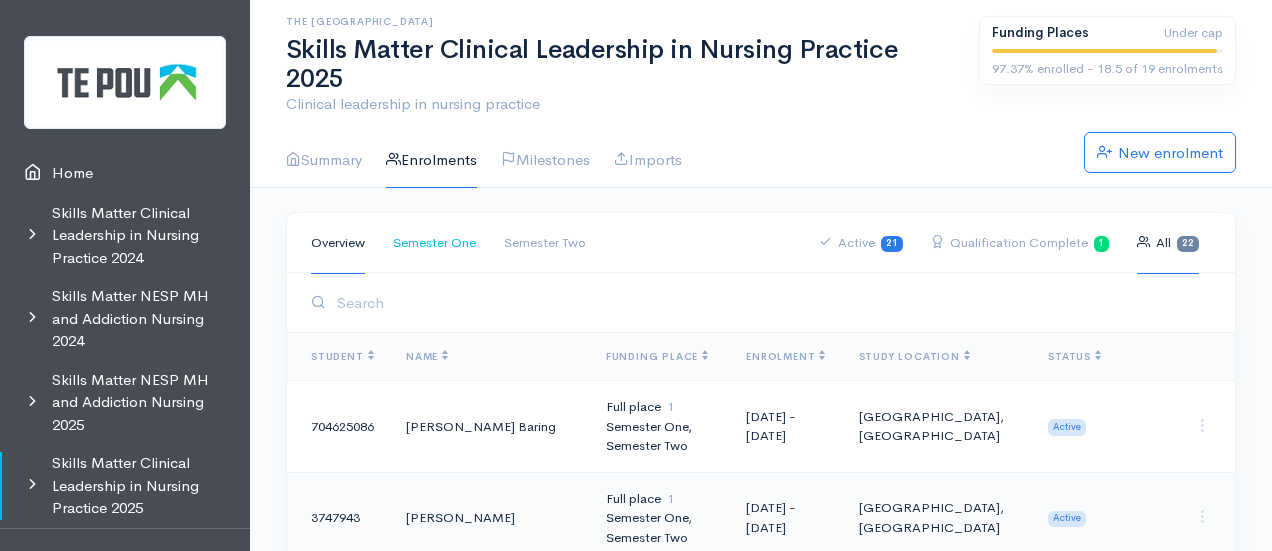 click on "Semester One" at bounding box center [434, 243] 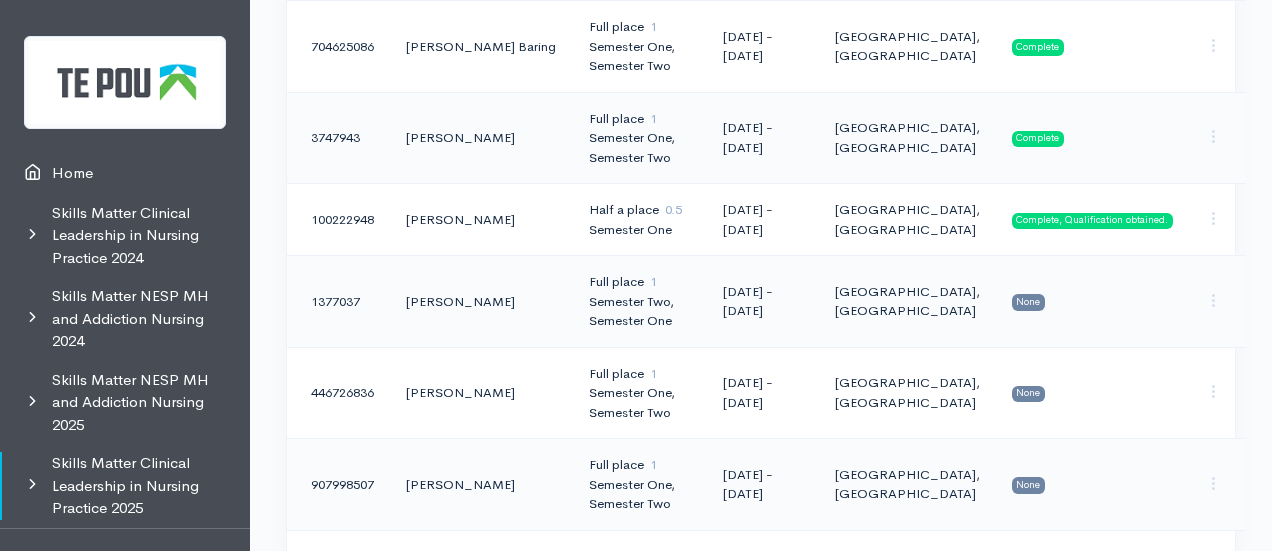 scroll, scrollTop: 382, scrollLeft: 0, axis: vertical 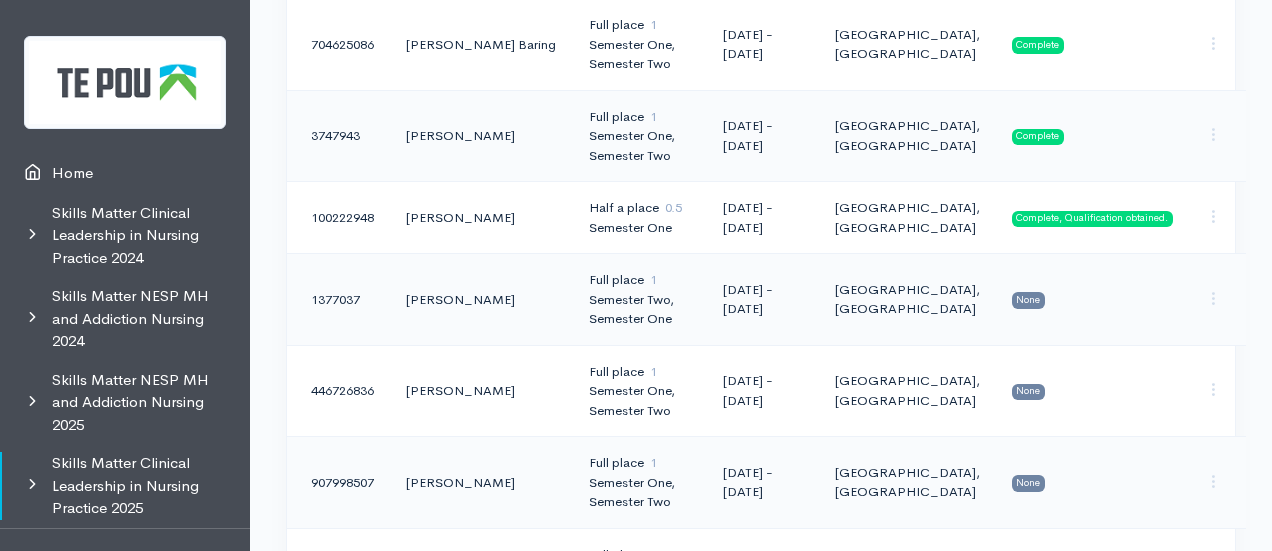 click on "Full place  1
Semester Two, Semester One" at bounding box center (640, 300) 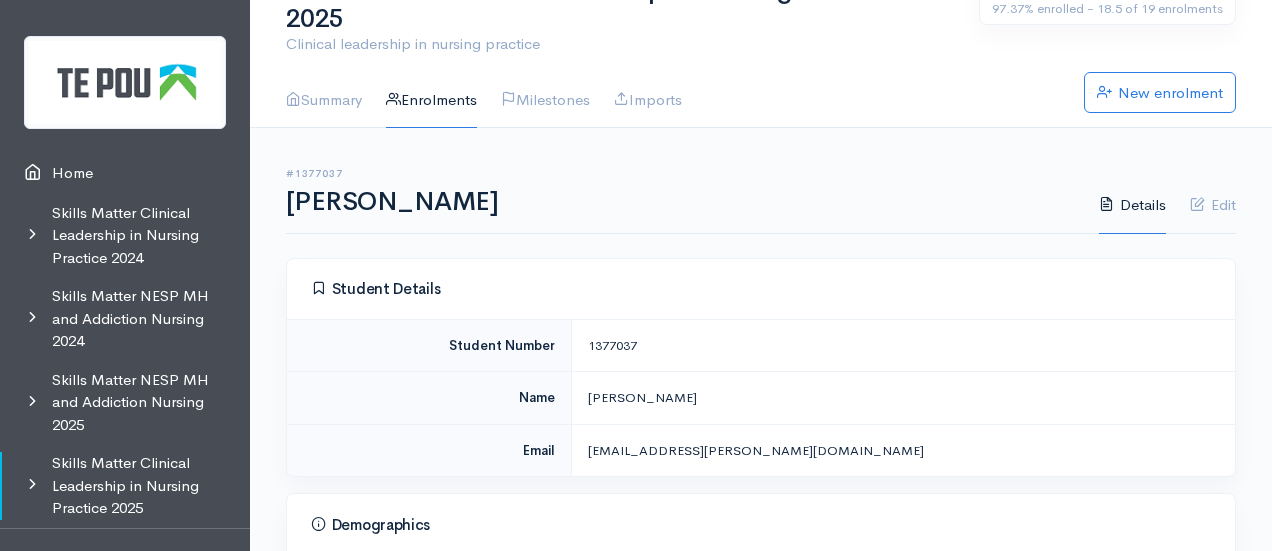 scroll, scrollTop: 64, scrollLeft: 0, axis: vertical 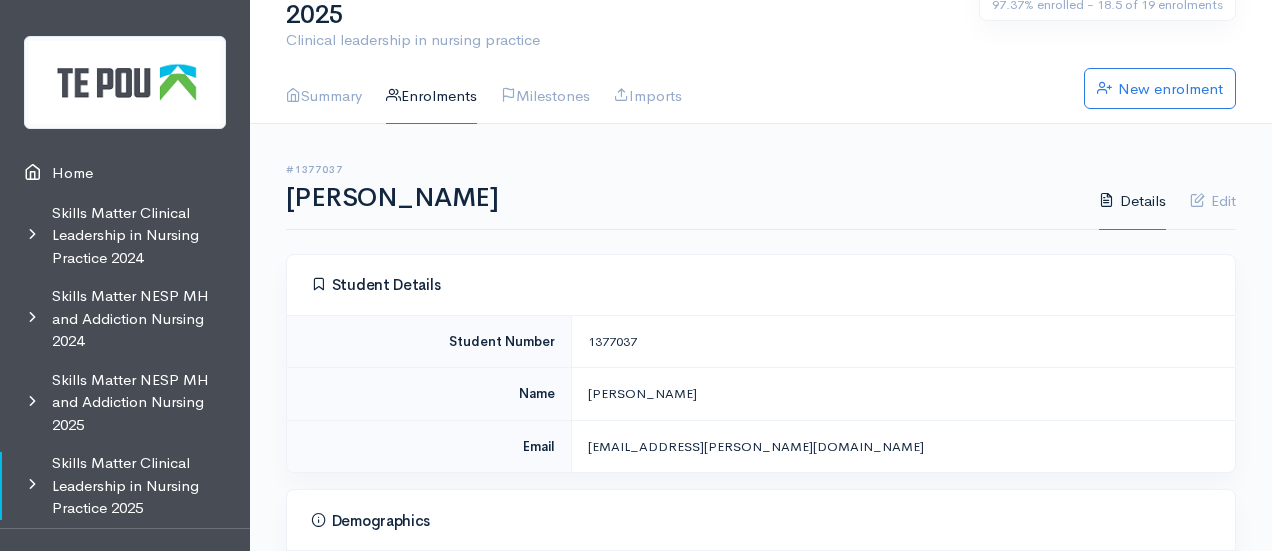 drag, startPoint x: 656, startPoint y: 315, endPoint x: 585, endPoint y: 313, distance: 71.02816 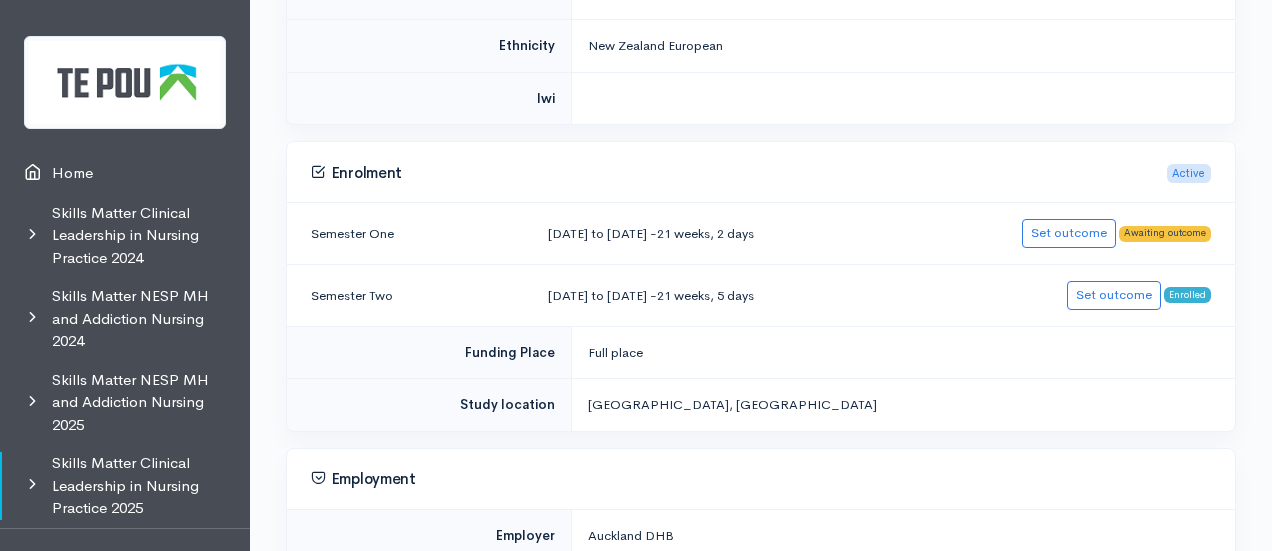scroll, scrollTop: 704, scrollLeft: 0, axis: vertical 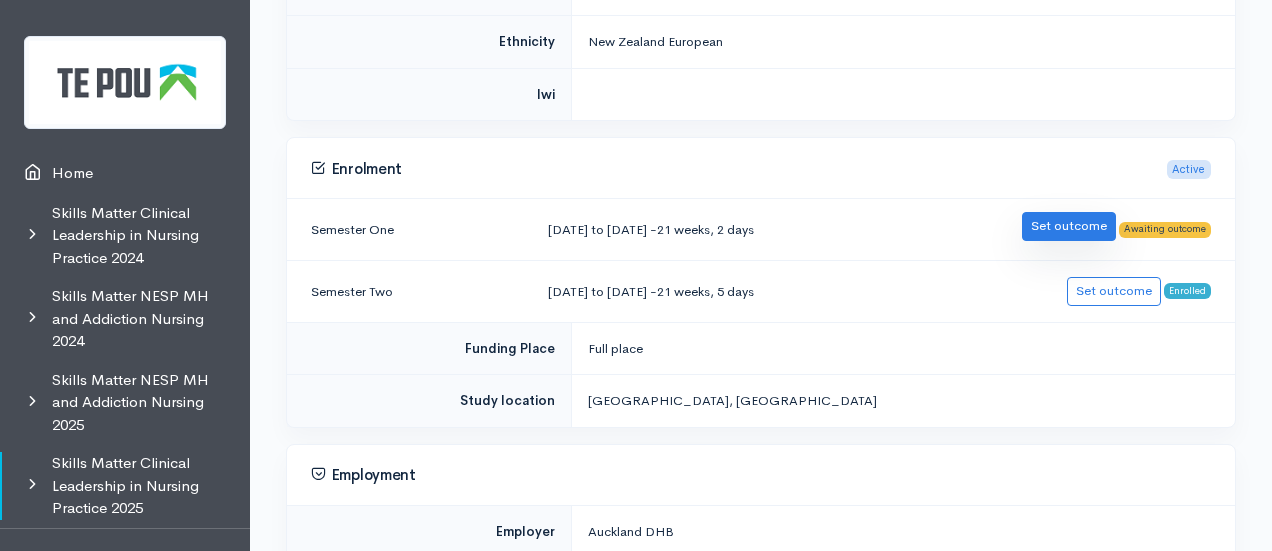 click on "Set outcome" at bounding box center [1069, 226] 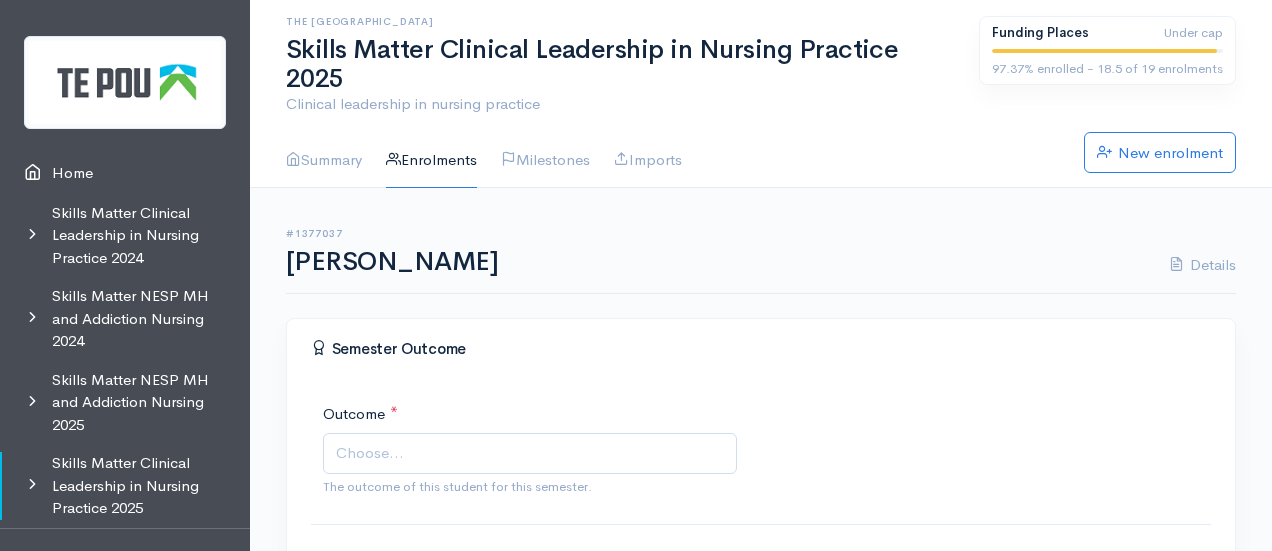 scroll, scrollTop: 0, scrollLeft: 0, axis: both 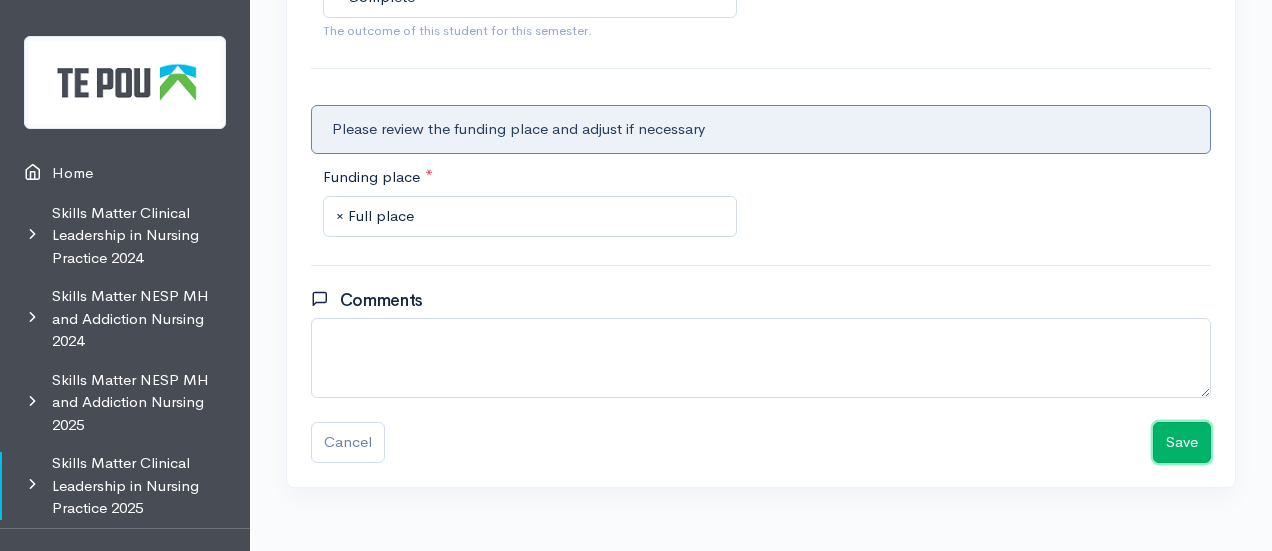 click on "Save" at bounding box center (1182, 442) 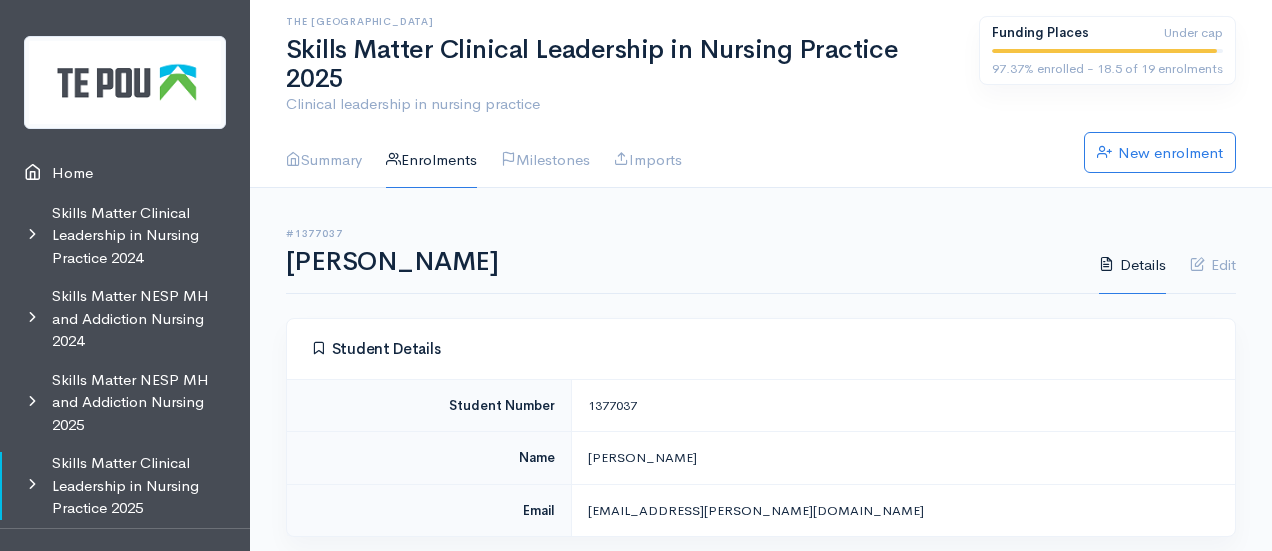 scroll, scrollTop: 0, scrollLeft: 0, axis: both 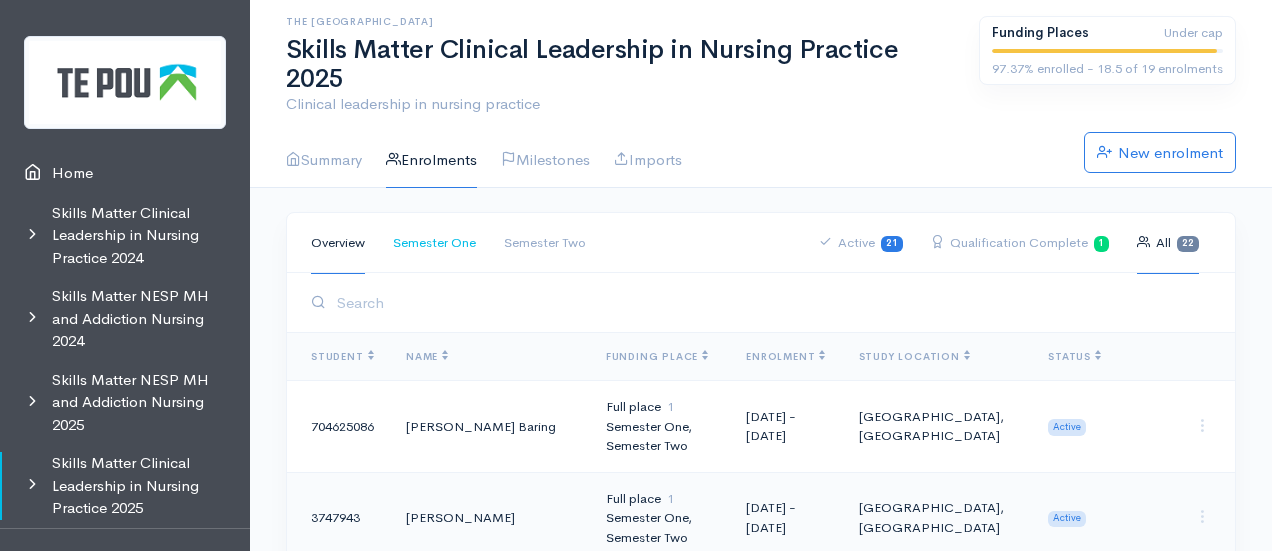 click on "Semester One" at bounding box center (434, 243) 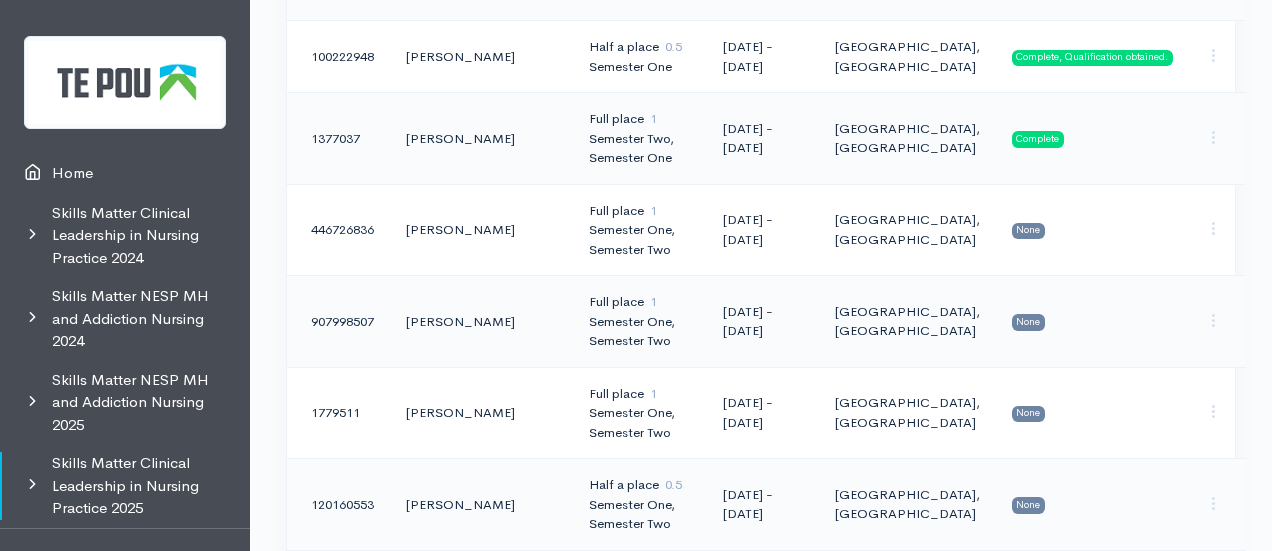 scroll, scrollTop: 544, scrollLeft: 0, axis: vertical 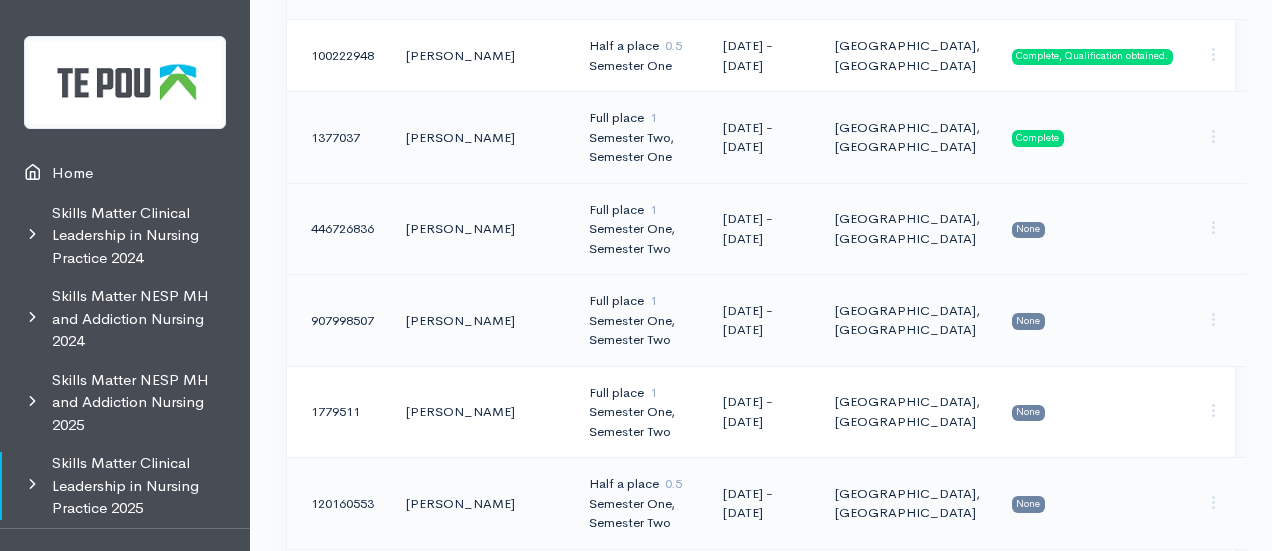 click on "Full place  1
Semester One, Semester Two" at bounding box center (640, 229) 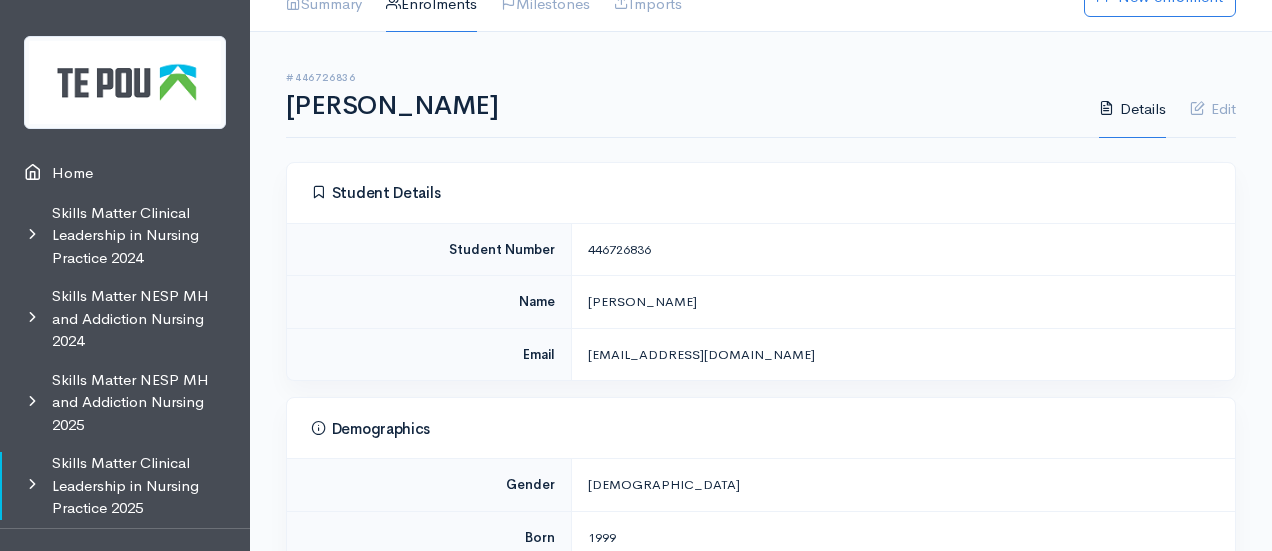 scroll, scrollTop: 157, scrollLeft: 0, axis: vertical 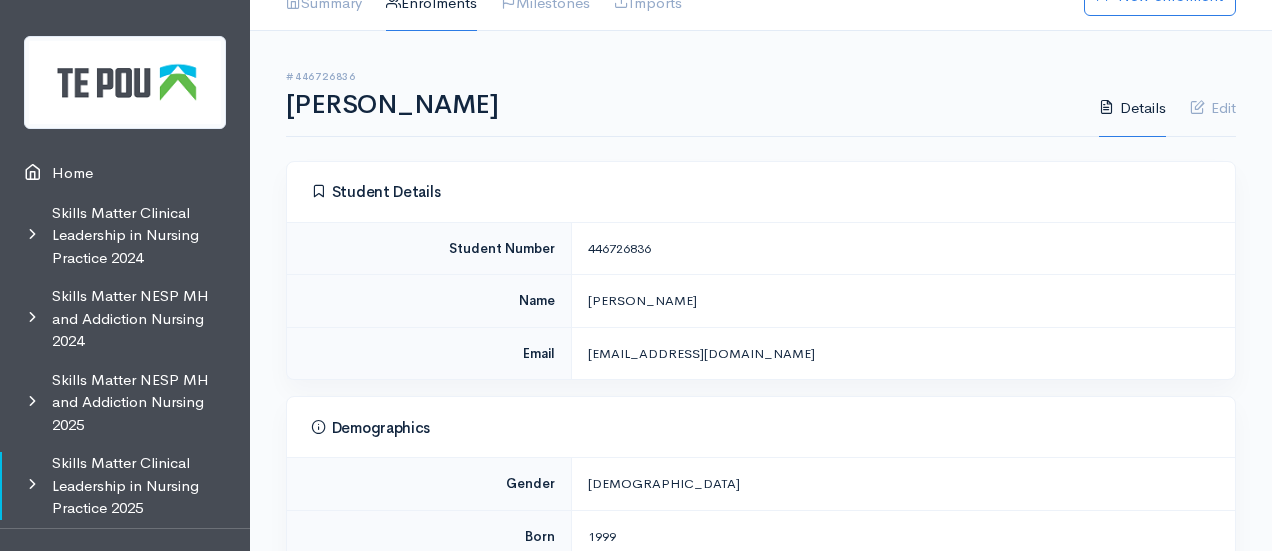 drag, startPoint x: 666, startPoint y: 216, endPoint x: 587, endPoint y: 217, distance: 79.00633 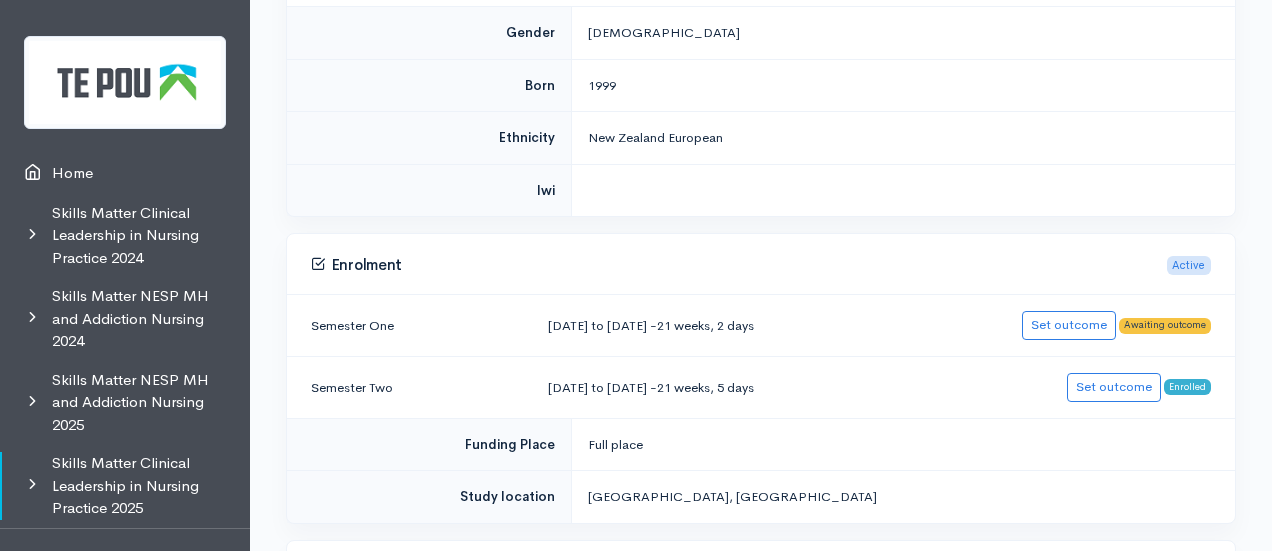 scroll, scrollTop: 609, scrollLeft: 0, axis: vertical 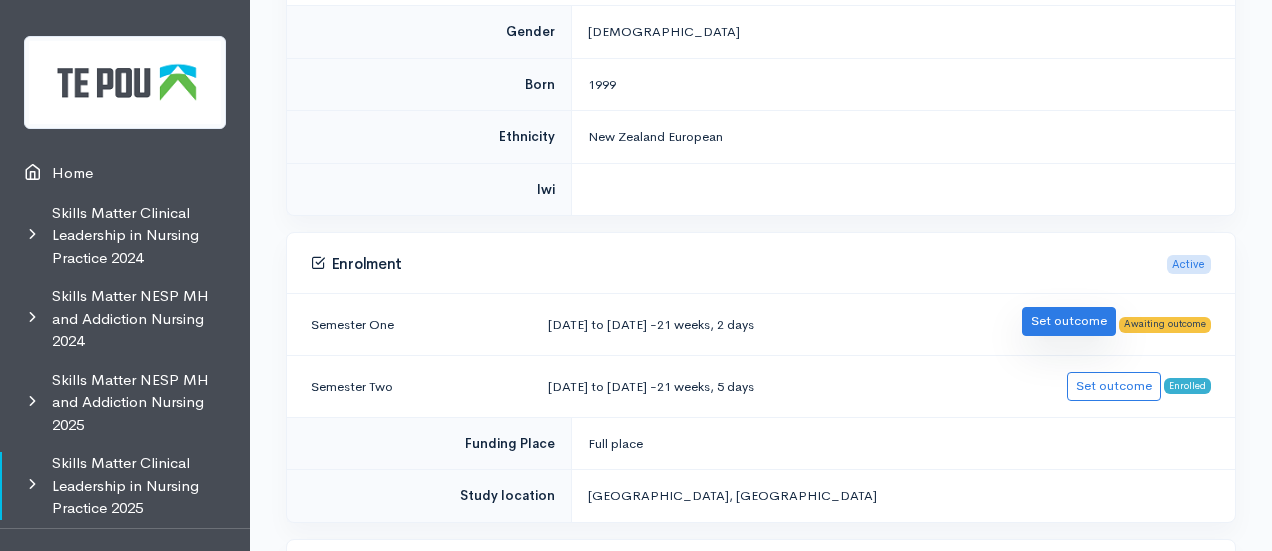 click on "Set outcome" at bounding box center (1069, 321) 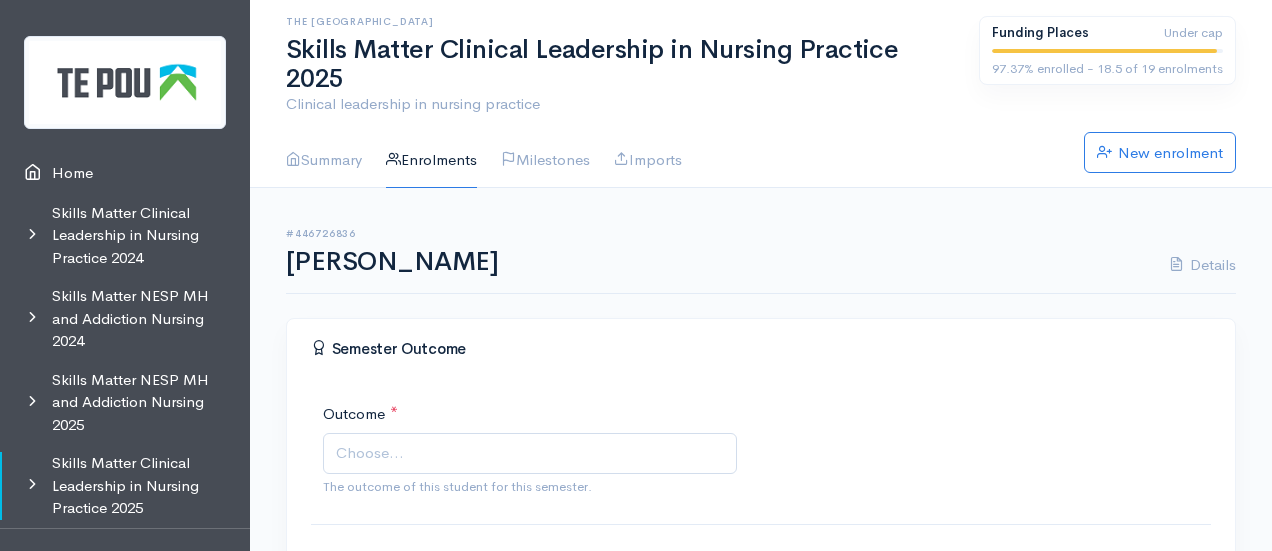 scroll, scrollTop: 0, scrollLeft: 0, axis: both 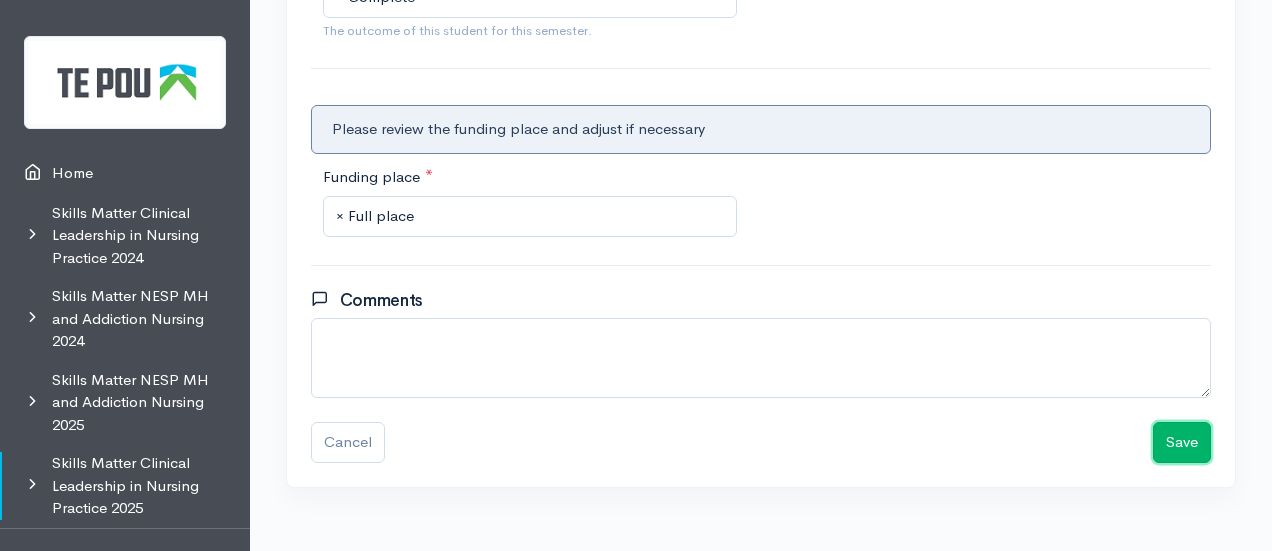 click on "Save" at bounding box center [1182, 442] 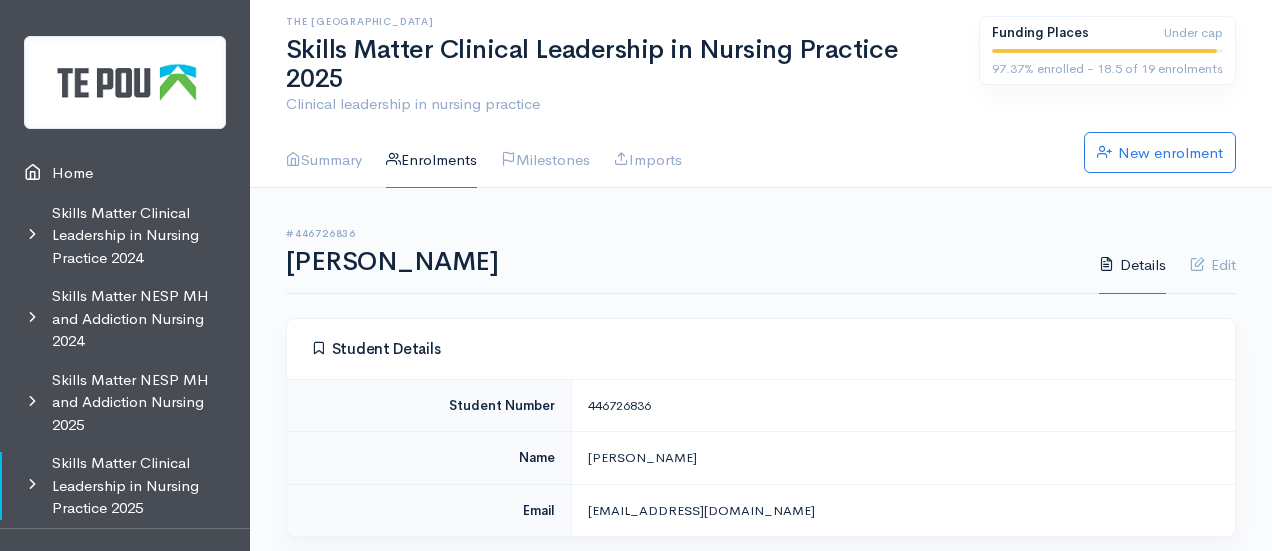 scroll, scrollTop: 0, scrollLeft: 0, axis: both 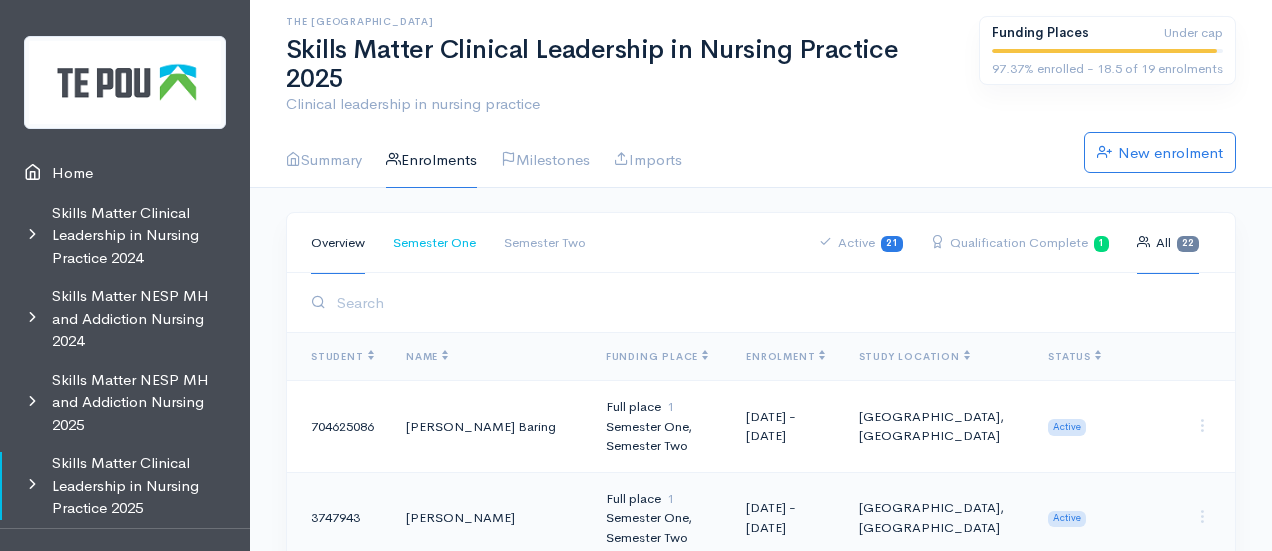 click on "Semester One" at bounding box center [434, 243] 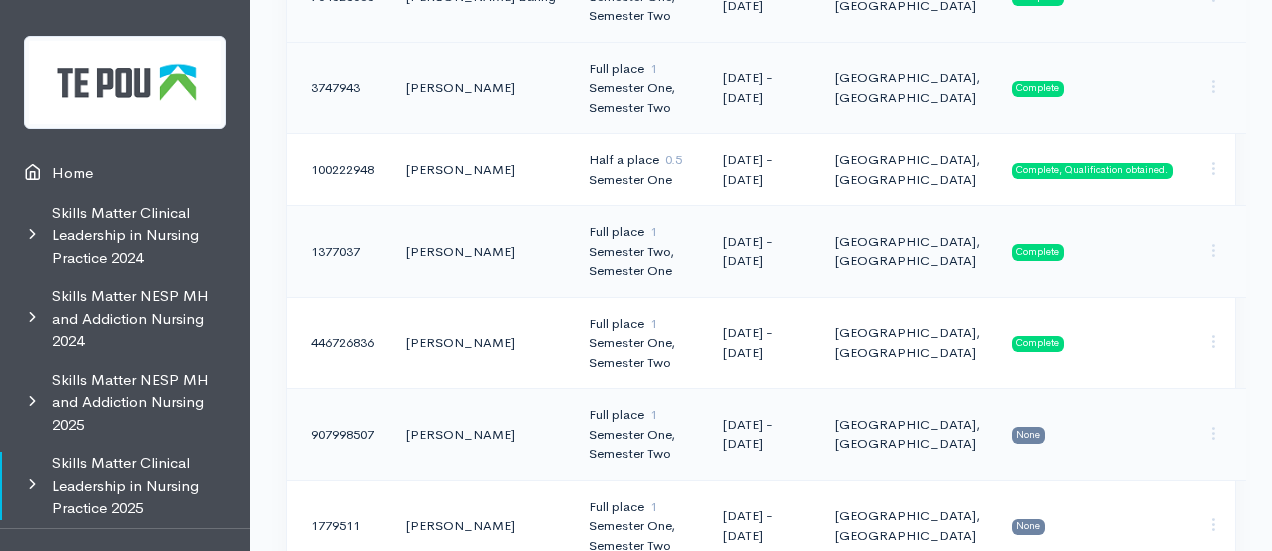 scroll, scrollTop: 605, scrollLeft: 0, axis: vertical 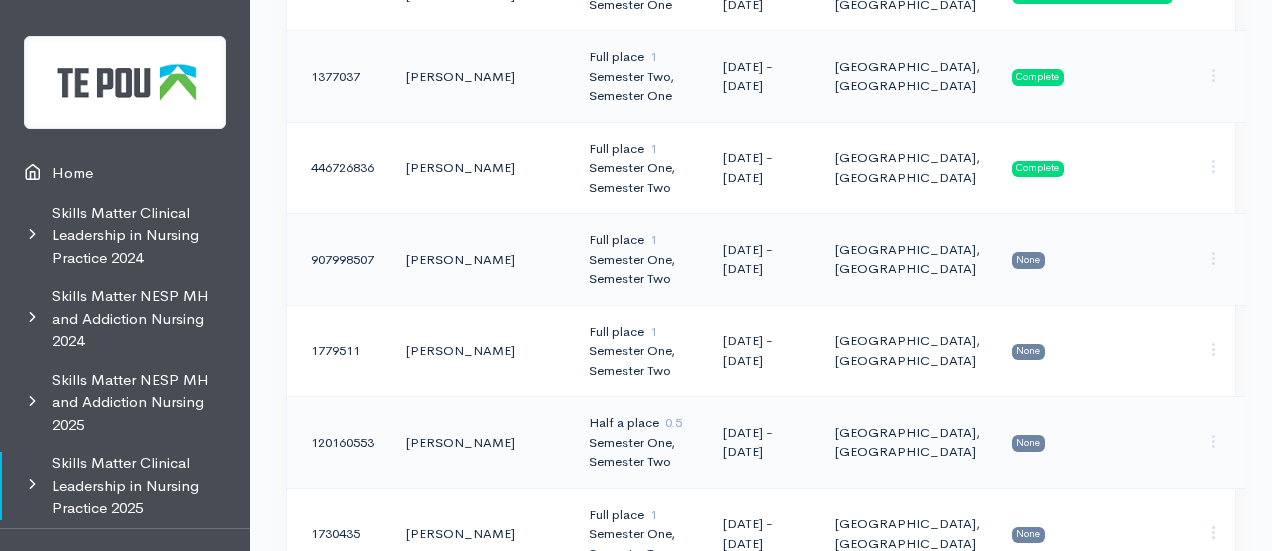 click on "[DATE] - [DATE]" at bounding box center (762, 260) 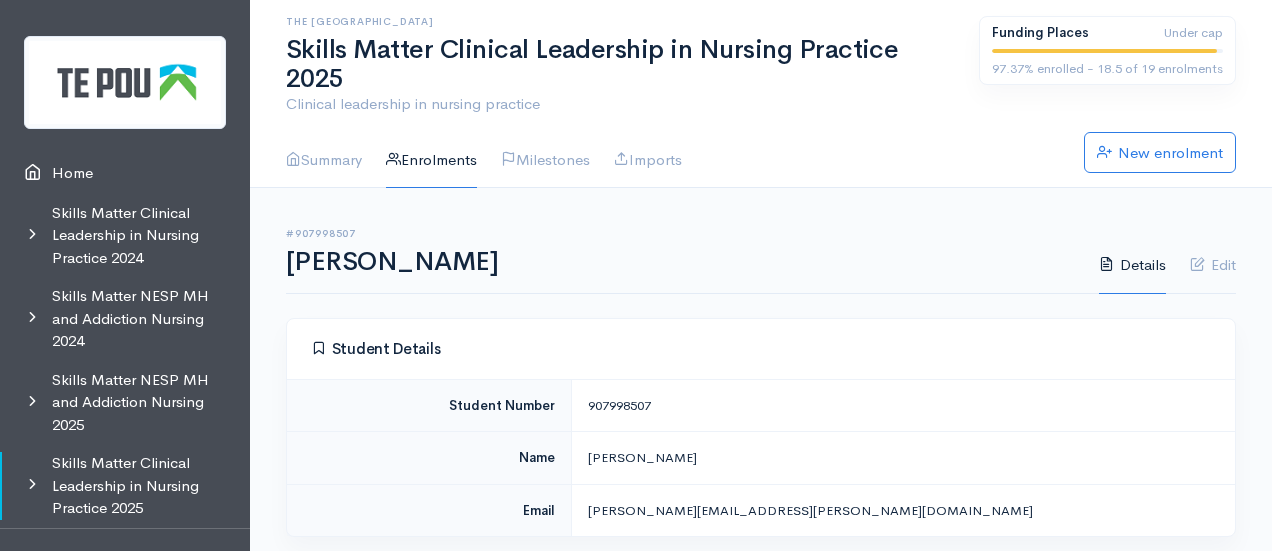 scroll, scrollTop: 0, scrollLeft: 0, axis: both 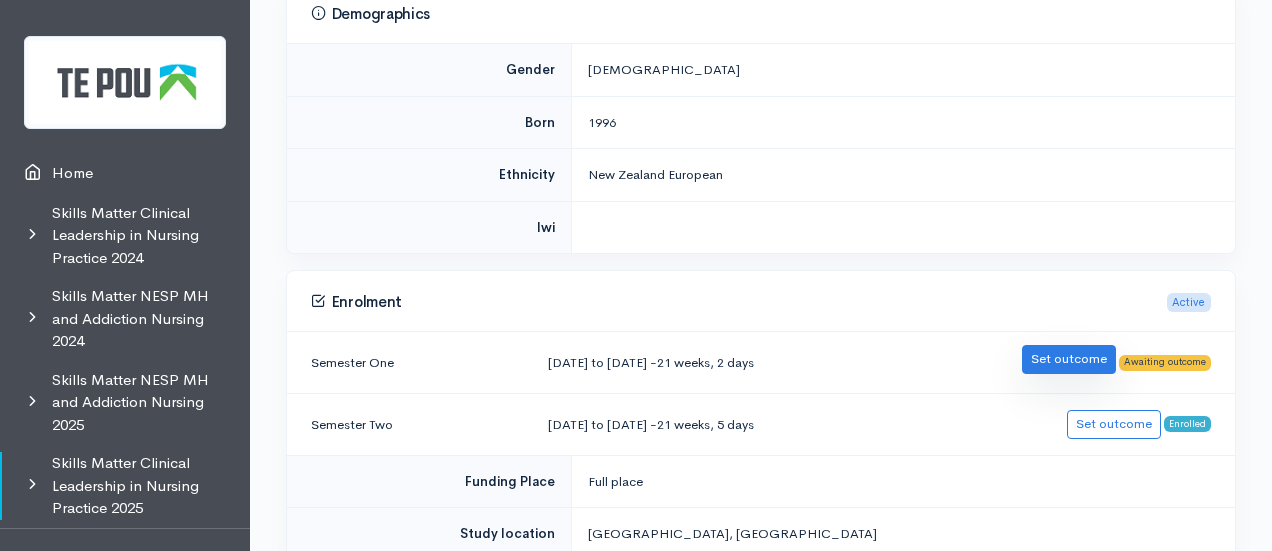 click on "Set outcome" at bounding box center (1069, 359) 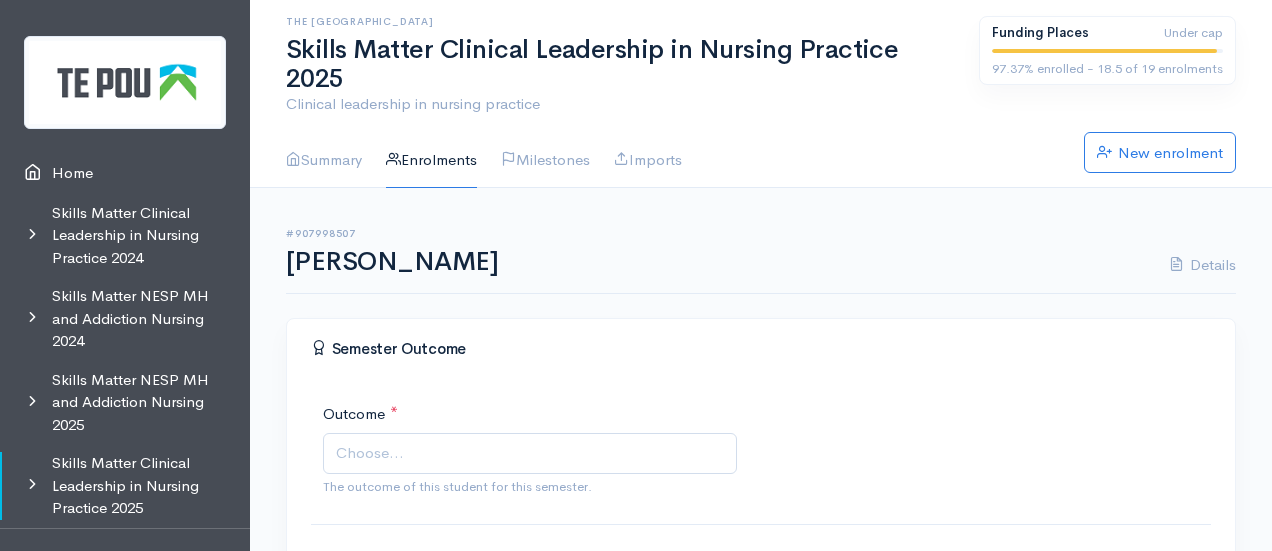 scroll, scrollTop: 0, scrollLeft: 0, axis: both 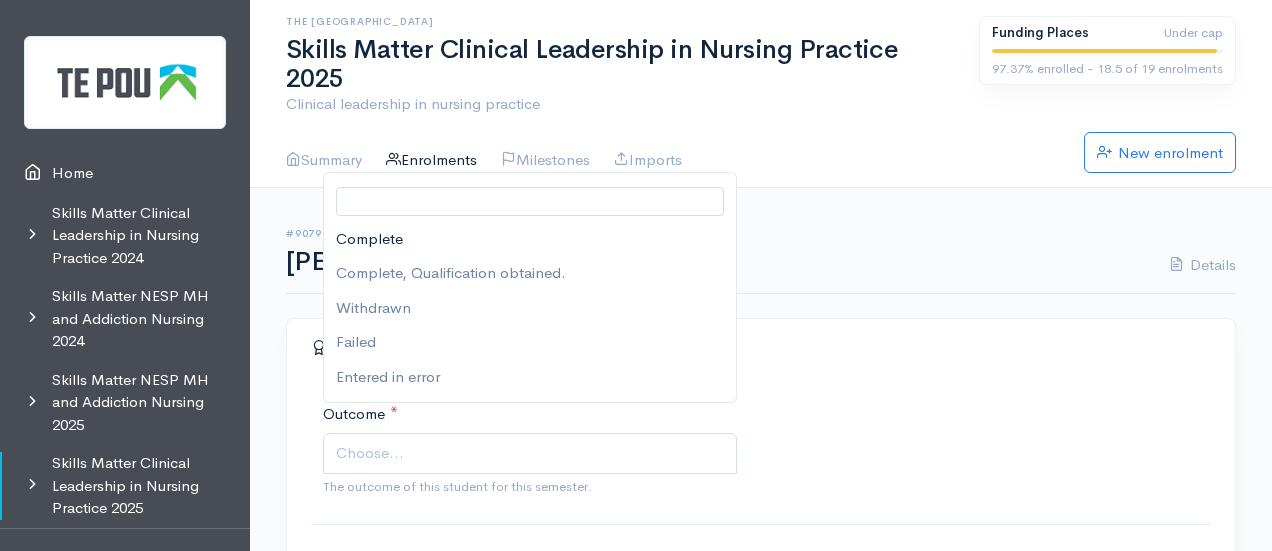 click on "Choose..." at bounding box center (532, 453) 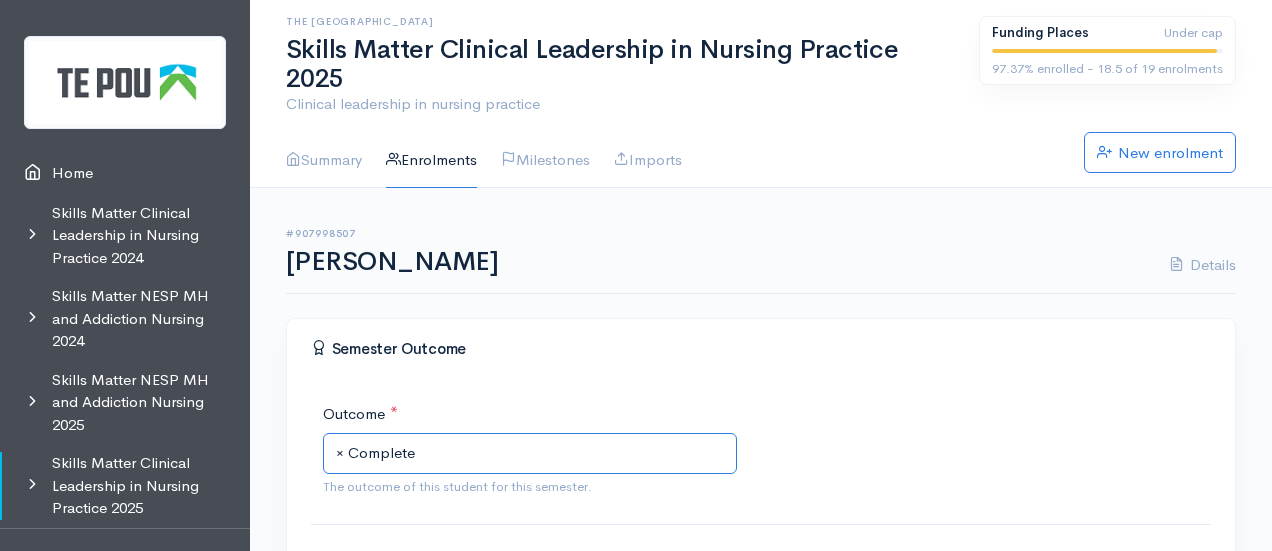 scroll, scrollTop: 456, scrollLeft: 0, axis: vertical 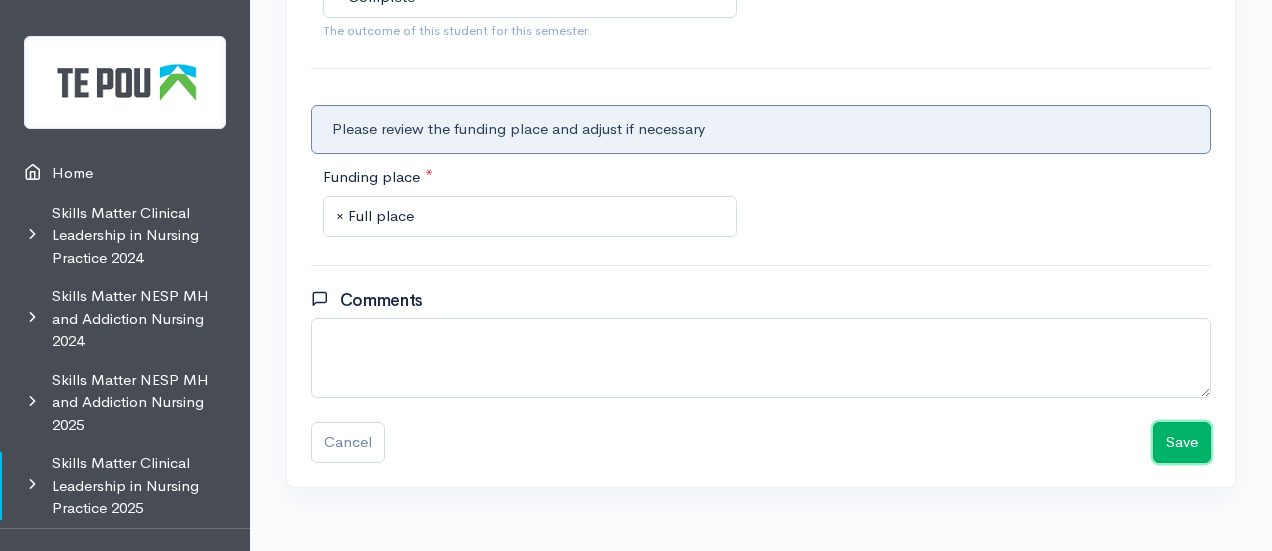 click on "Save" at bounding box center [1182, 442] 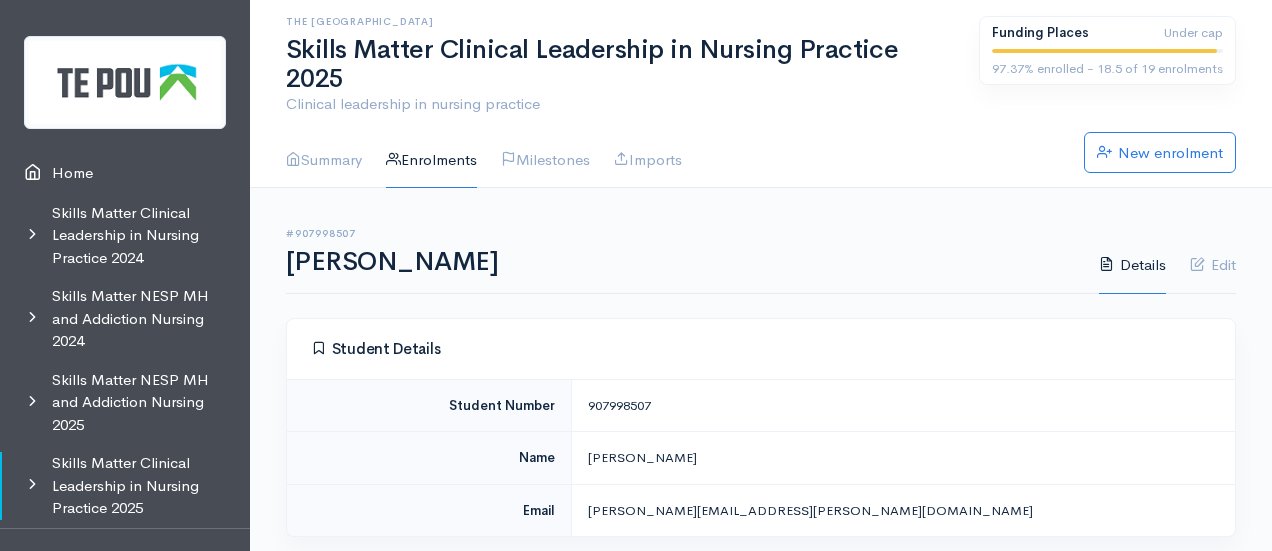scroll, scrollTop: 0, scrollLeft: 0, axis: both 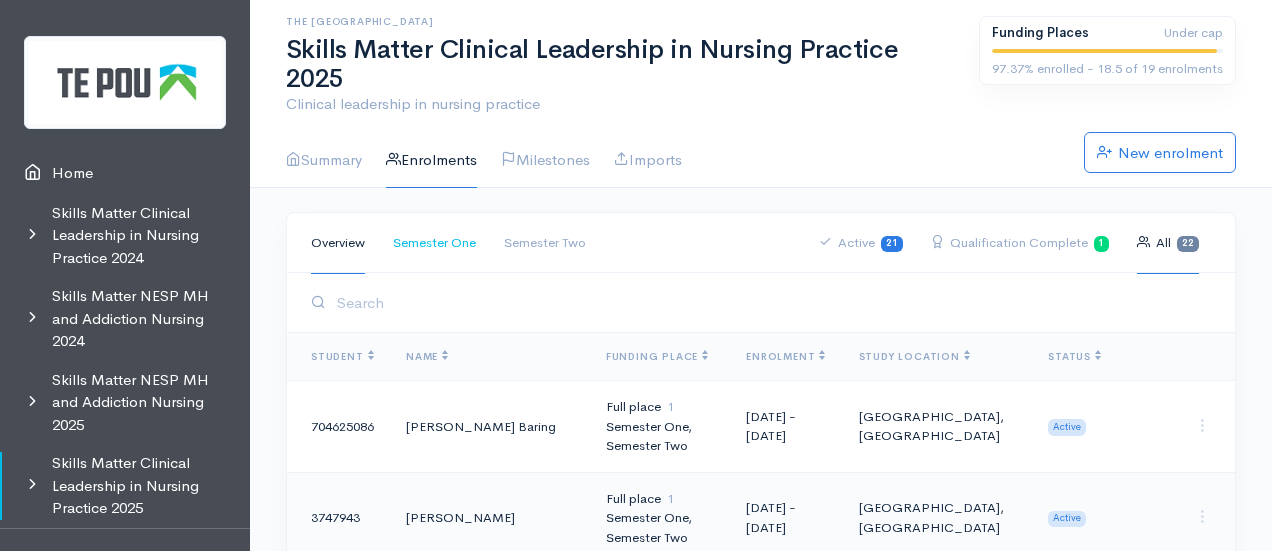 click on "Semester One" at bounding box center (434, 243) 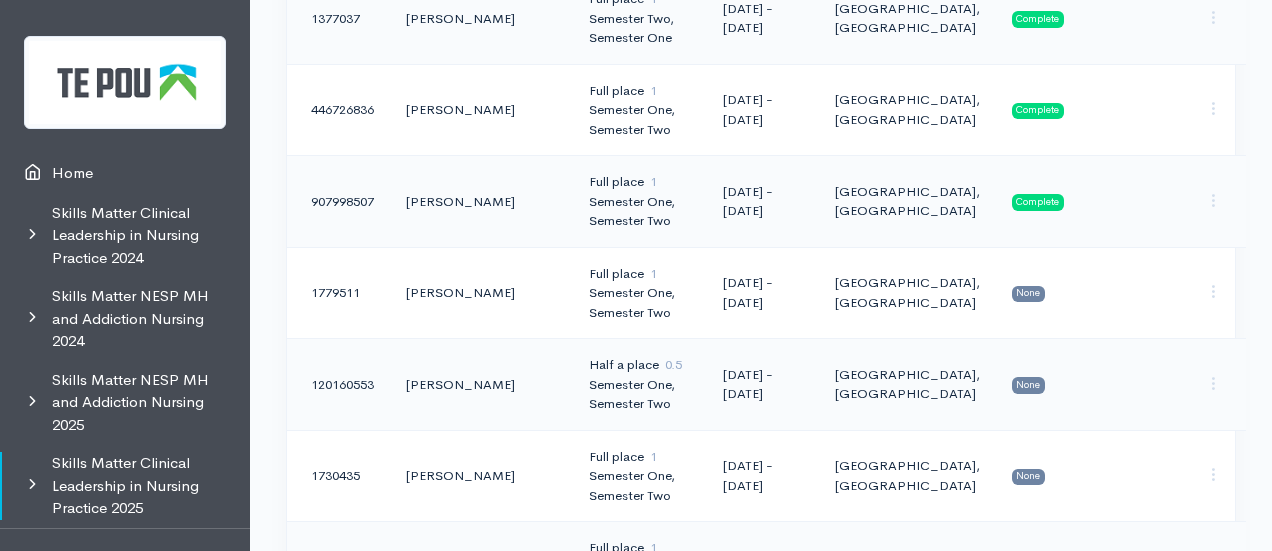 scroll, scrollTop: 675, scrollLeft: 0, axis: vertical 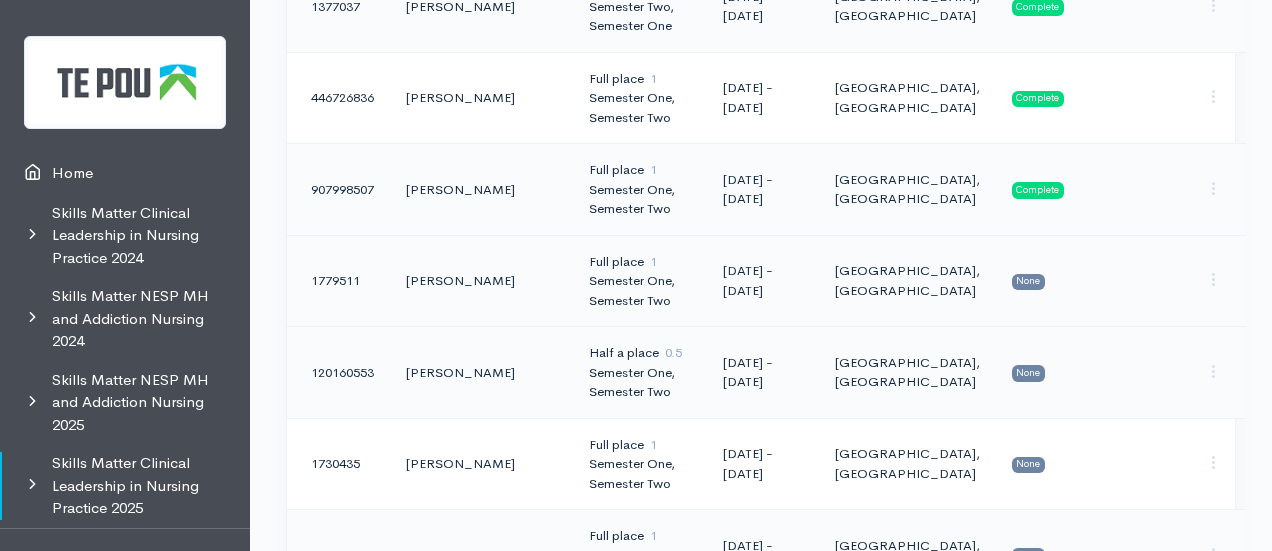 click on "Semester One, Semester Two" at bounding box center (640, 290) 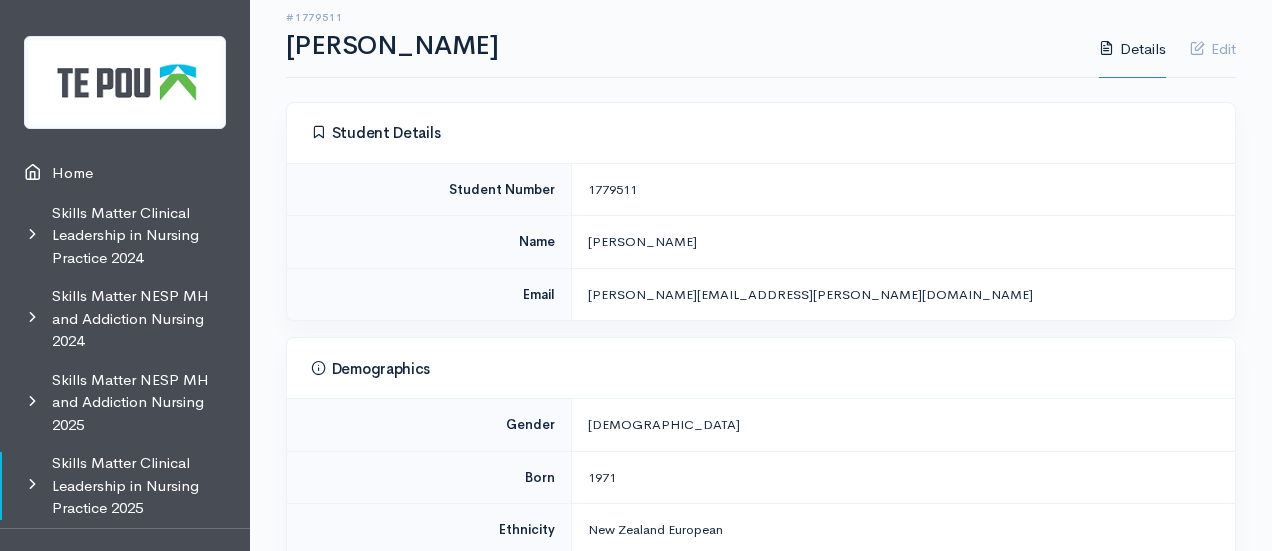 scroll, scrollTop: 212, scrollLeft: 0, axis: vertical 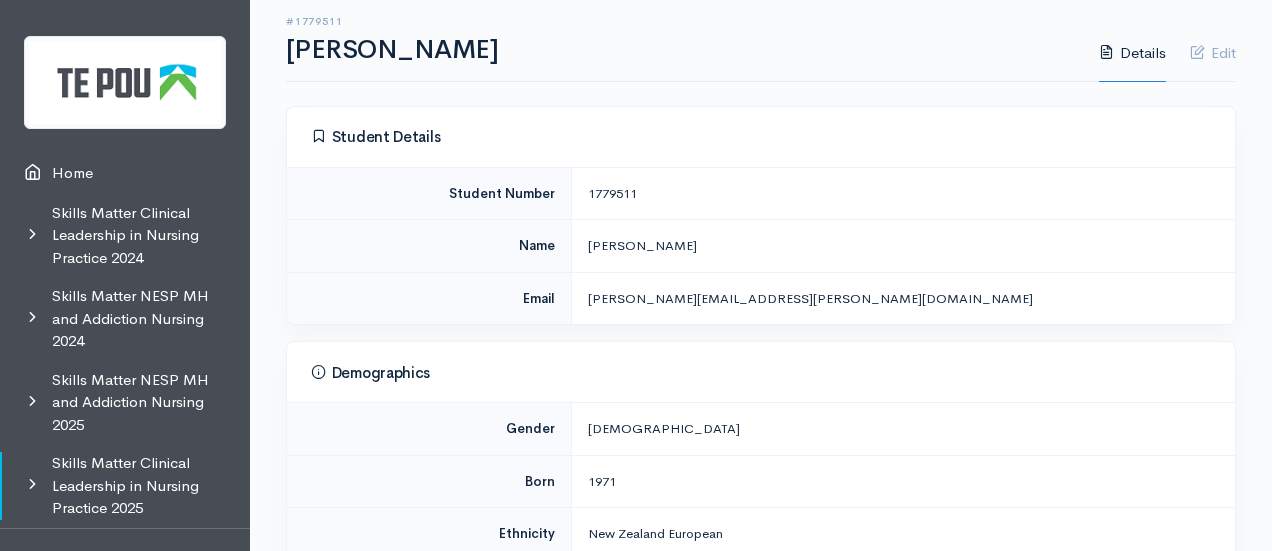 drag, startPoint x: 643, startPoint y: 164, endPoint x: 589, endPoint y: 159, distance: 54.230988 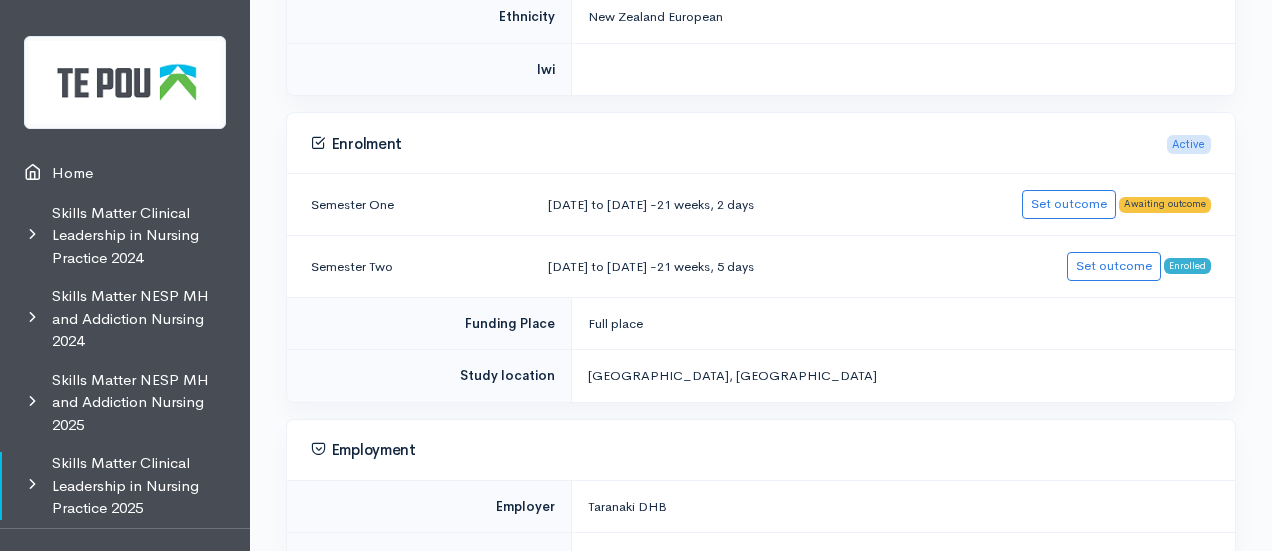 scroll, scrollTop: 730, scrollLeft: 0, axis: vertical 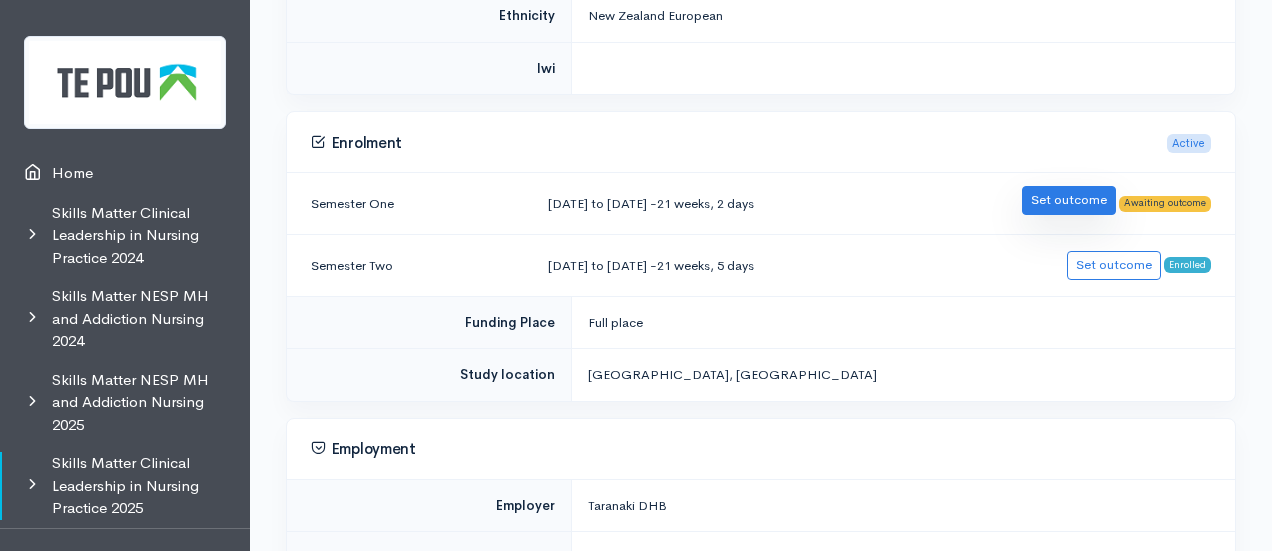 click on "Set outcome" at bounding box center [1069, 200] 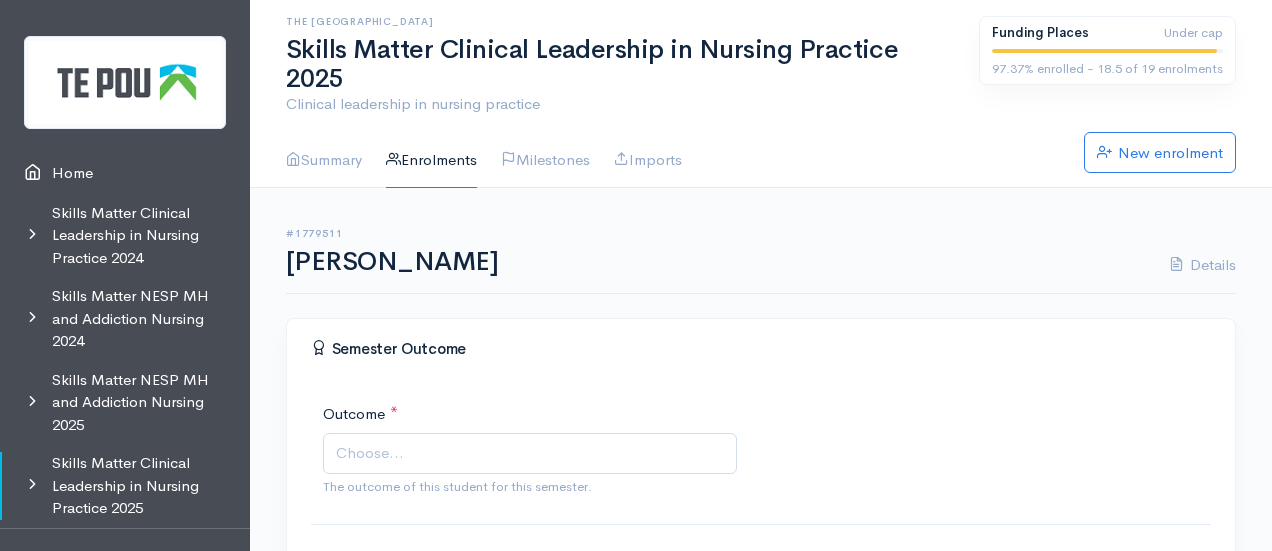 scroll, scrollTop: 0, scrollLeft: 0, axis: both 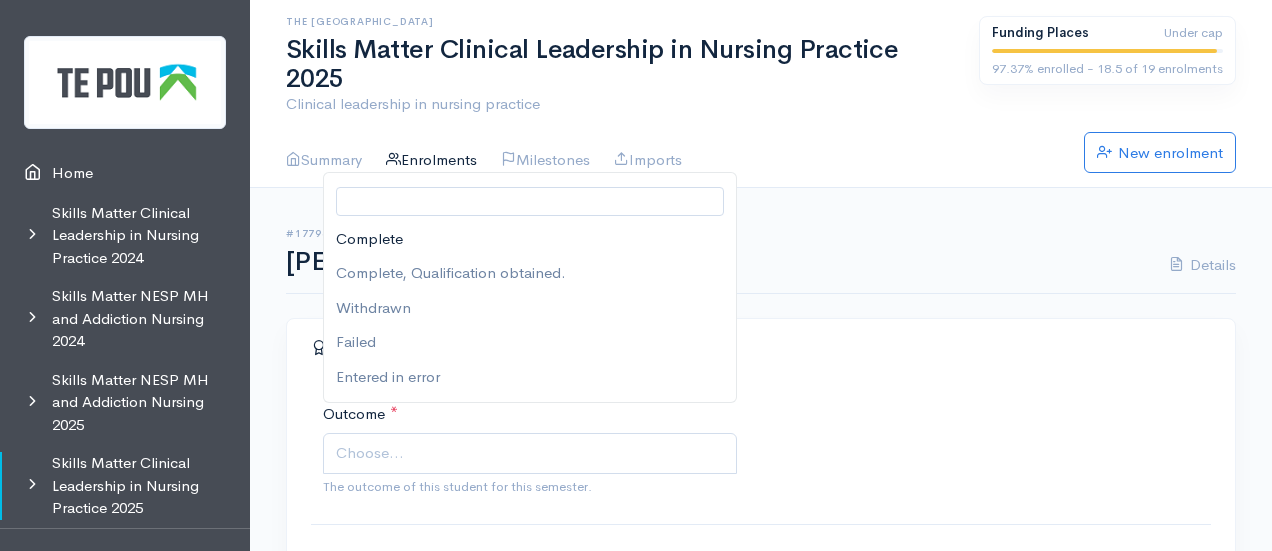 click on "Choose..." at bounding box center (532, 453) 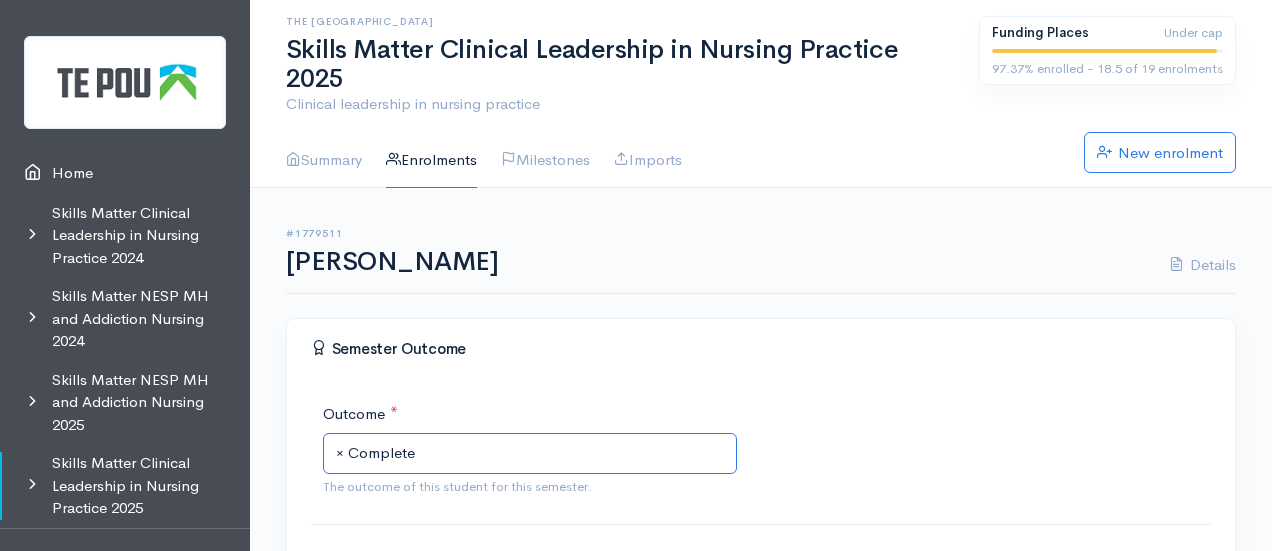 scroll, scrollTop: 456, scrollLeft: 0, axis: vertical 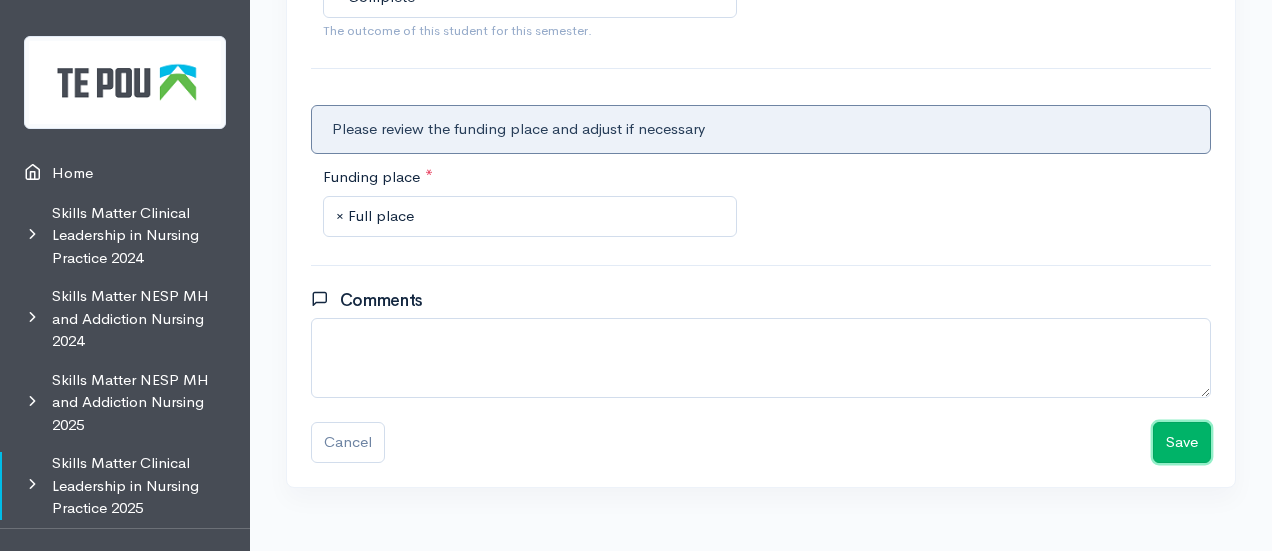 click on "Save" at bounding box center (1182, 442) 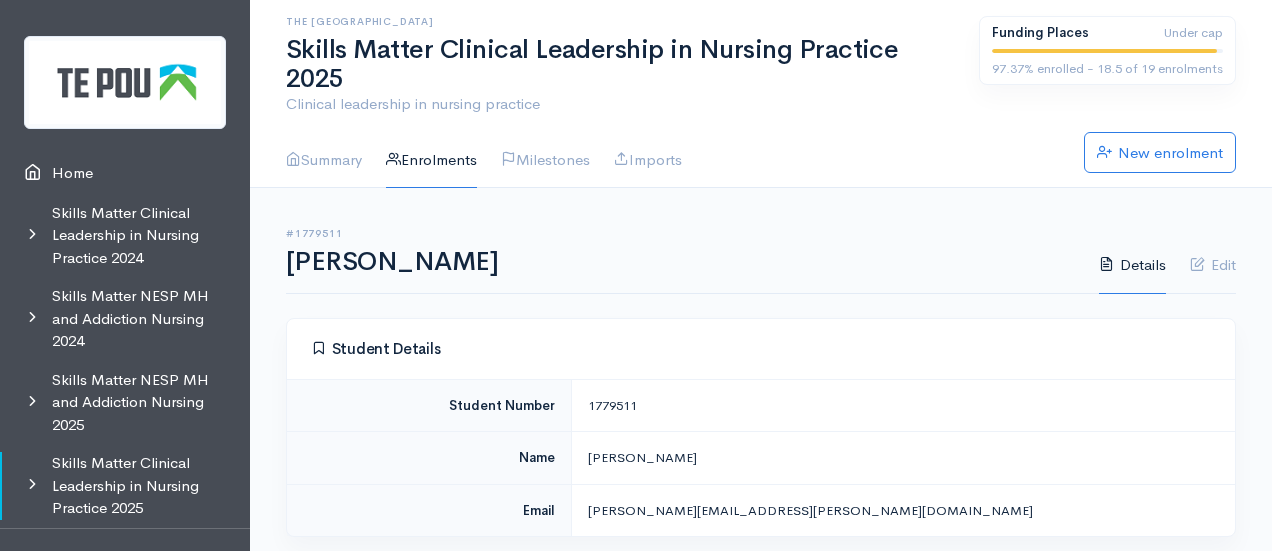 scroll, scrollTop: 0, scrollLeft: 0, axis: both 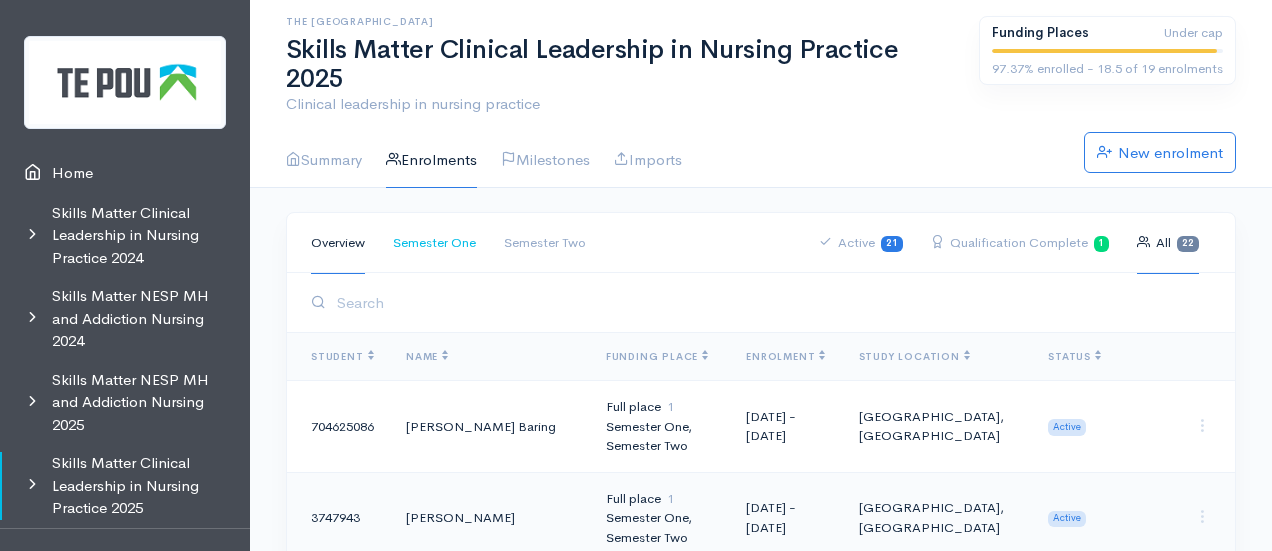 click on "Semester One" at bounding box center [434, 243] 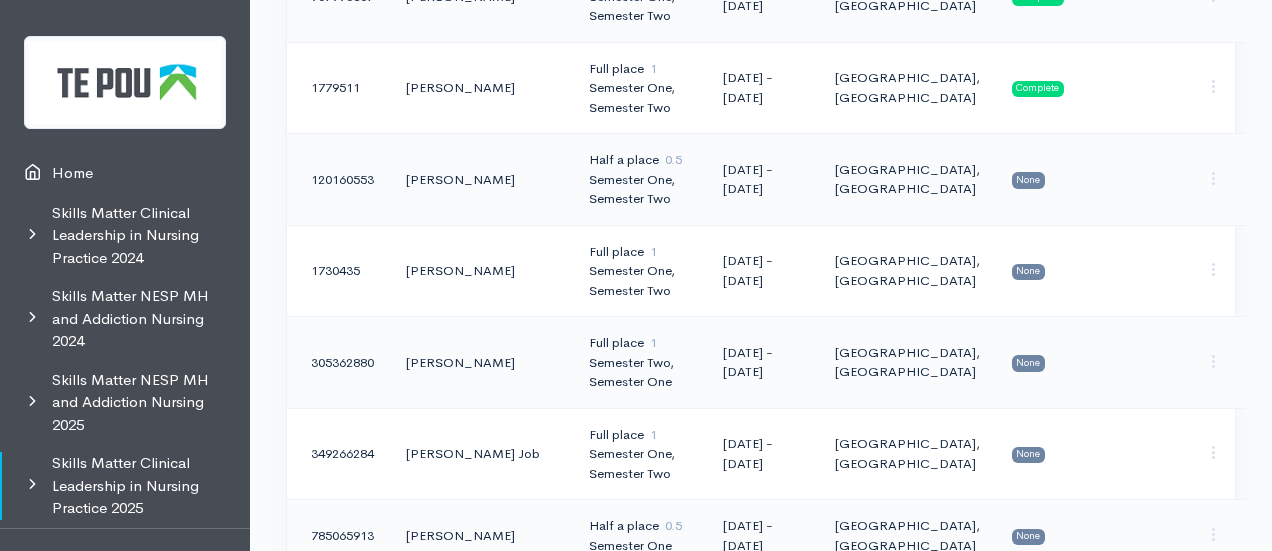 scroll, scrollTop: 870, scrollLeft: 0, axis: vertical 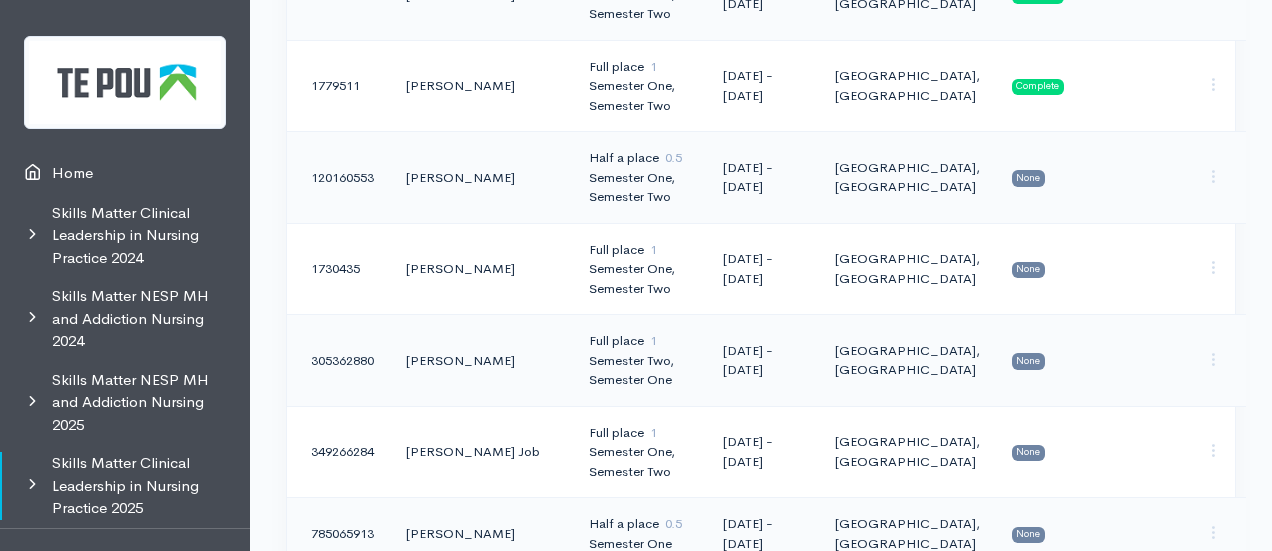 click on "[PERSON_NAME]" at bounding box center (481, 178) 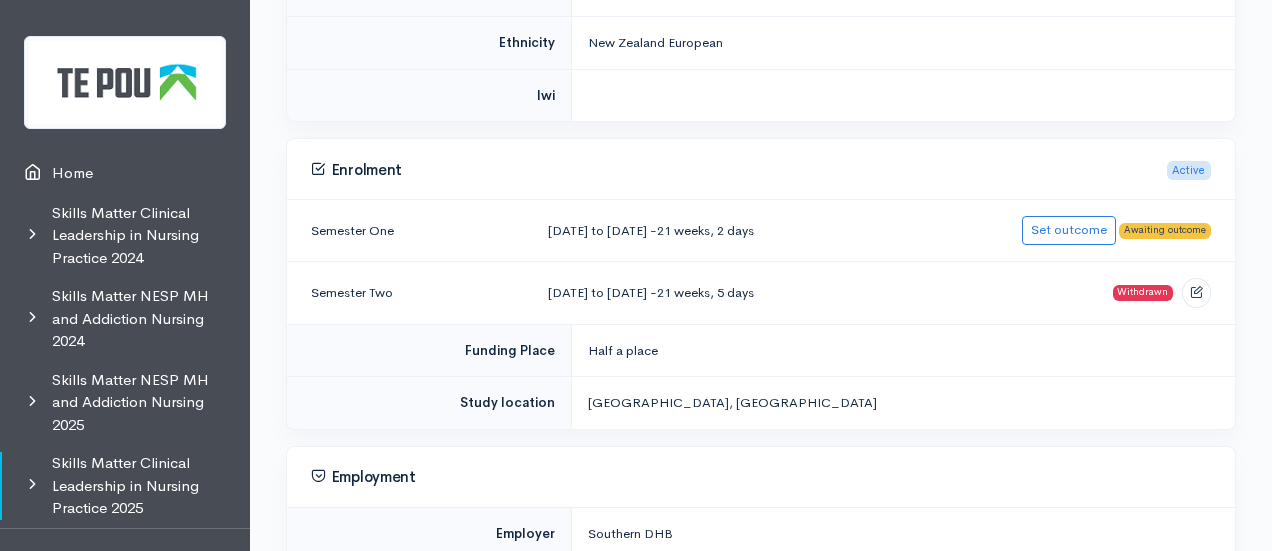 scroll, scrollTop: 704, scrollLeft: 0, axis: vertical 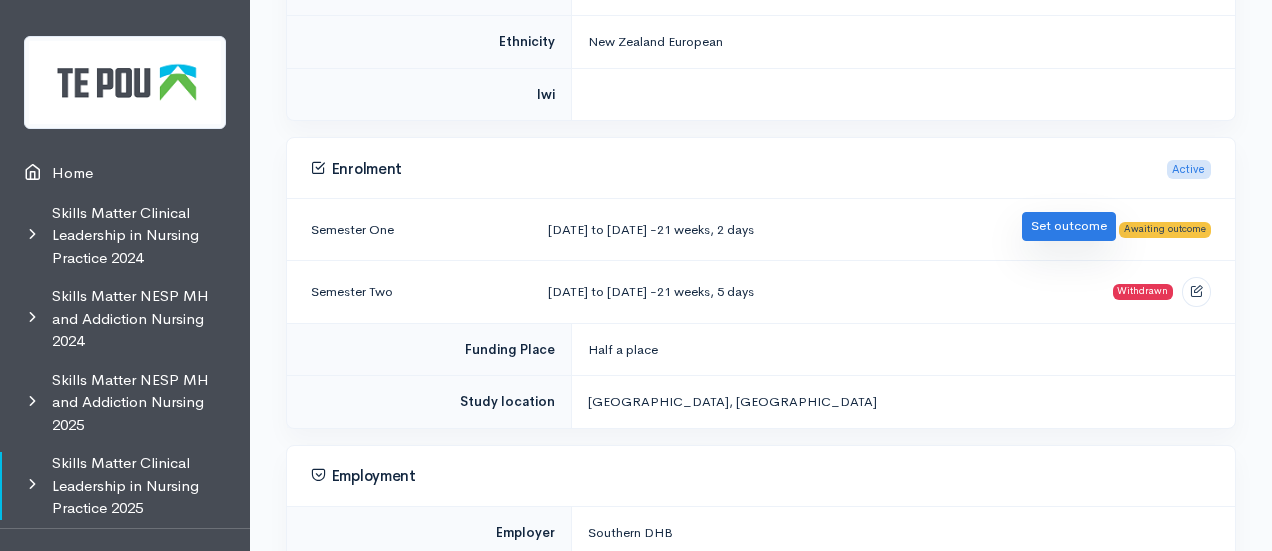 click on "Set outcome" at bounding box center [1069, 226] 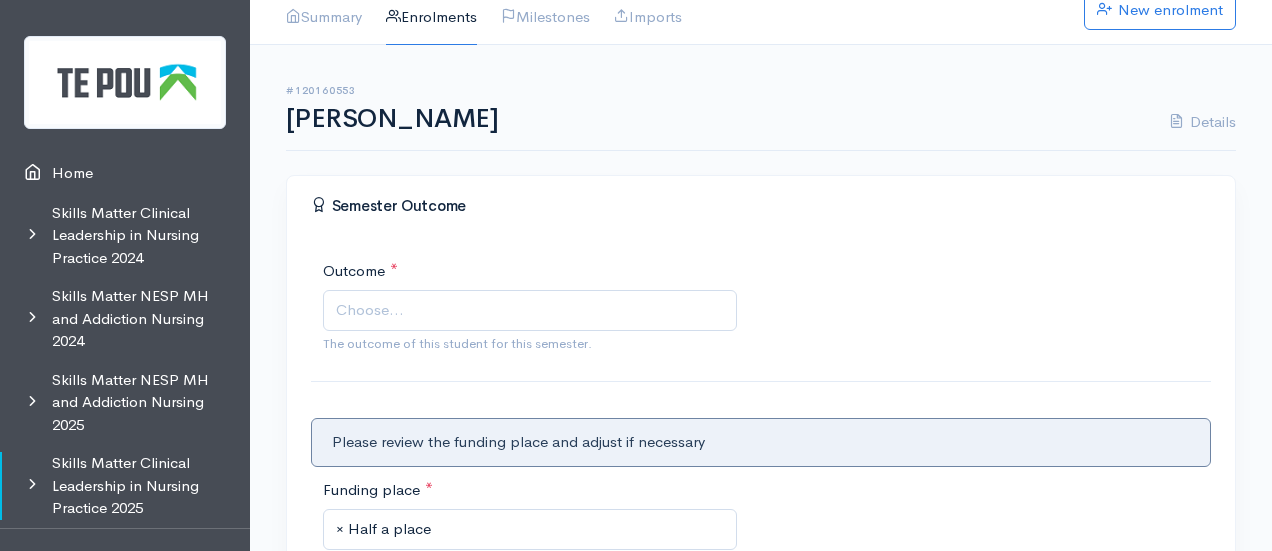 scroll, scrollTop: 0, scrollLeft: 0, axis: both 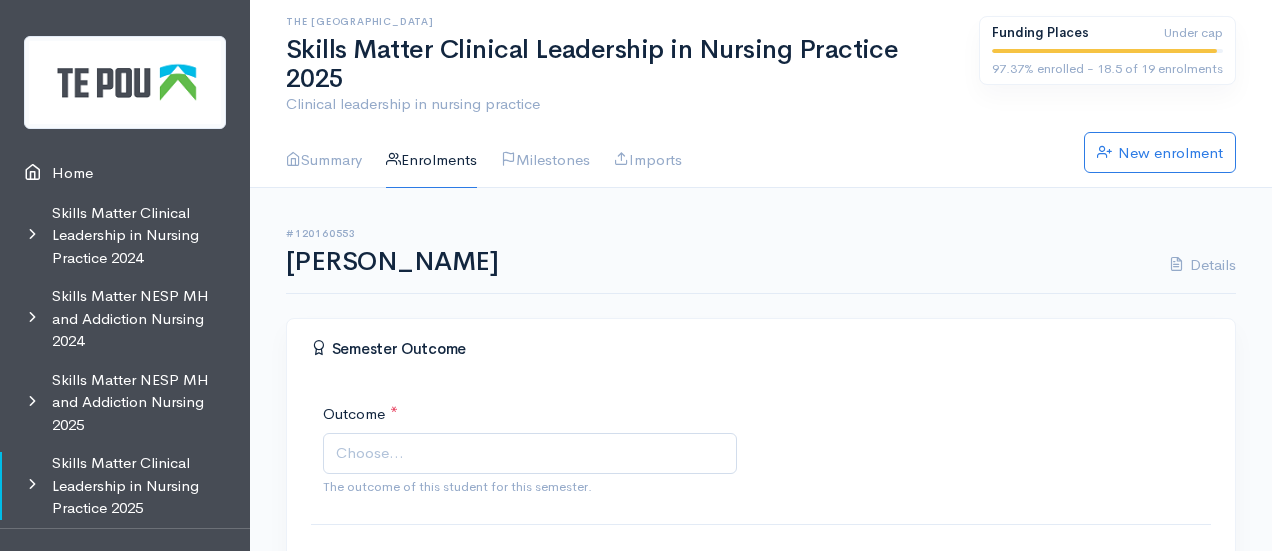 click on "Choose..." at bounding box center (532, 453) 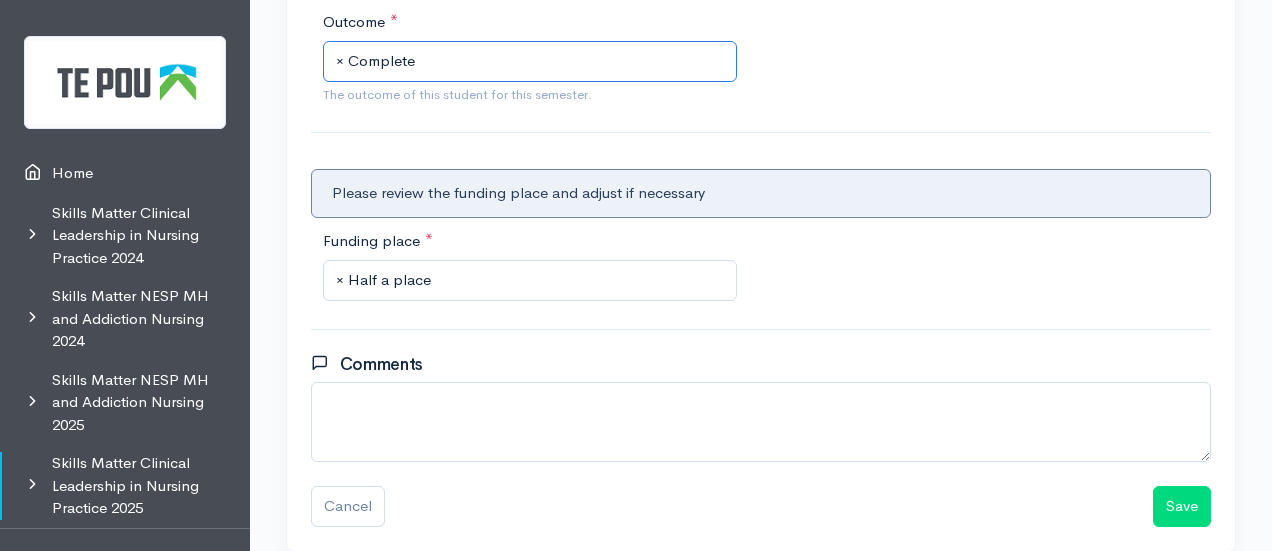 scroll, scrollTop: 393, scrollLeft: 0, axis: vertical 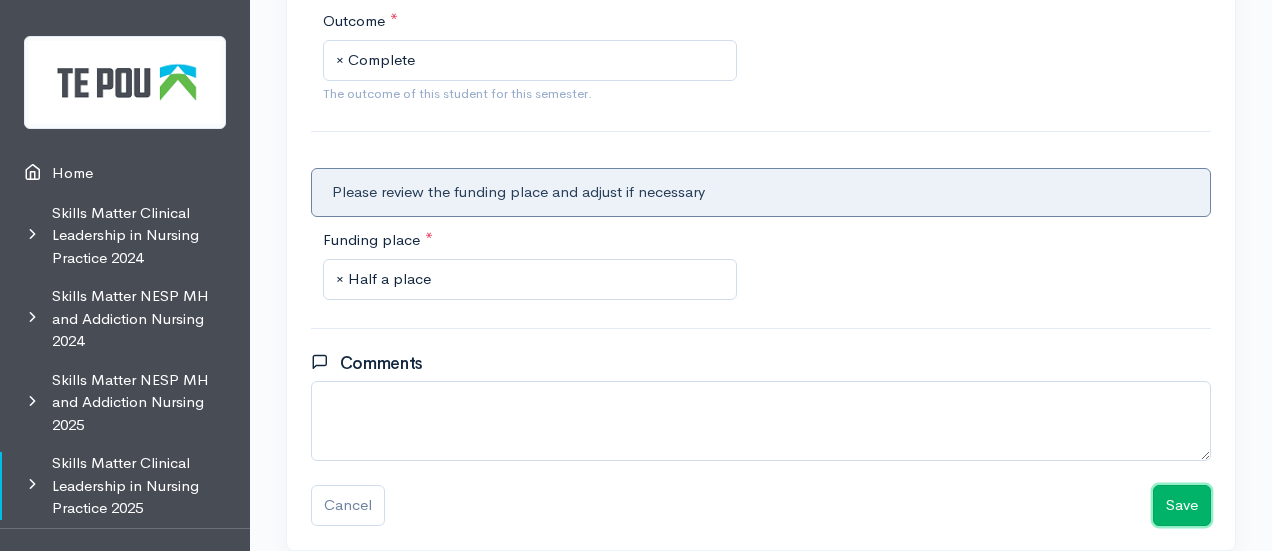 click on "Save" at bounding box center [1182, 505] 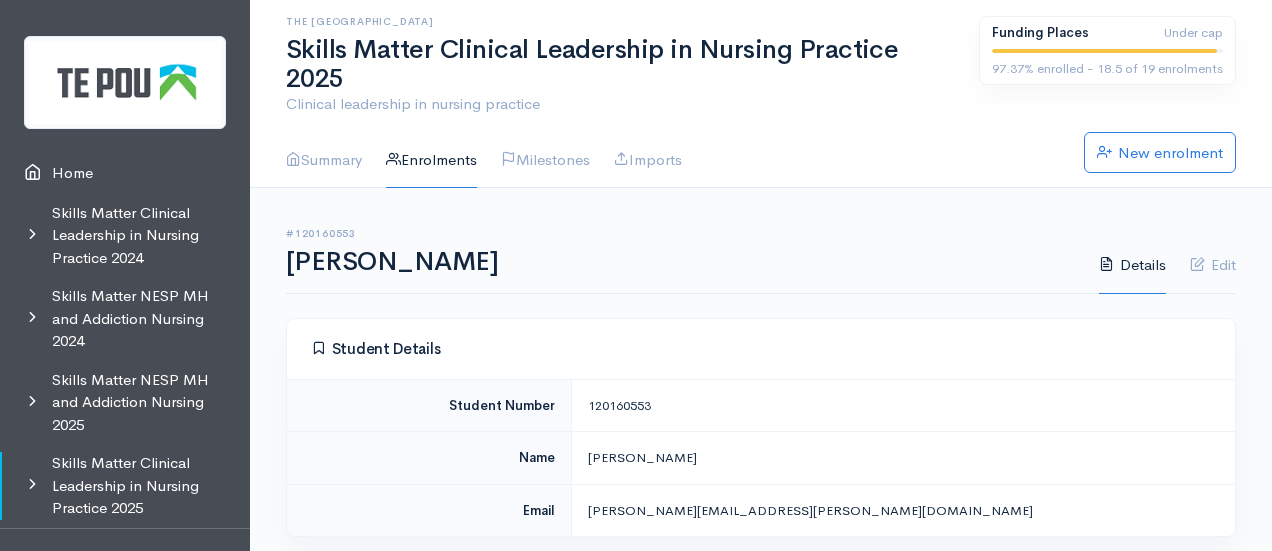 scroll, scrollTop: 0, scrollLeft: 0, axis: both 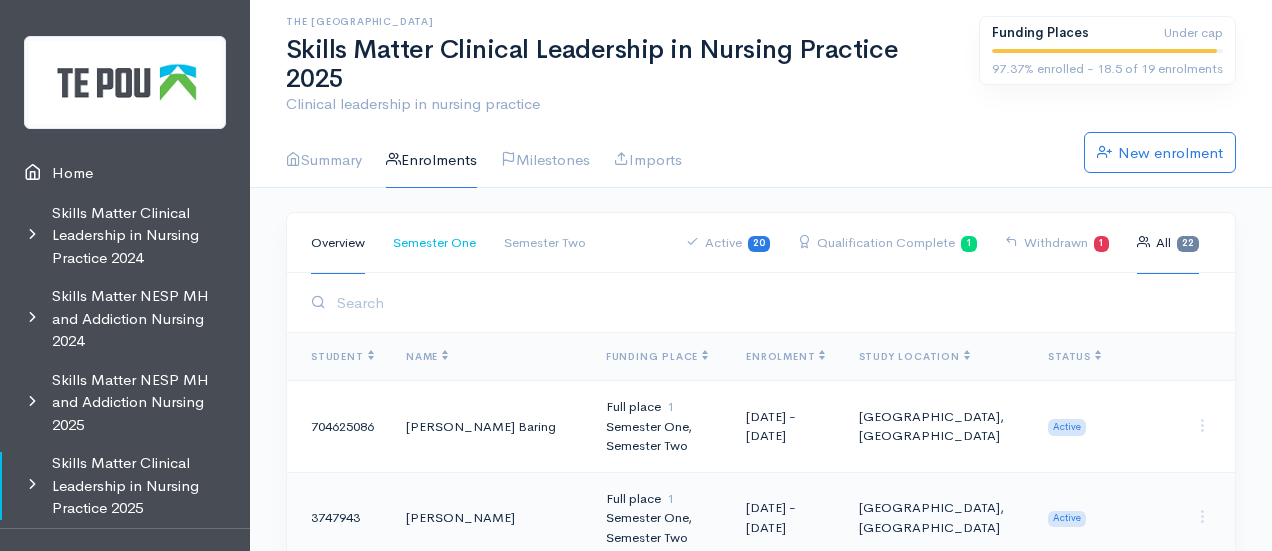 click on "Semester One" at bounding box center [434, 243] 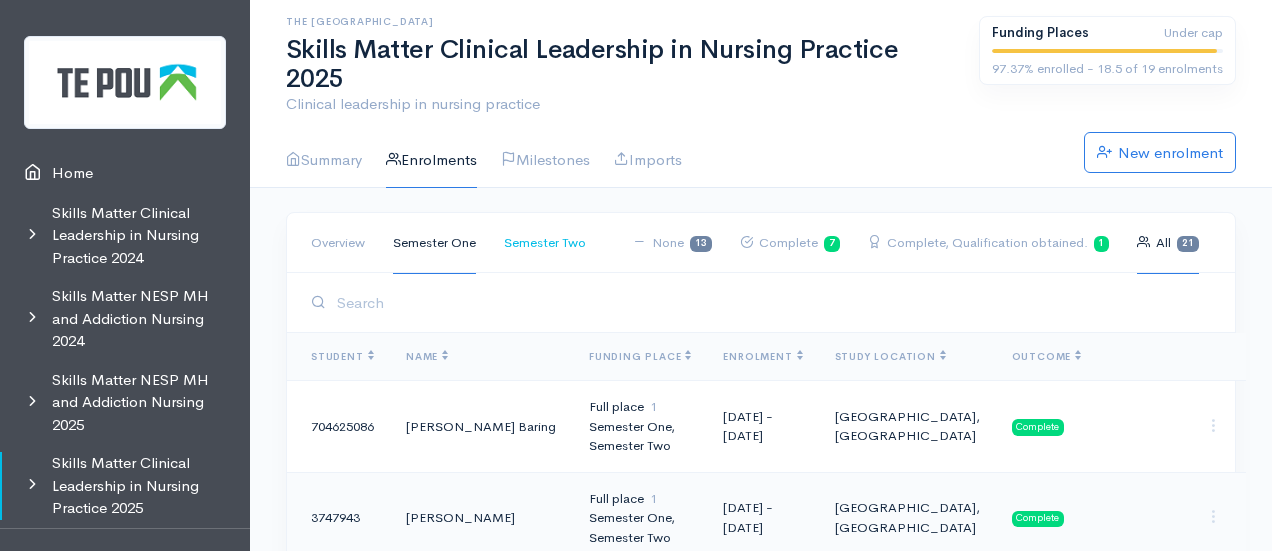 scroll, scrollTop: 0, scrollLeft: 0, axis: both 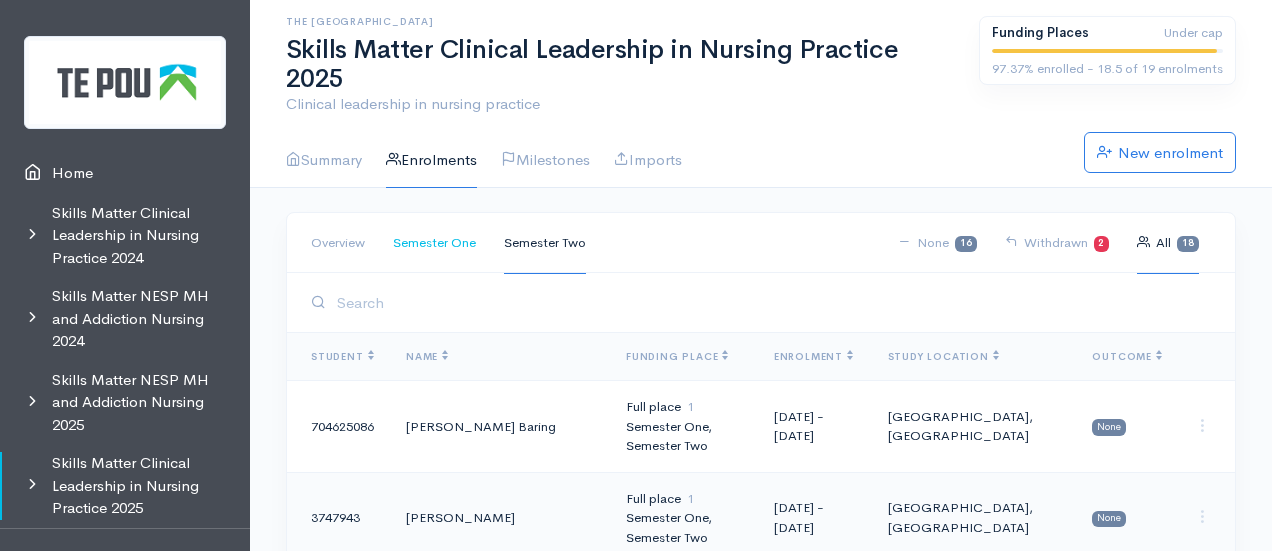 click on "Semester One" at bounding box center [434, 243] 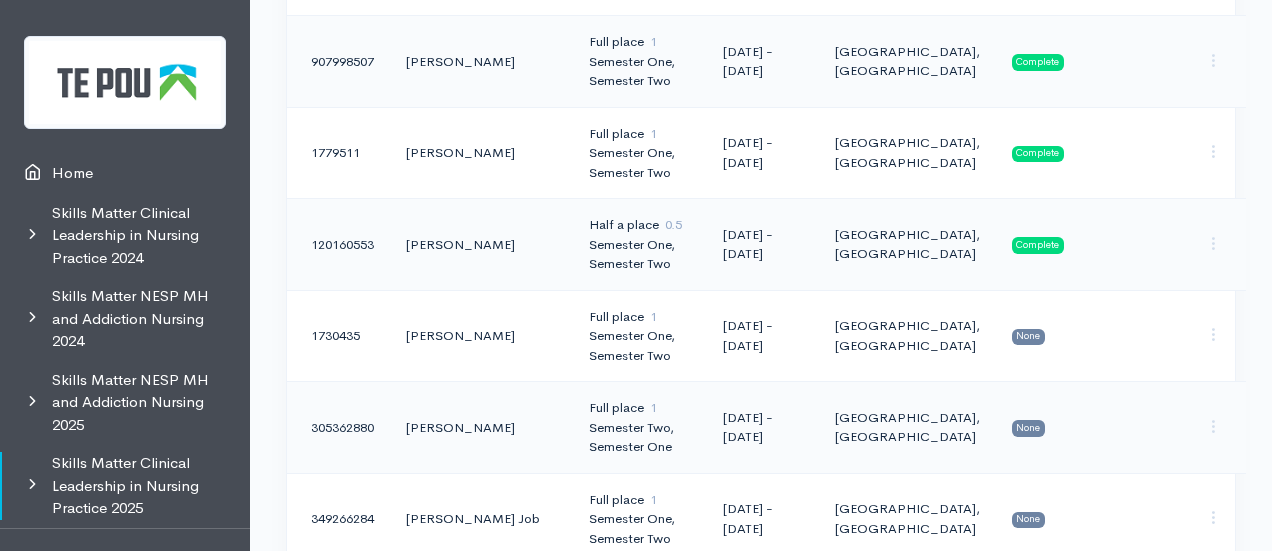 scroll, scrollTop: 872, scrollLeft: 0, axis: vertical 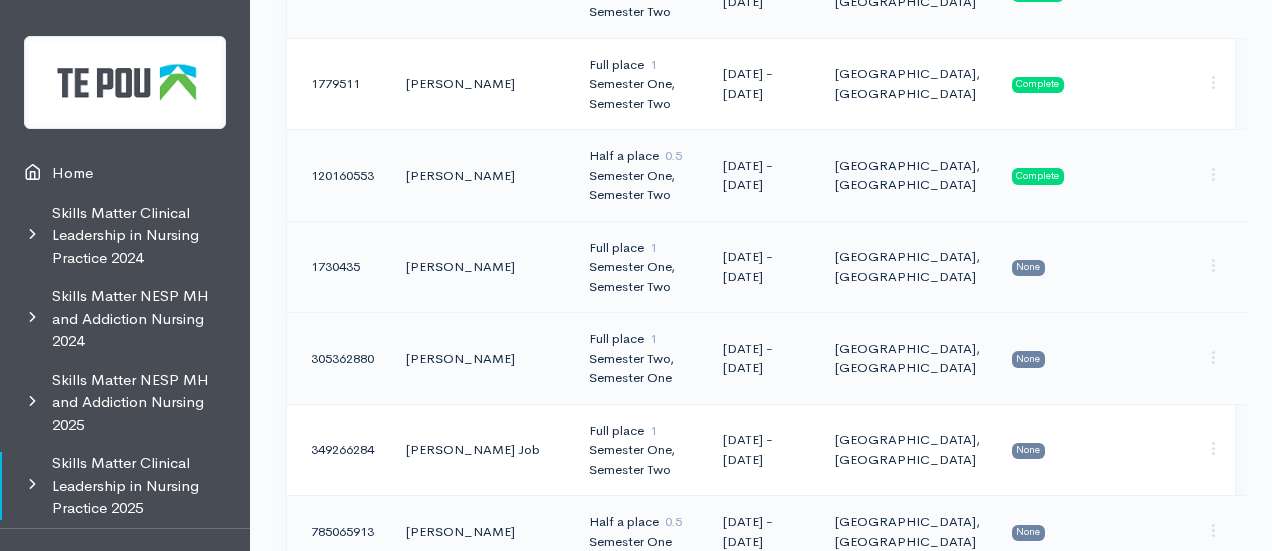 click on "Full place  1
Semester One, Semester Two" at bounding box center (640, 267) 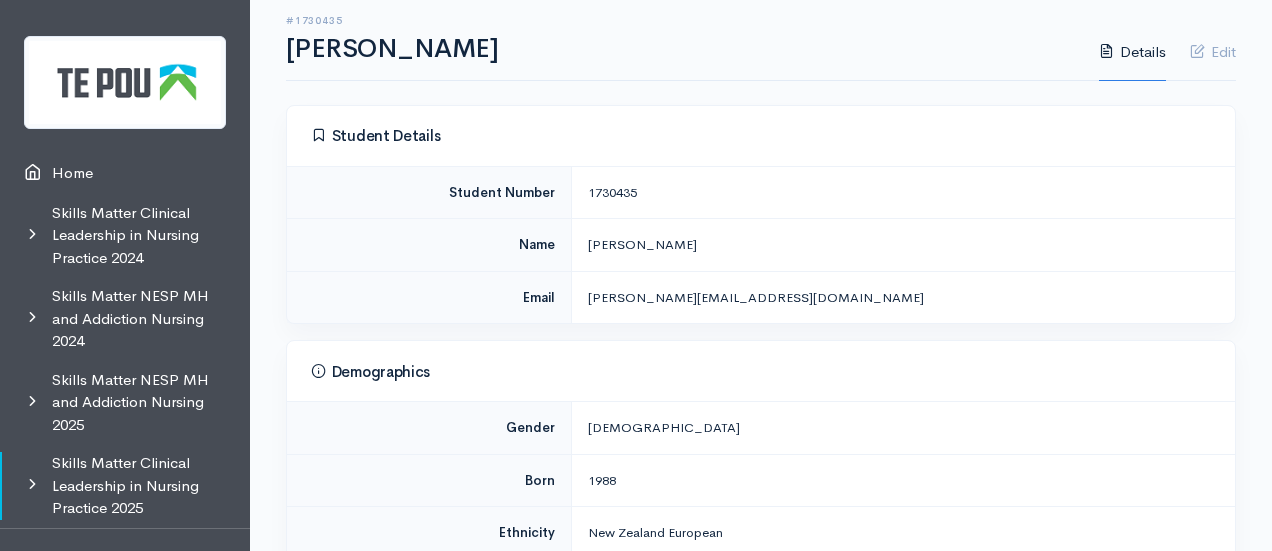 scroll, scrollTop: 212, scrollLeft: 0, axis: vertical 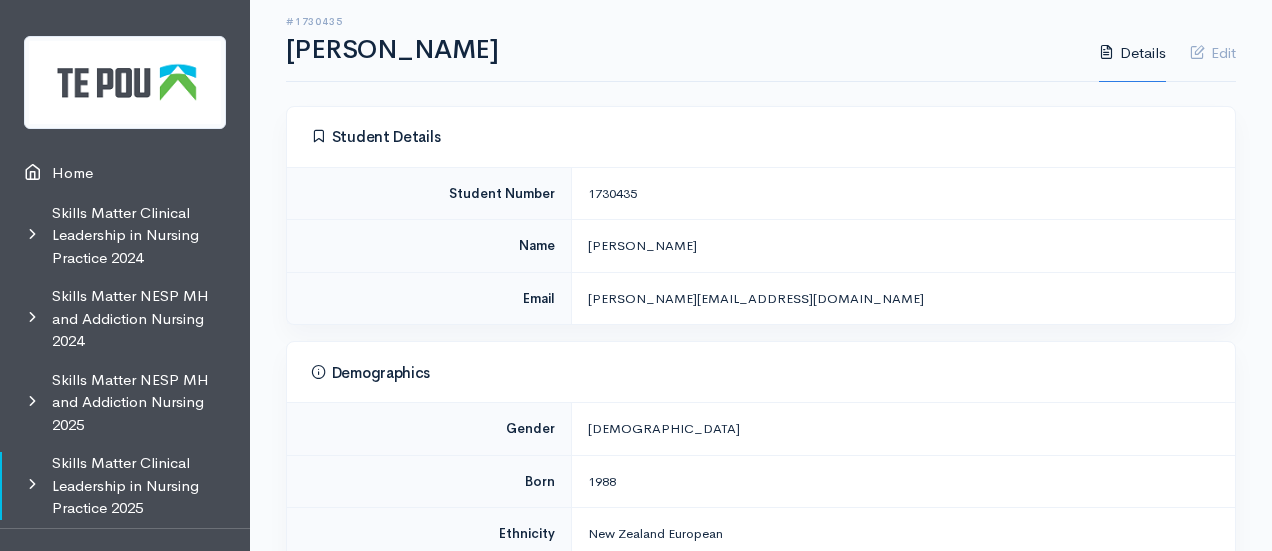 drag, startPoint x: 653, startPoint y: 160, endPoint x: 586, endPoint y: 159, distance: 67.00746 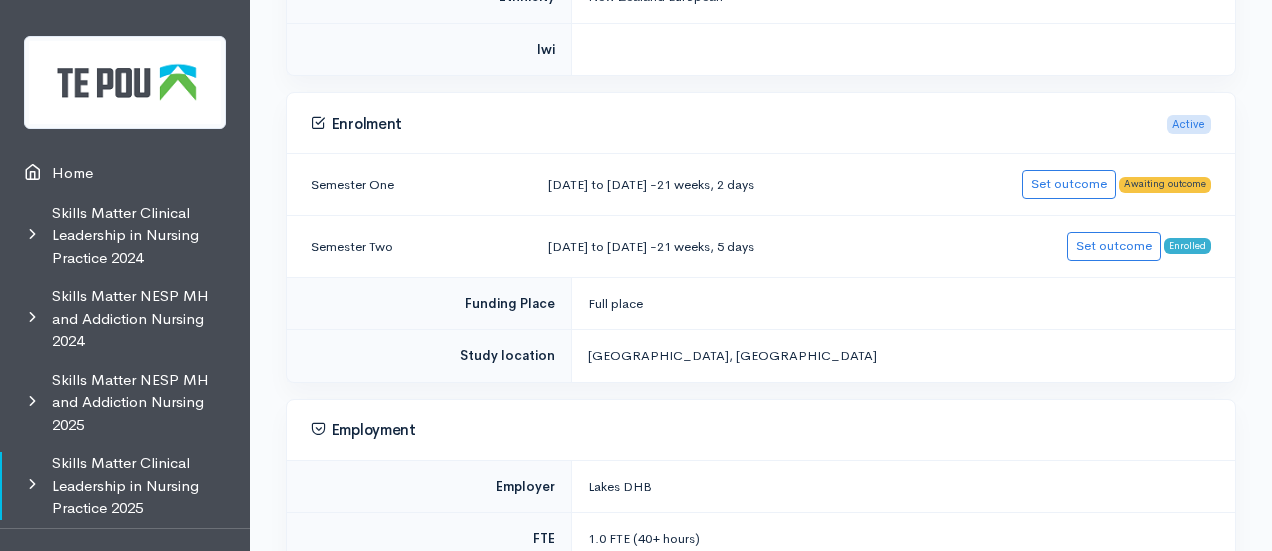 scroll, scrollTop: 750, scrollLeft: 0, axis: vertical 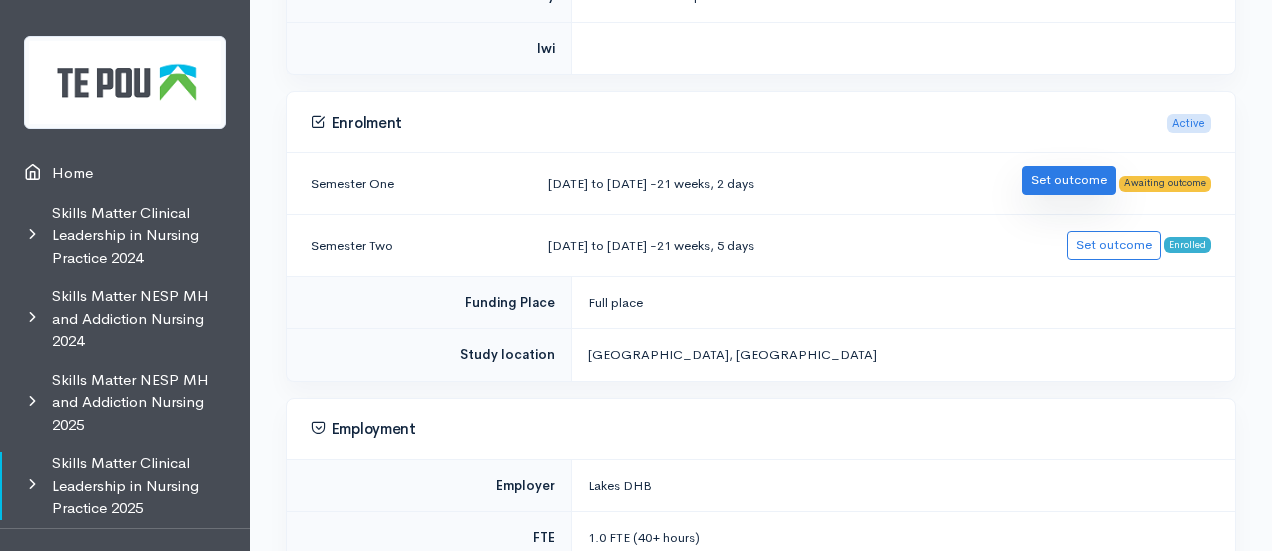 click on "Set outcome" at bounding box center (1069, 180) 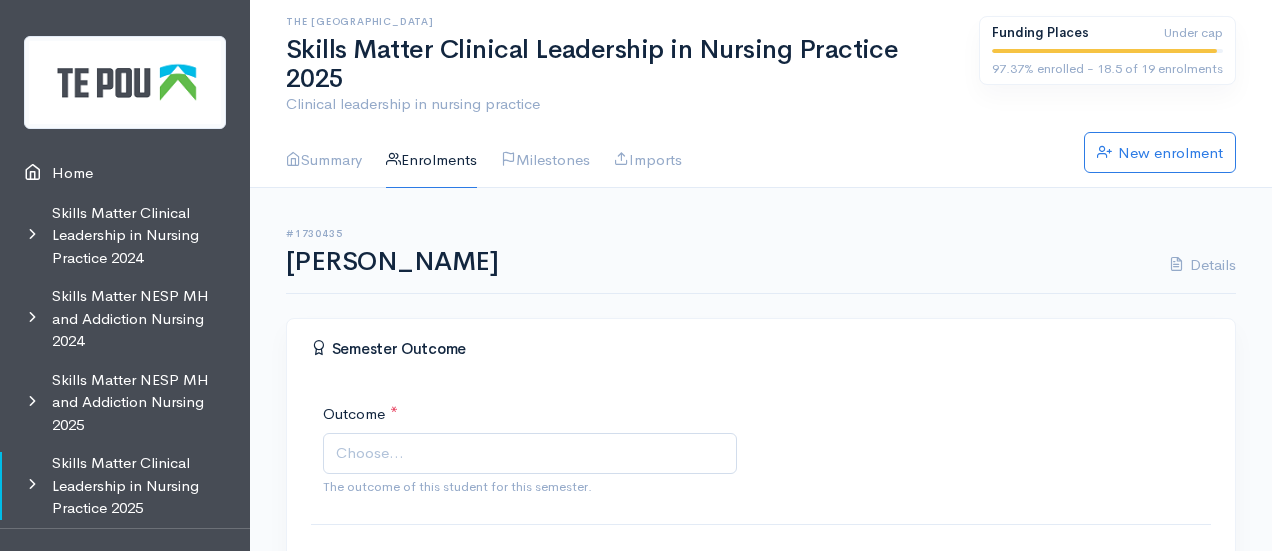 scroll, scrollTop: 0, scrollLeft: 0, axis: both 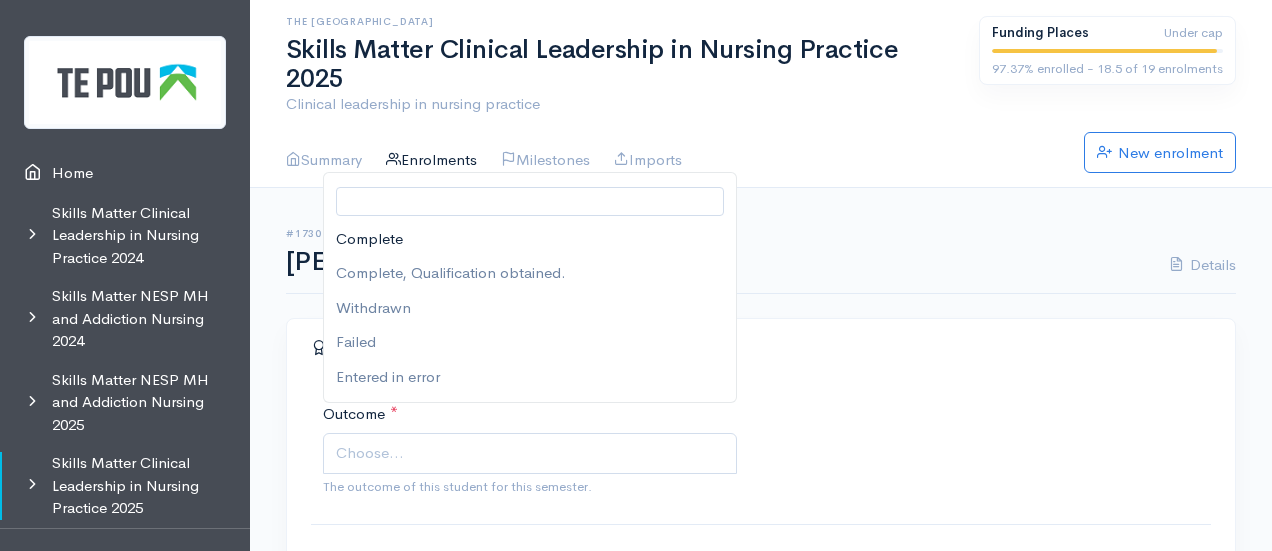 click on "Choose..." at bounding box center (532, 453) 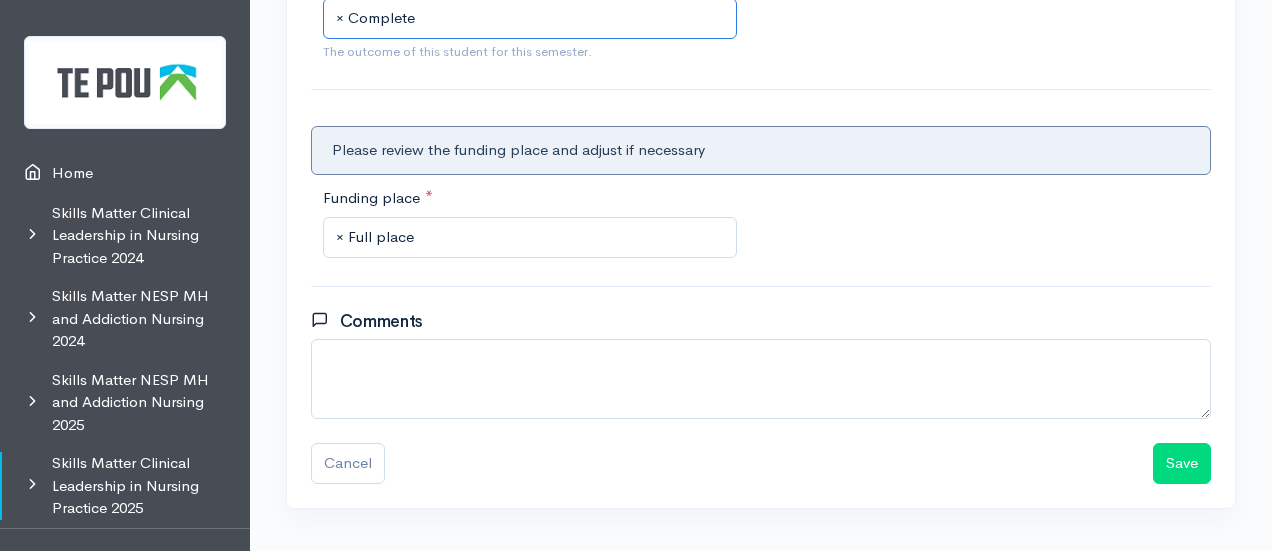 scroll, scrollTop: 456, scrollLeft: 0, axis: vertical 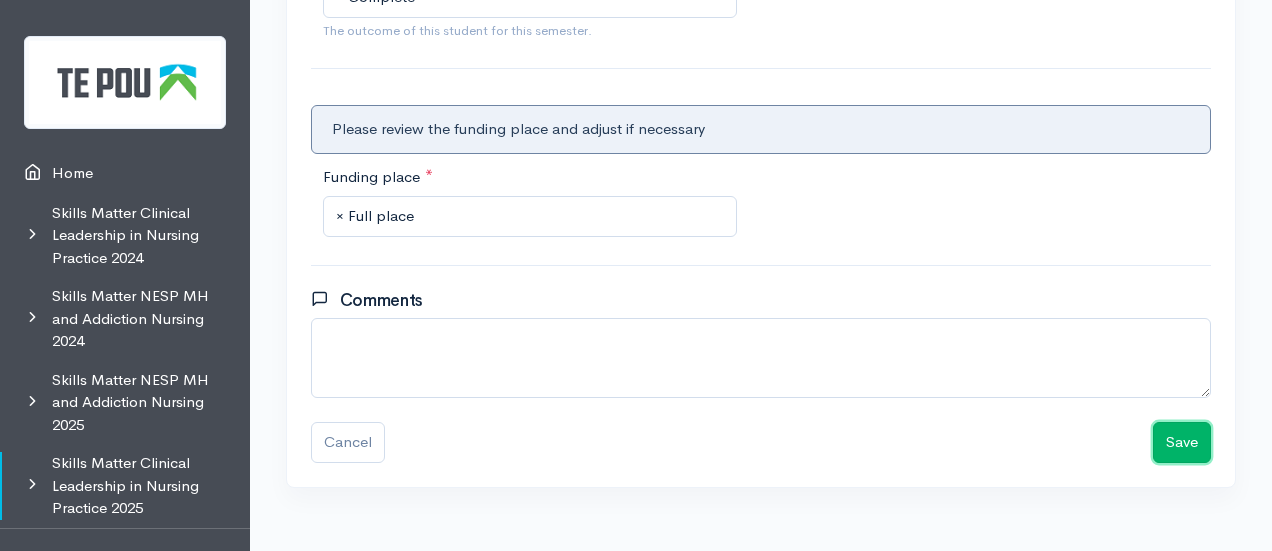 click on "Save" at bounding box center (1182, 442) 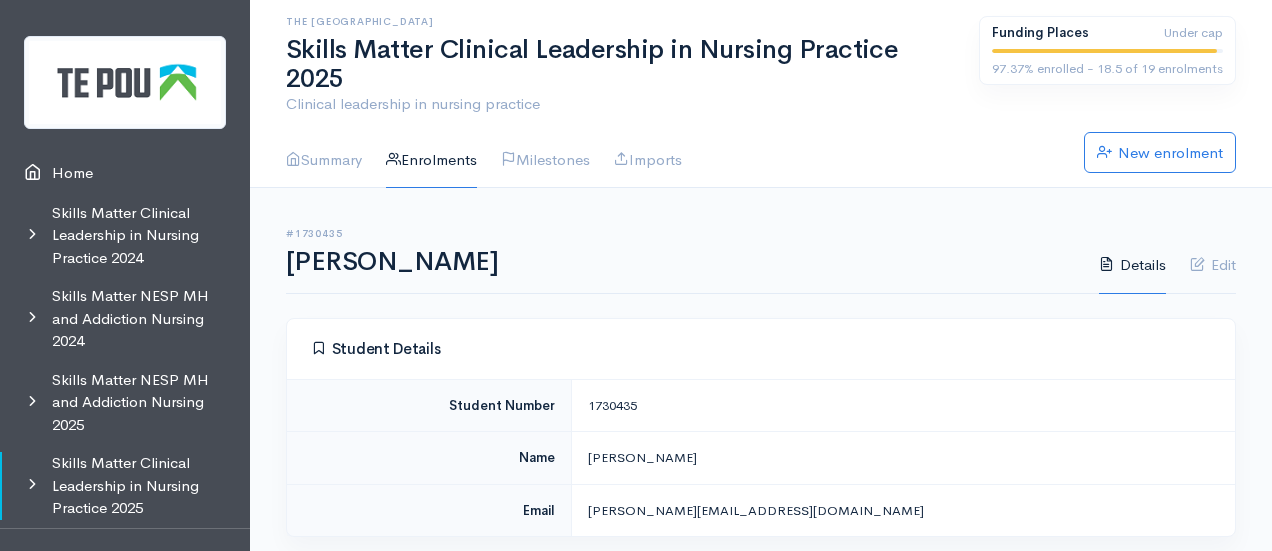 scroll, scrollTop: 0, scrollLeft: 0, axis: both 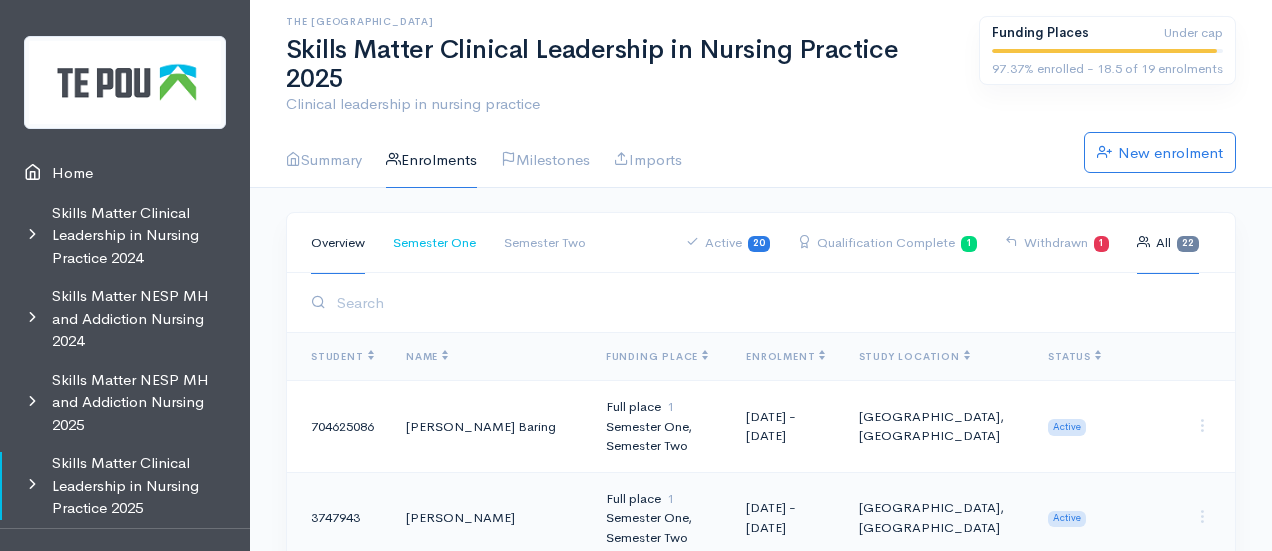 click on "Semester One" at bounding box center (434, 243) 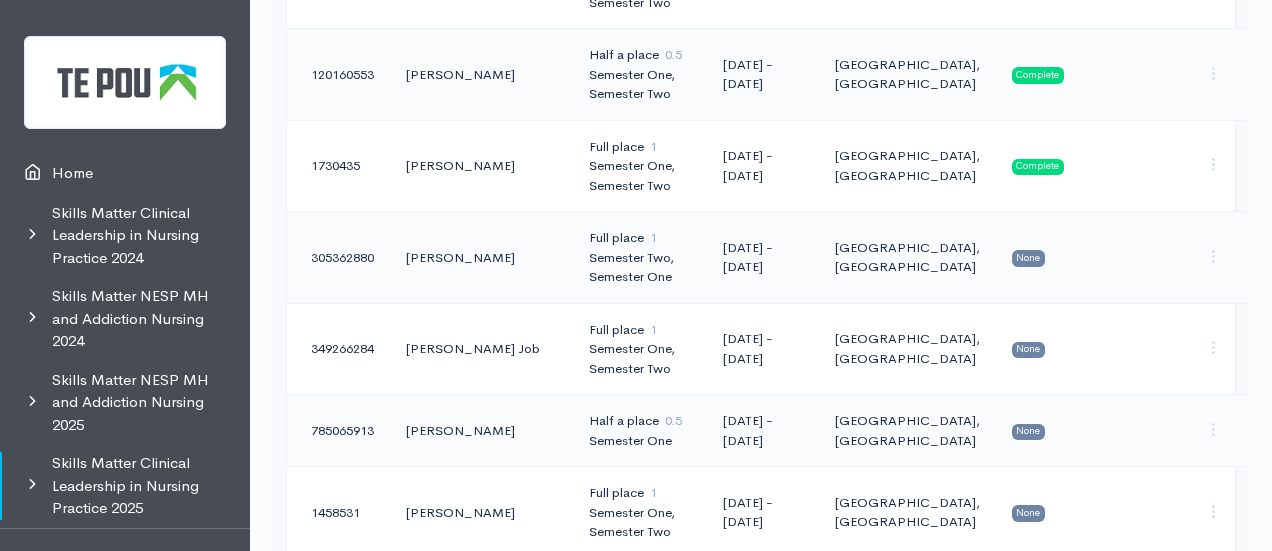 scroll, scrollTop: 974, scrollLeft: 0, axis: vertical 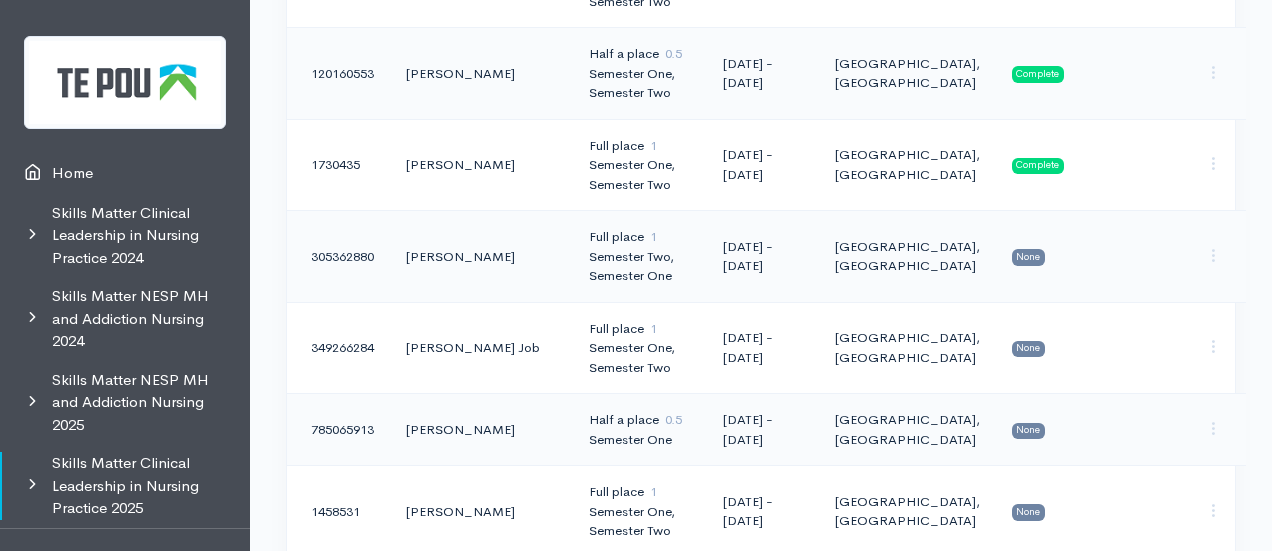 click on "01 Feb 2025 - 30 Nov 2025" at bounding box center (762, 257) 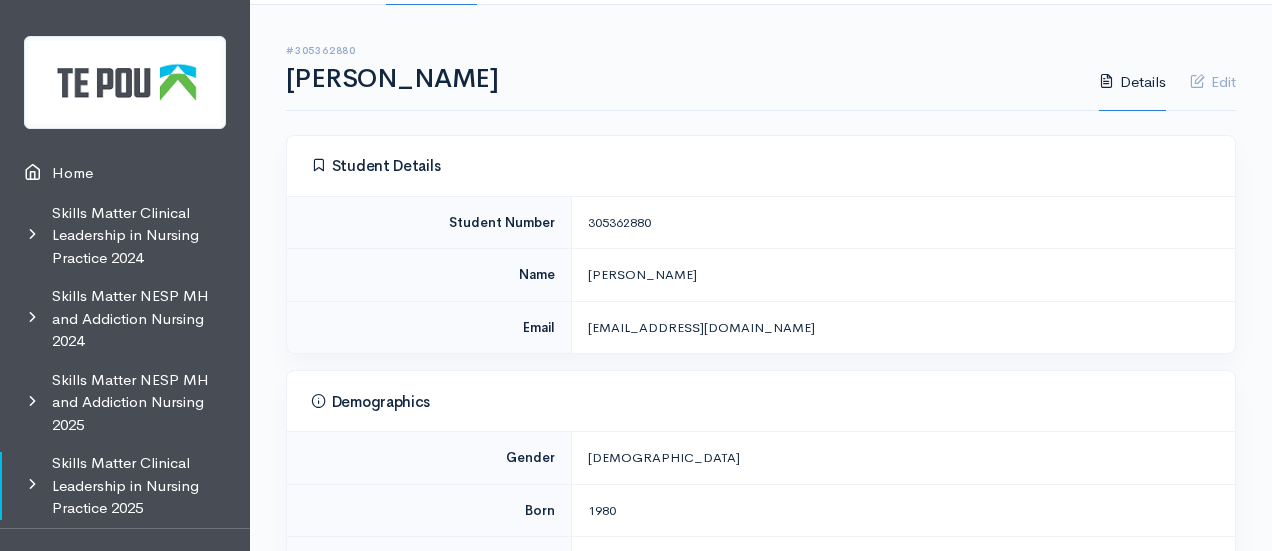 scroll, scrollTop: 182, scrollLeft: 0, axis: vertical 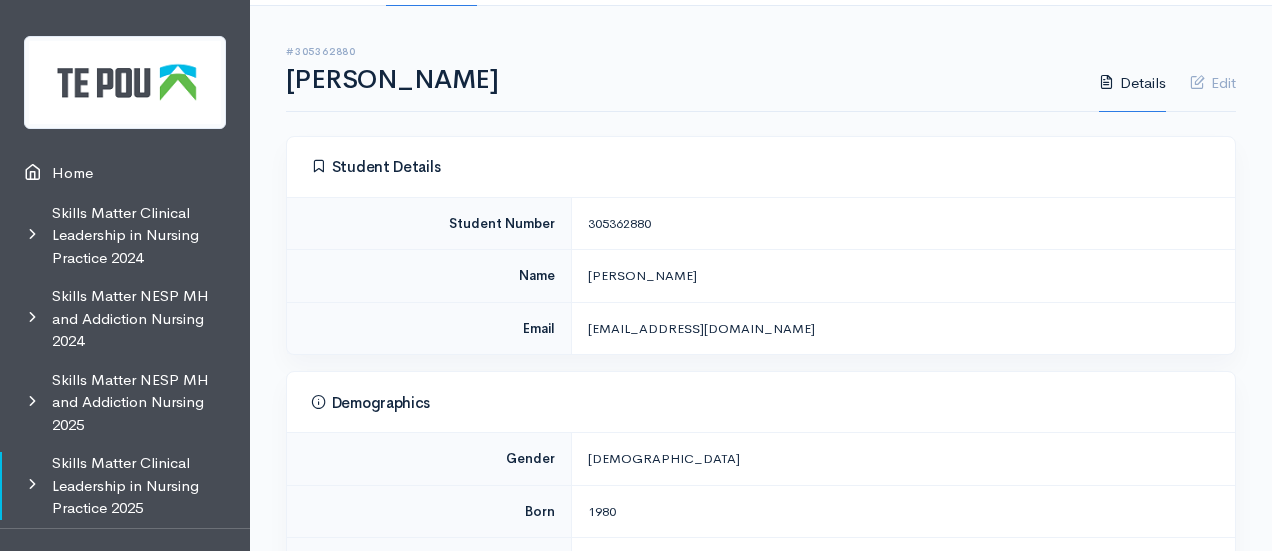 drag, startPoint x: 676, startPoint y: 198, endPoint x: 586, endPoint y: 193, distance: 90.13878 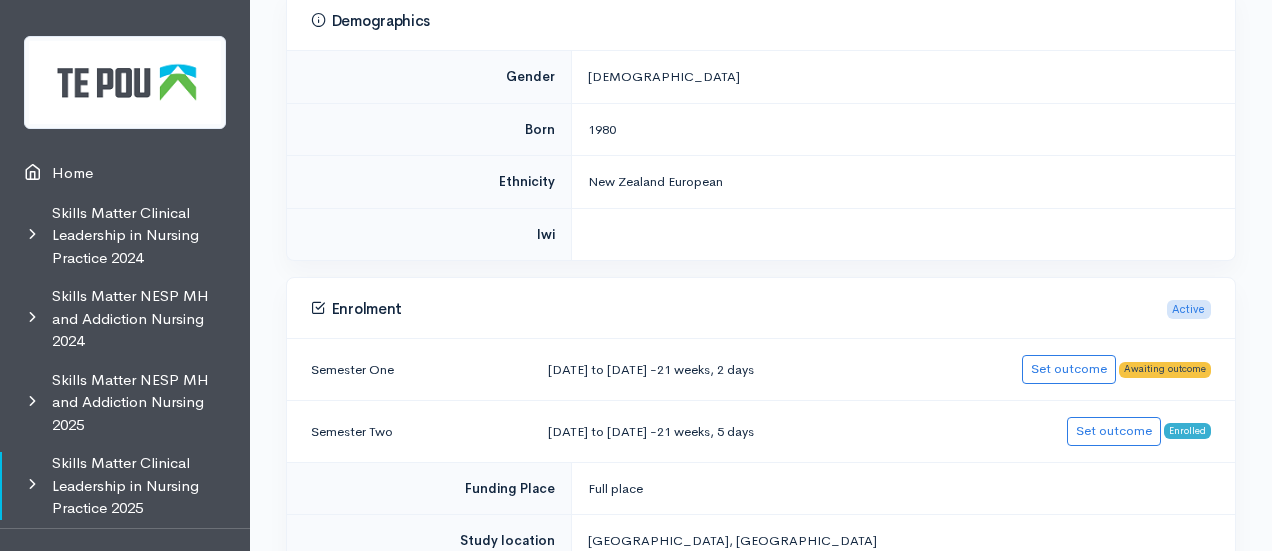 scroll, scrollTop: 642, scrollLeft: 0, axis: vertical 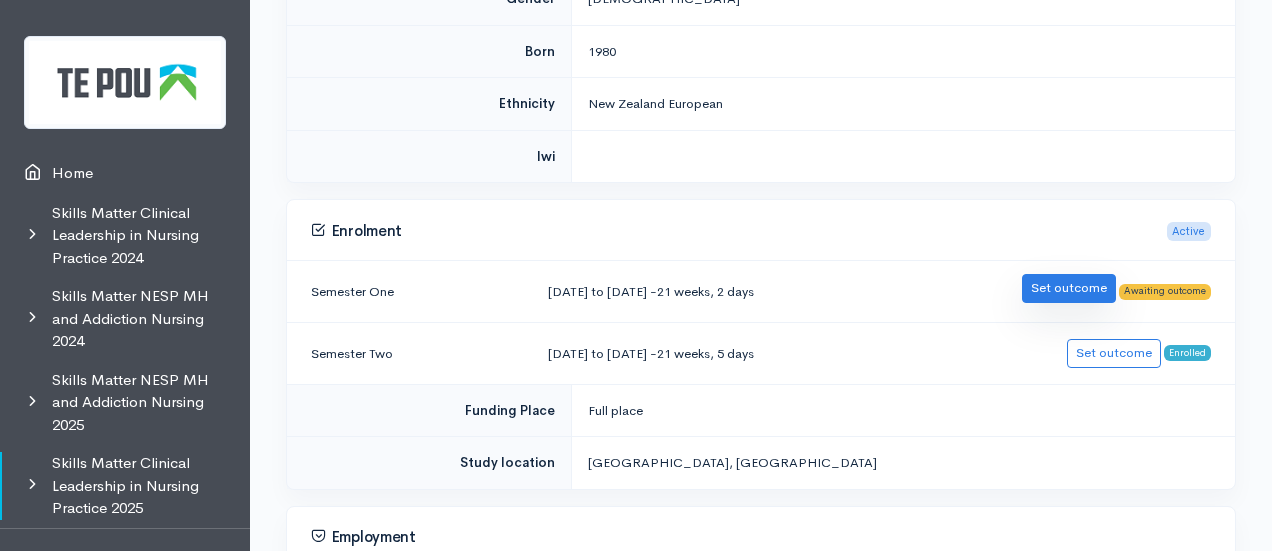 click on "Set outcome" at bounding box center (1069, 288) 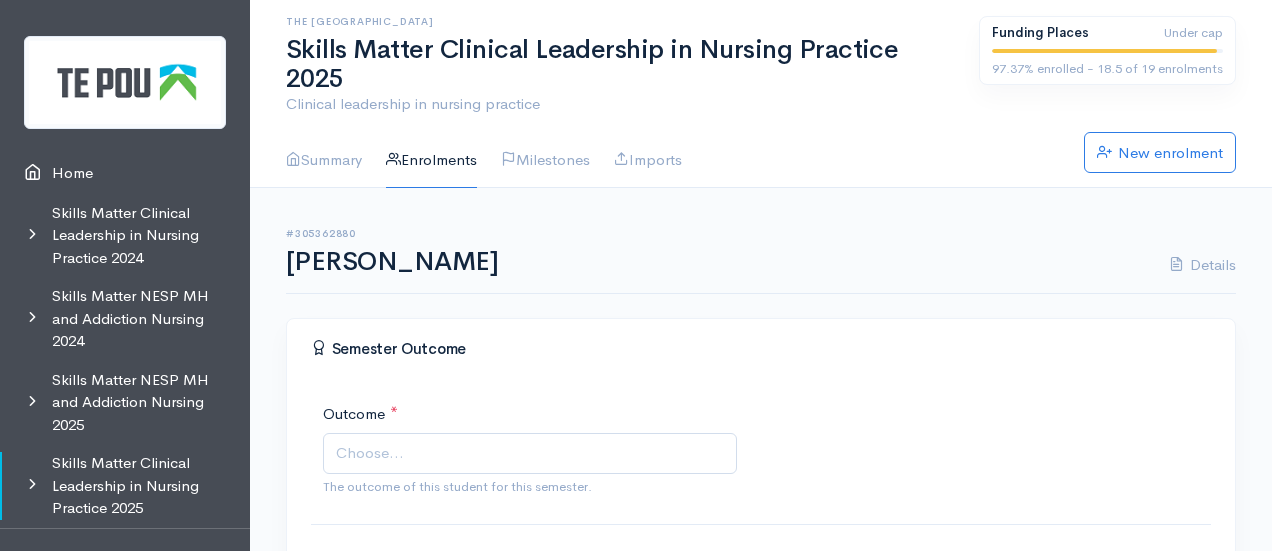 scroll, scrollTop: 0, scrollLeft: 0, axis: both 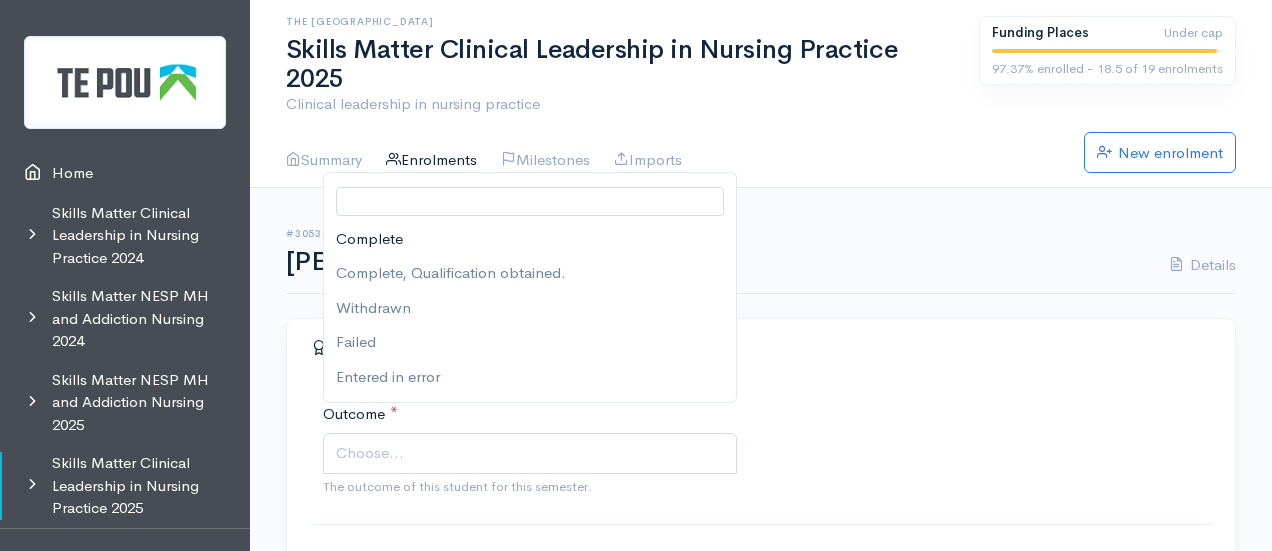 click on "Choose..." at bounding box center (532, 453) 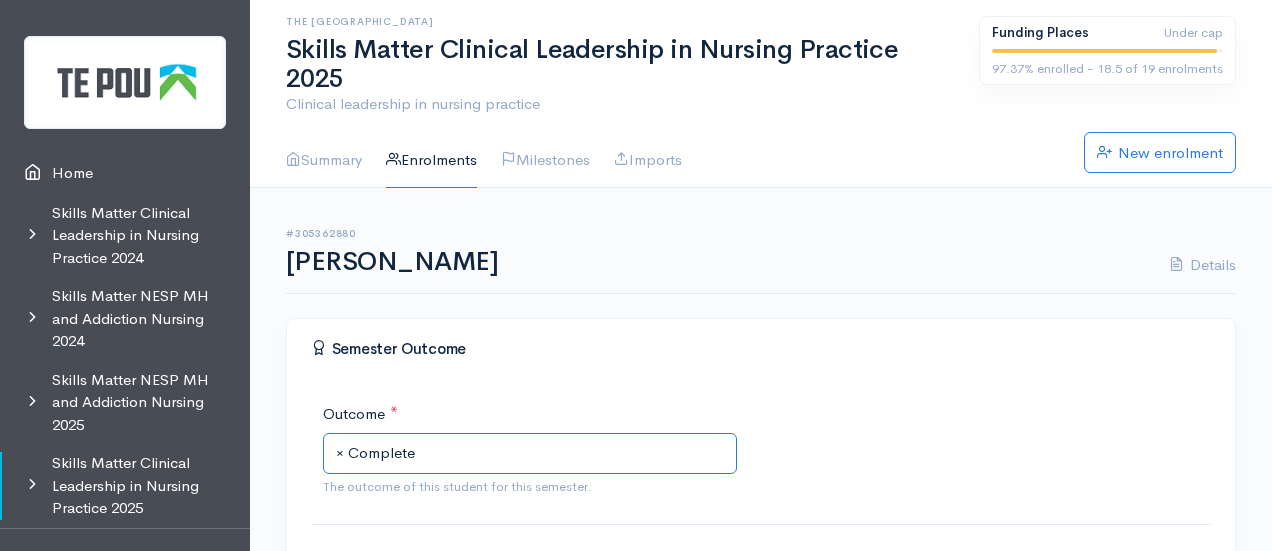 scroll, scrollTop: 456, scrollLeft: 0, axis: vertical 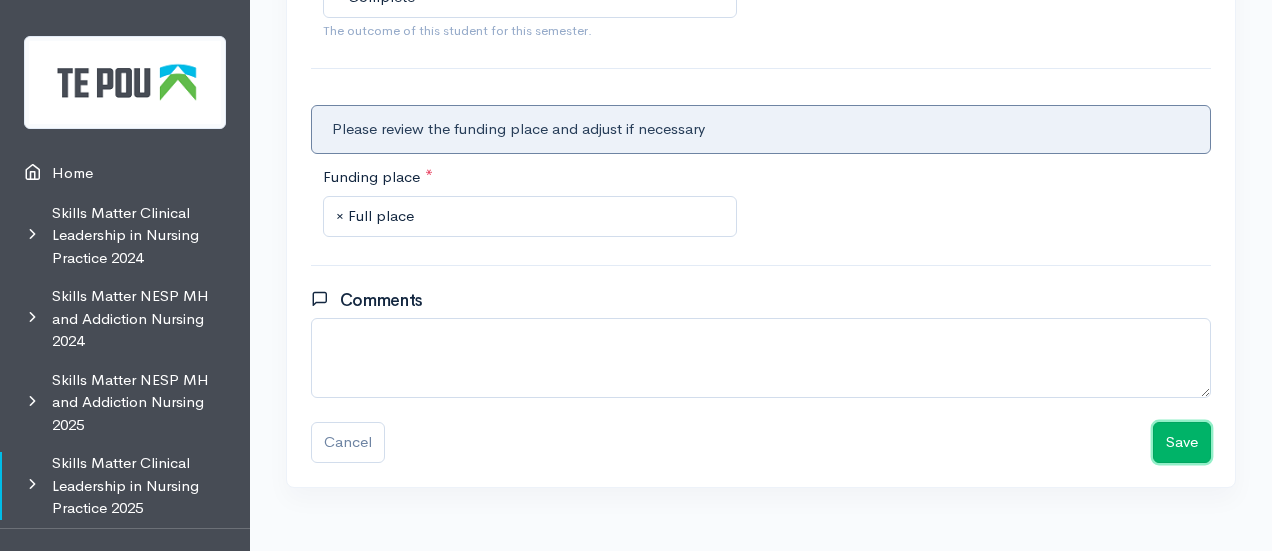 click on "Save" at bounding box center (1182, 442) 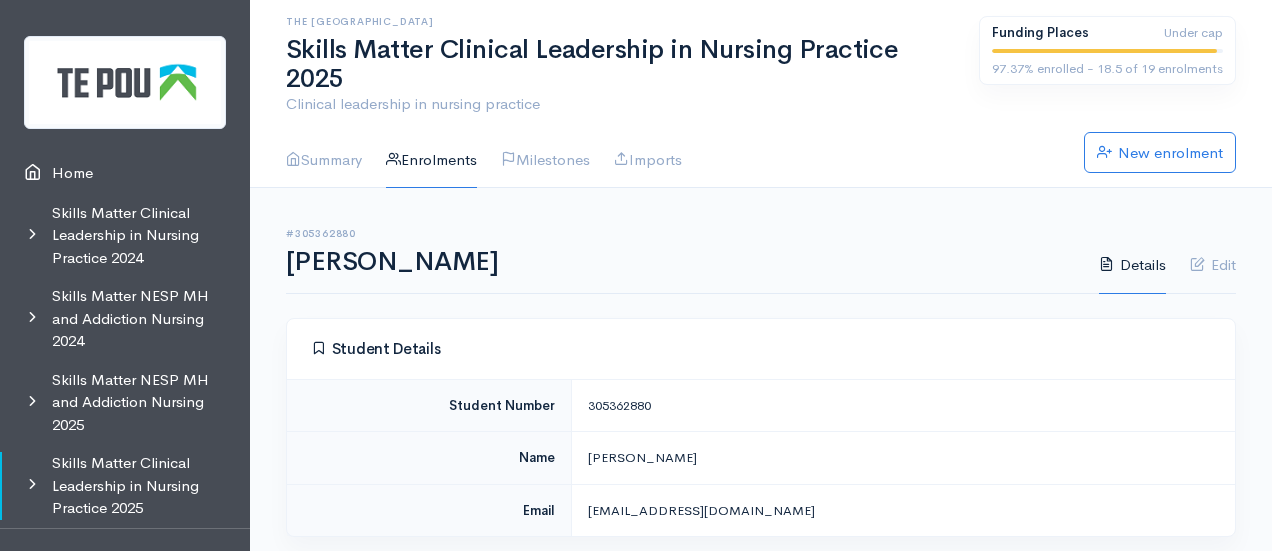 scroll, scrollTop: 0, scrollLeft: 0, axis: both 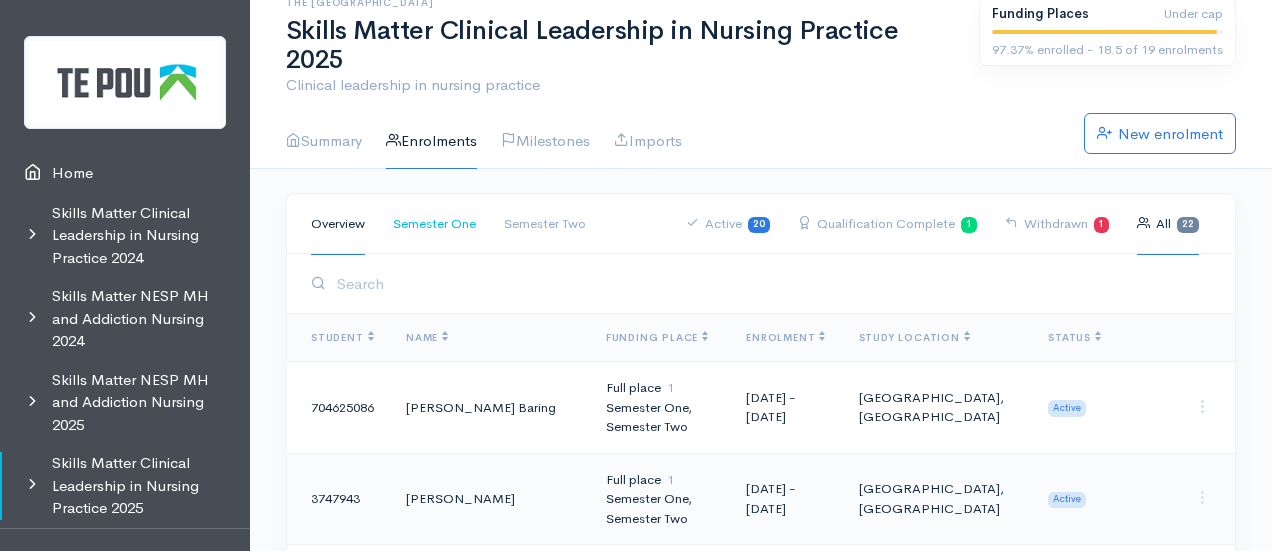 click on "Semester One" at bounding box center [434, 224] 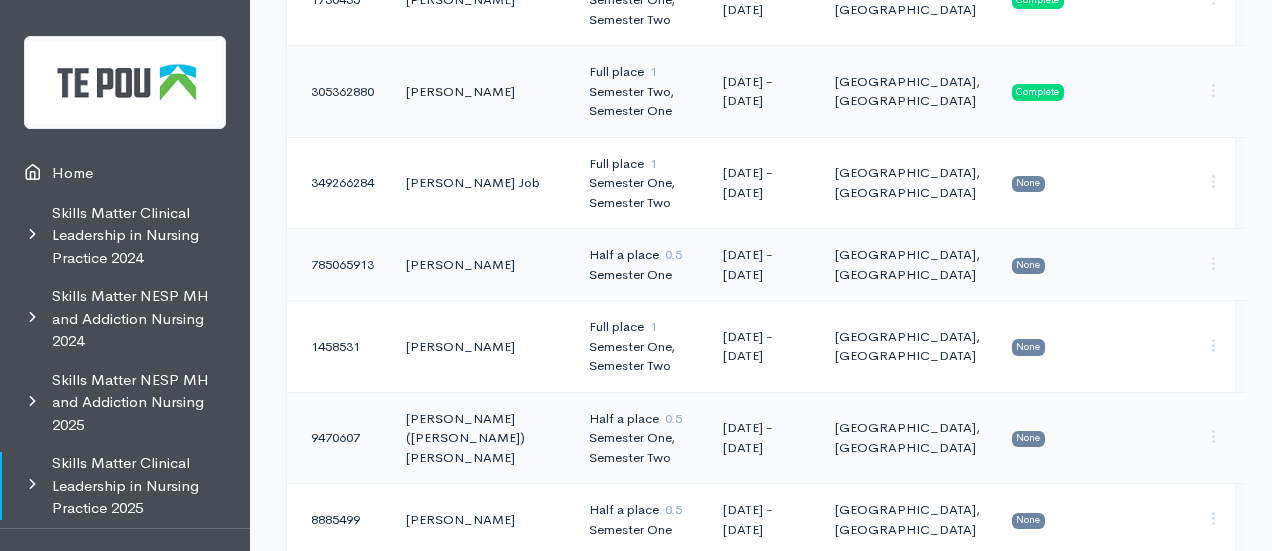 scroll, scrollTop: 1143, scrollLeft: 0, axis: vertical 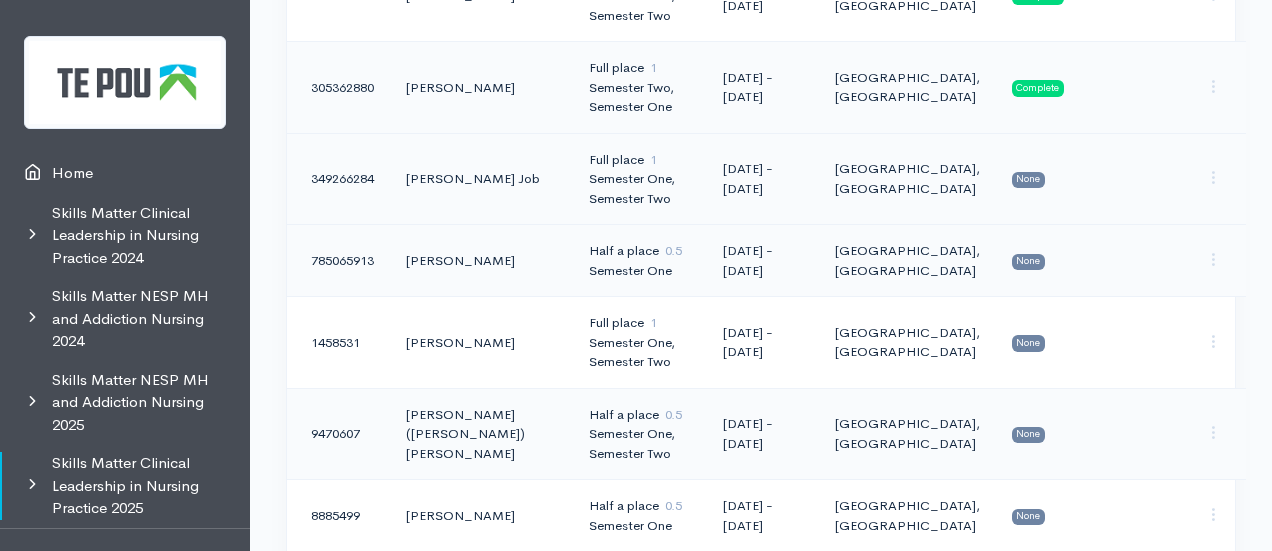 click on "Full place  1
Semester One, Semester Two" at bounding box center (640, 179) 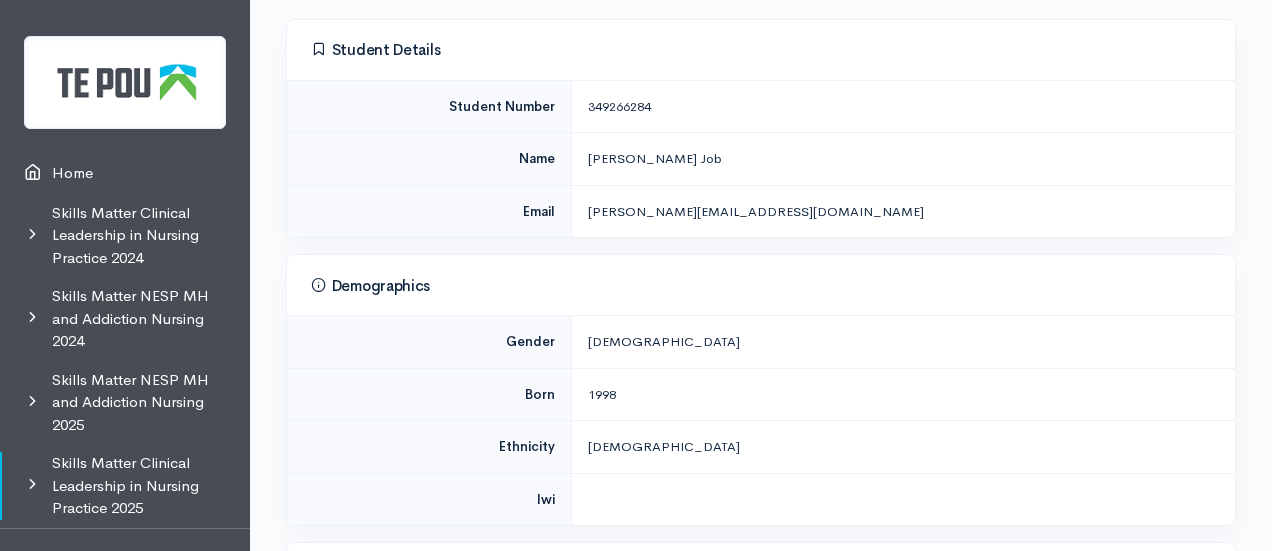 scroll, scrollTop: 301, scrollLeft: 0, axis: vertical 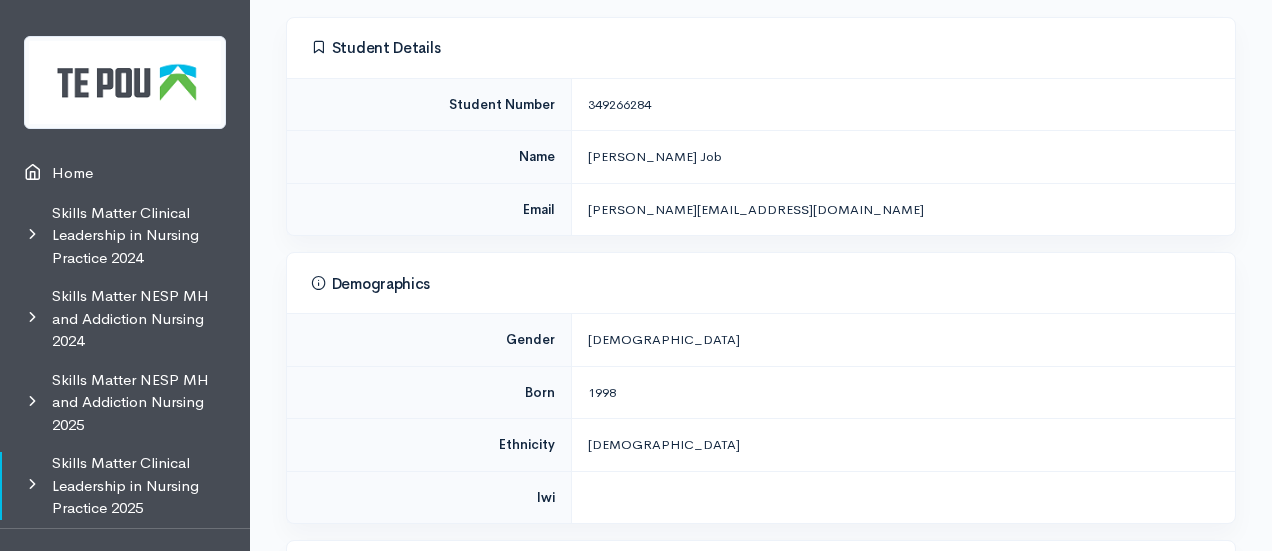 drag, startPoint x: 659, startPoint y: 79, endPoint x: 587, endPoint y: 69, distance: 72.691124 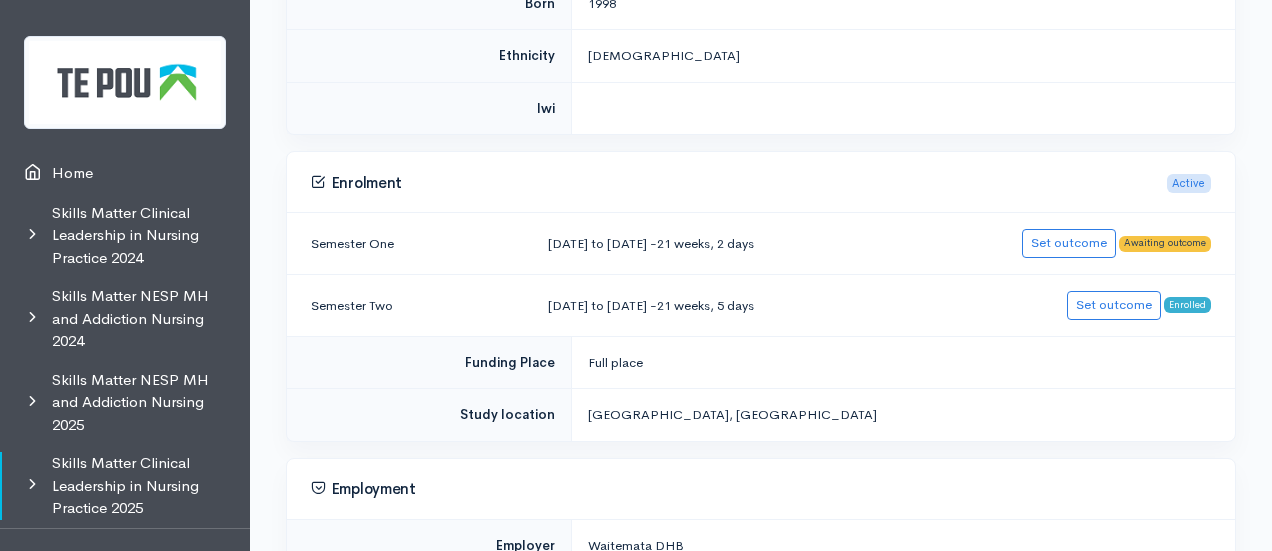 scroll, scrollTop: 691, scrollLeft: 0, axis: vertical 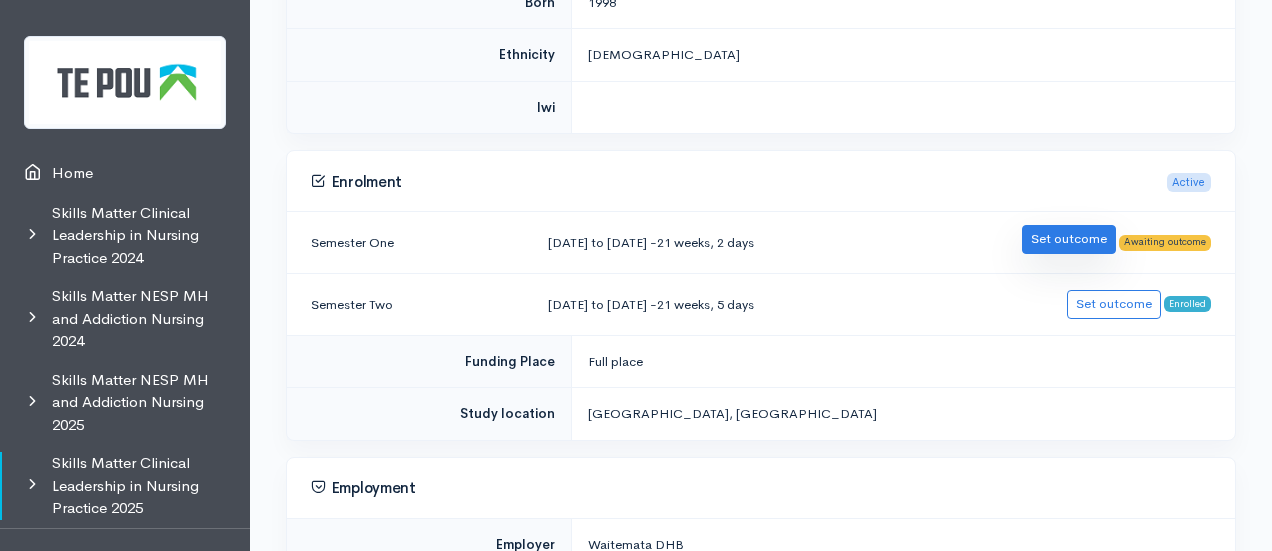 click on "Set outcome" at bounding box center (1069, 239) 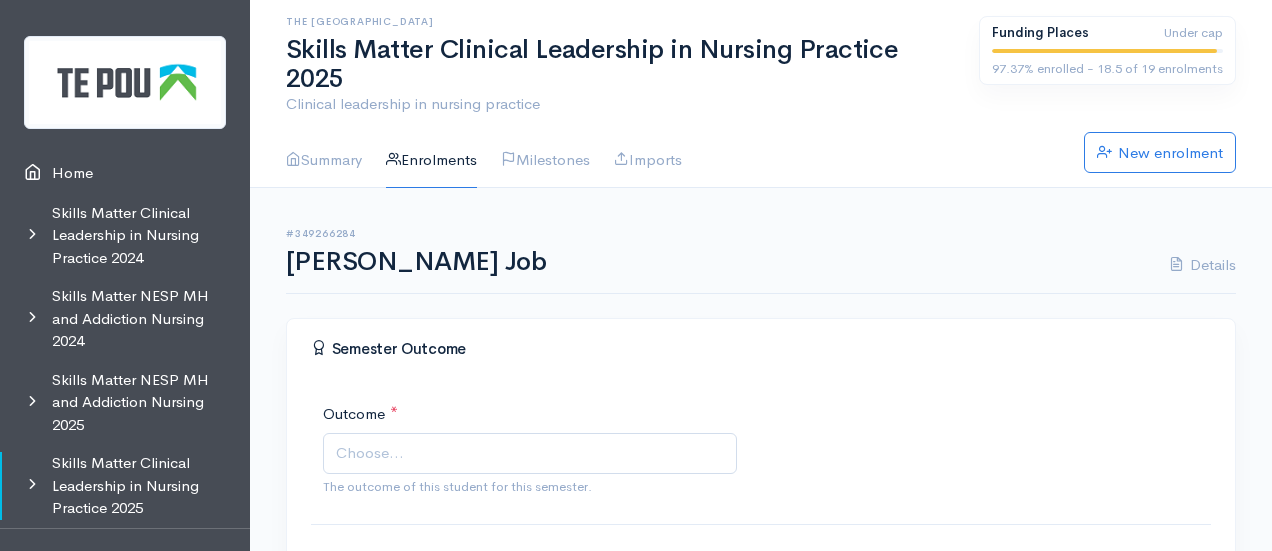 scroll, scrollTop: 0, scrollLeft: 0, axis: both 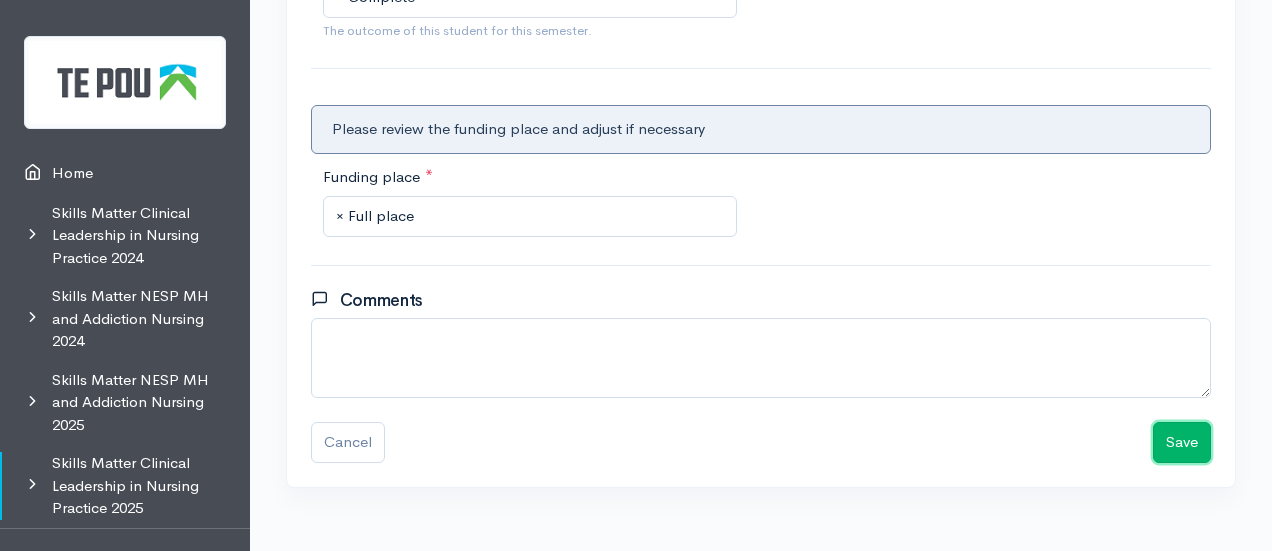 click on "Save" at bounding box center (1182, 442) 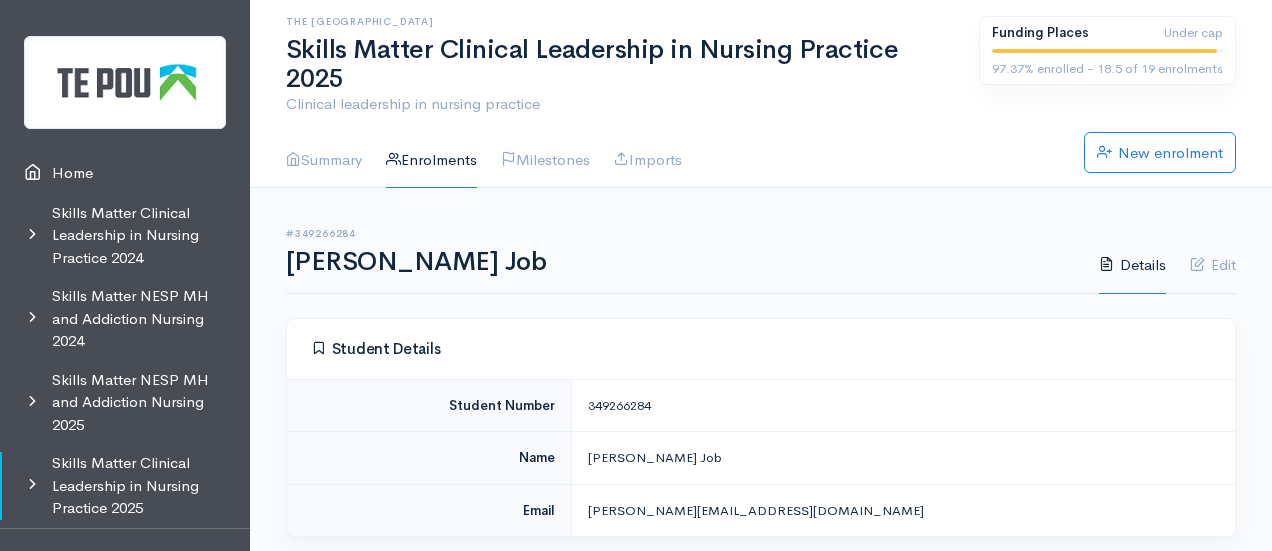 scroll, scrollTop: 0, scrollLeft: 0, axis: both 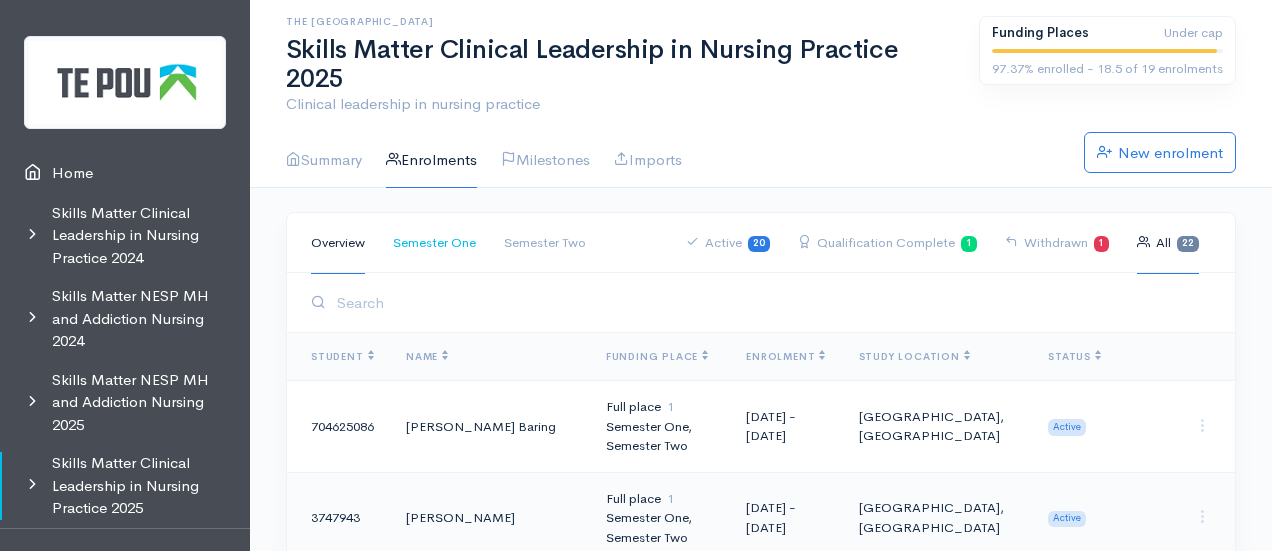 click on "Semester One" at bounding box center [434, 243] 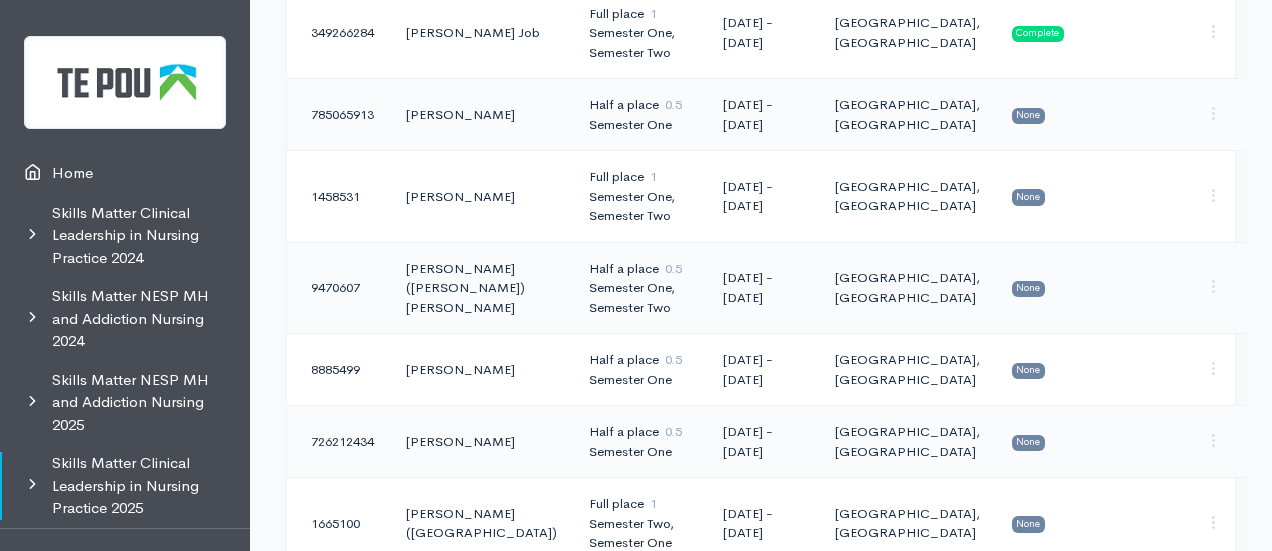 scroll, scrollTop: 1288, scrollLeft: 0, axis: vertical 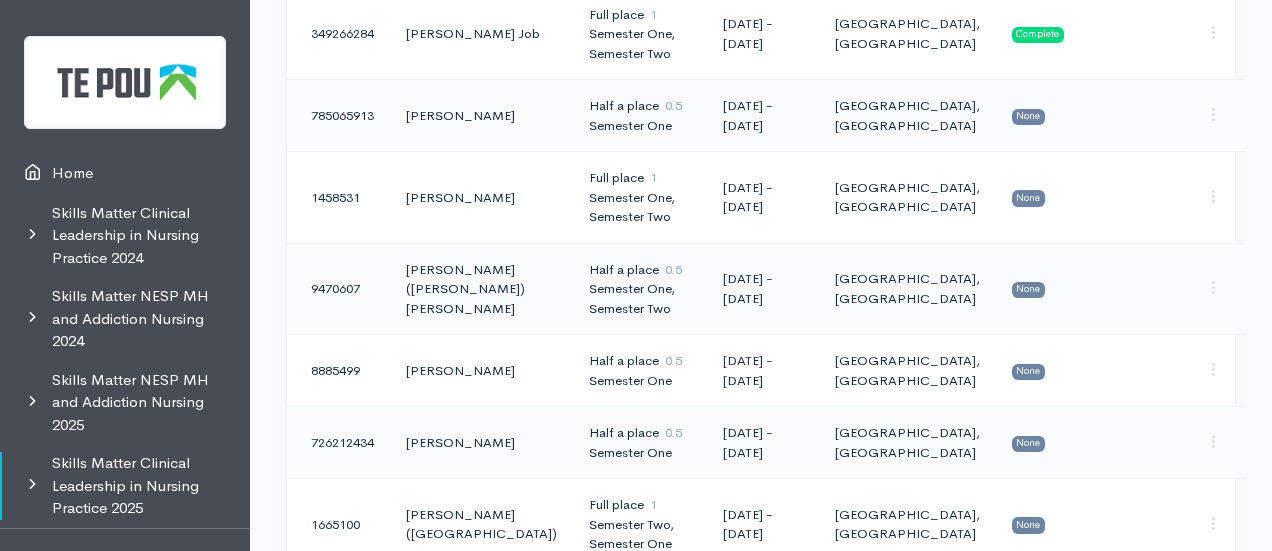 click on "Semester One" at bounding box center [640, 126] 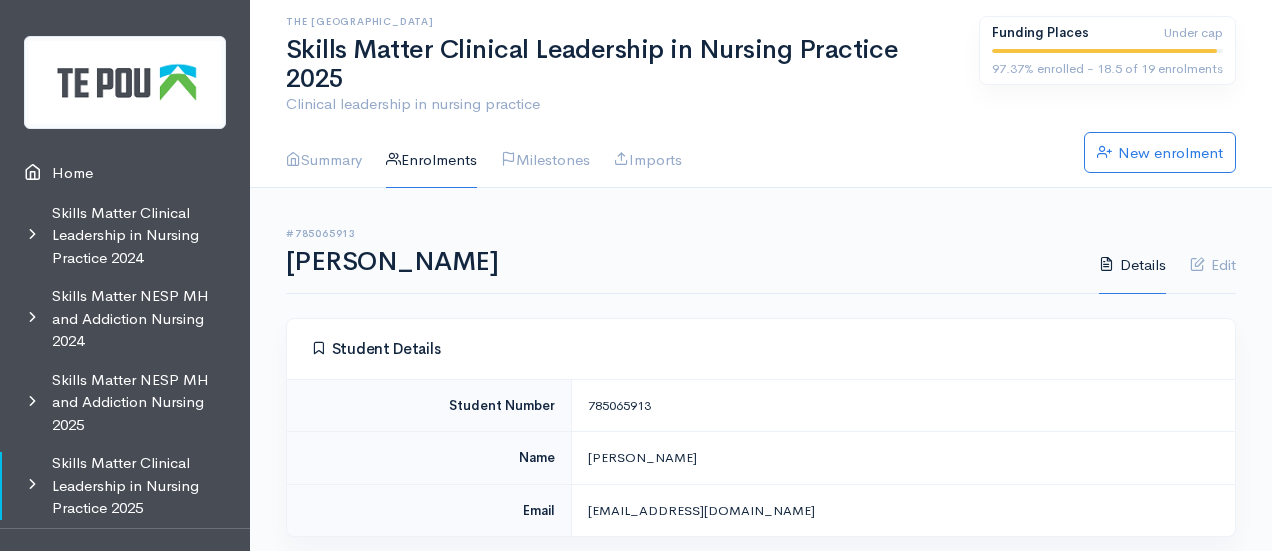 scroll, scrollTop: 0, scrollLeft: 0, axis: both 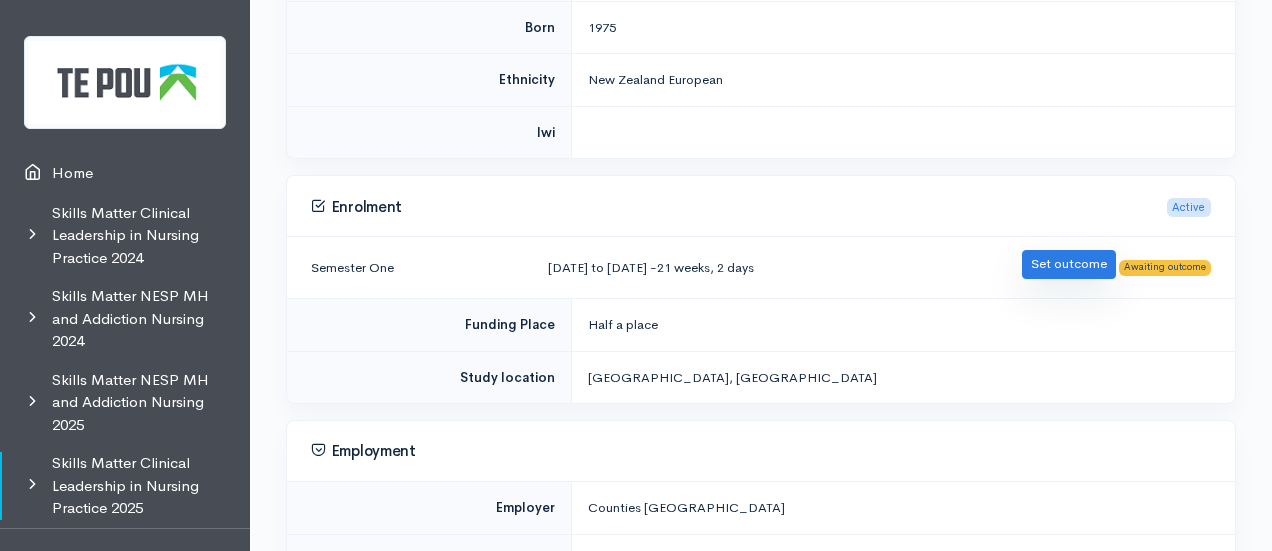 click on "Set outcome" at bounding box center [1069, 264] 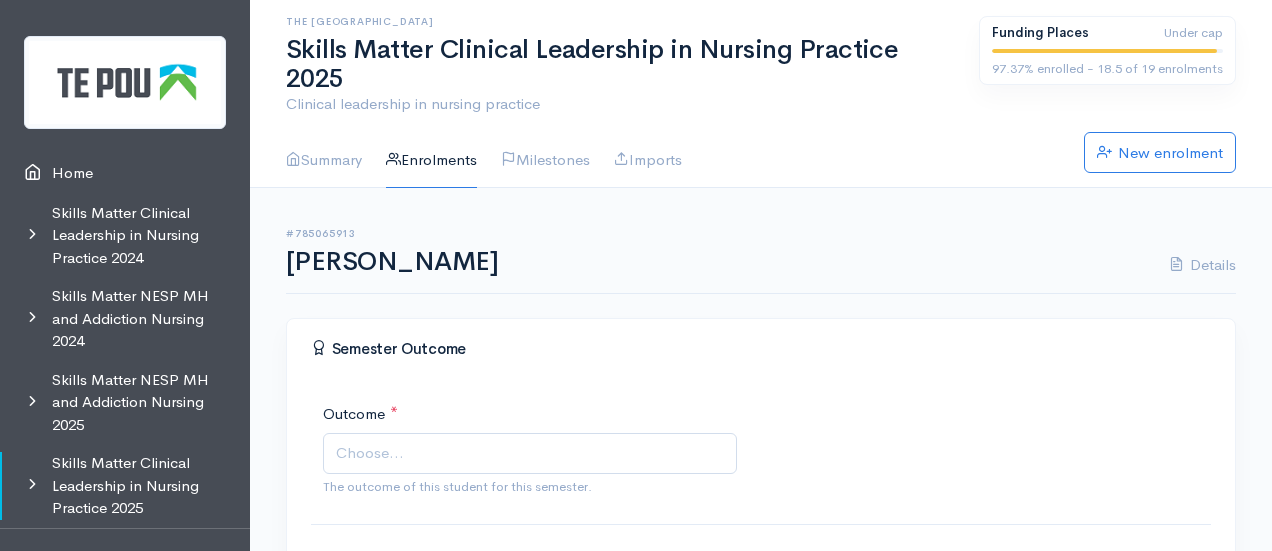 scroll, scrollTop: 0, scrollLeft: 0, axis: both 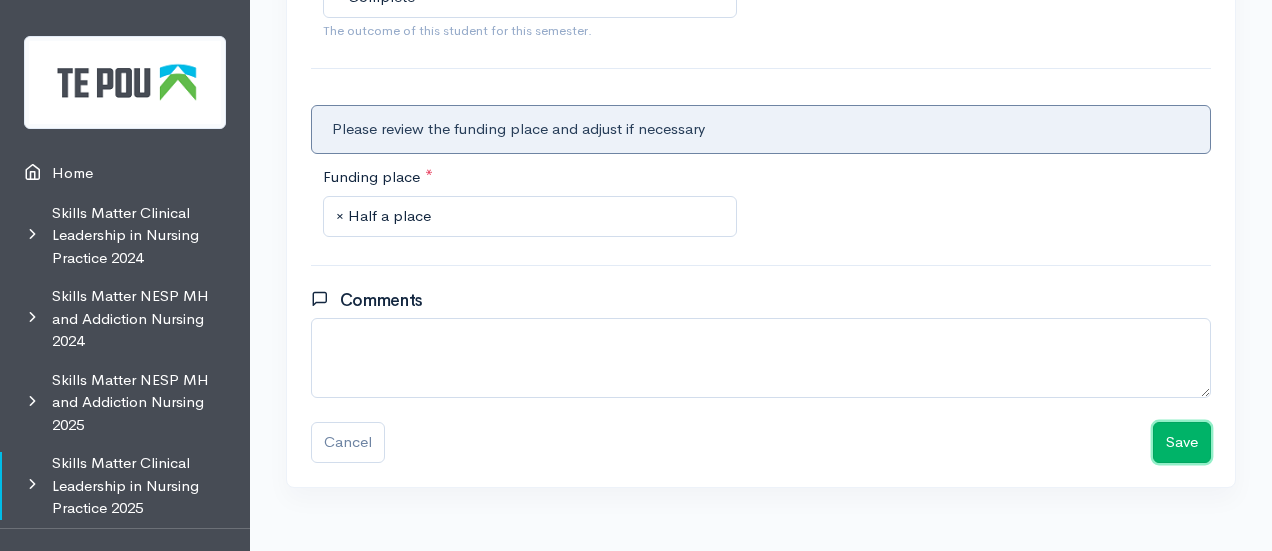 click on "Save" at bounding box center (1182, 442) 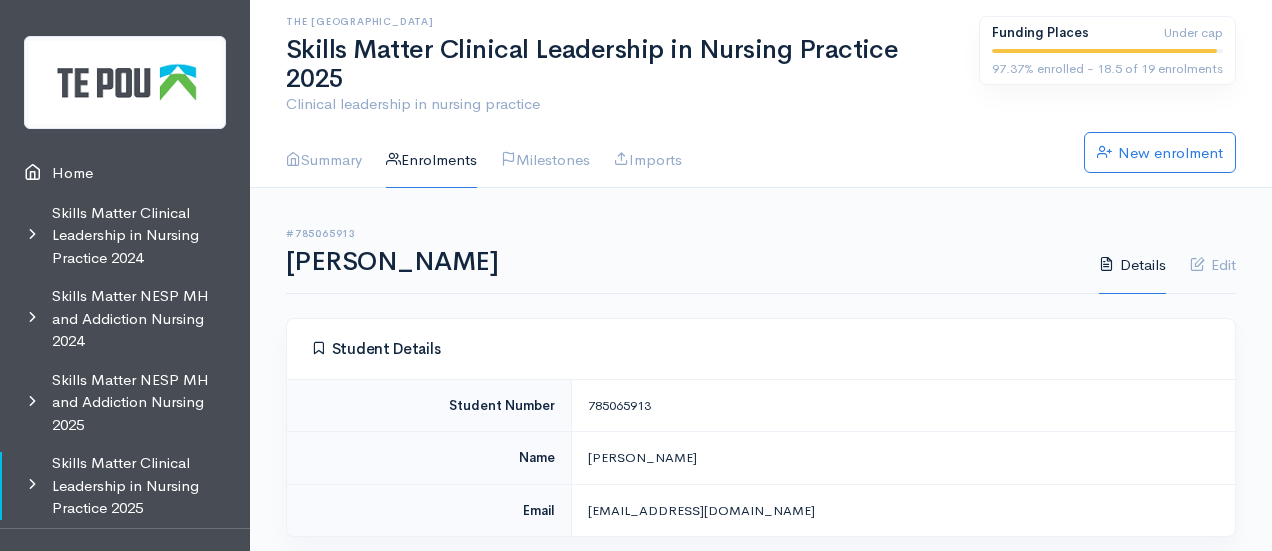 scroll, scrollTop: 0, scrollLeft: 0, axis: both 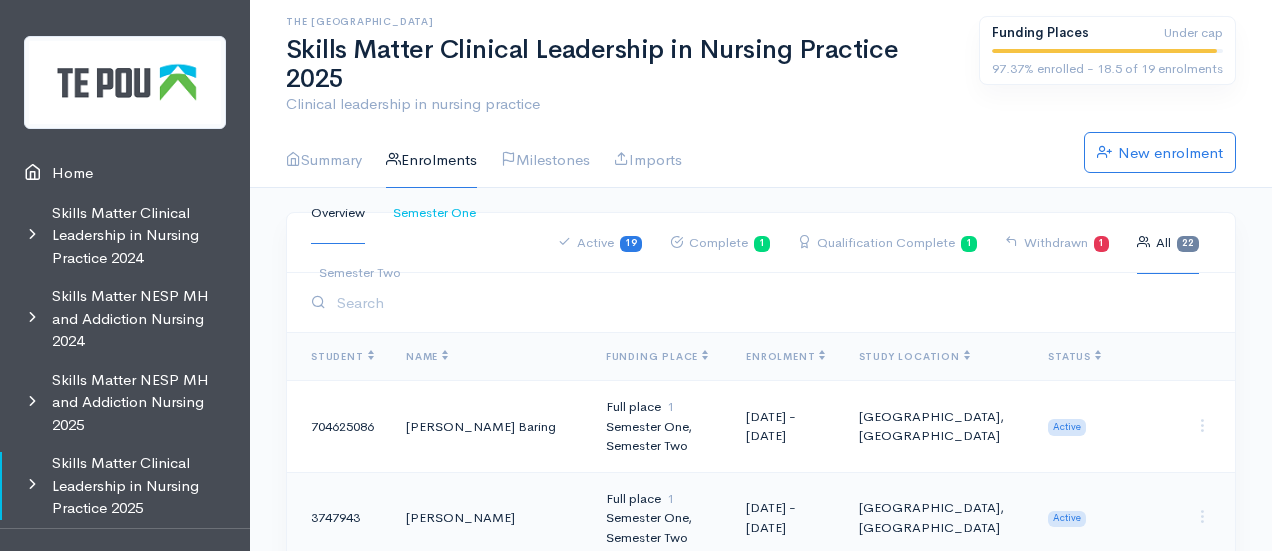 click on "Semester One" at bounding box center [434, 213] 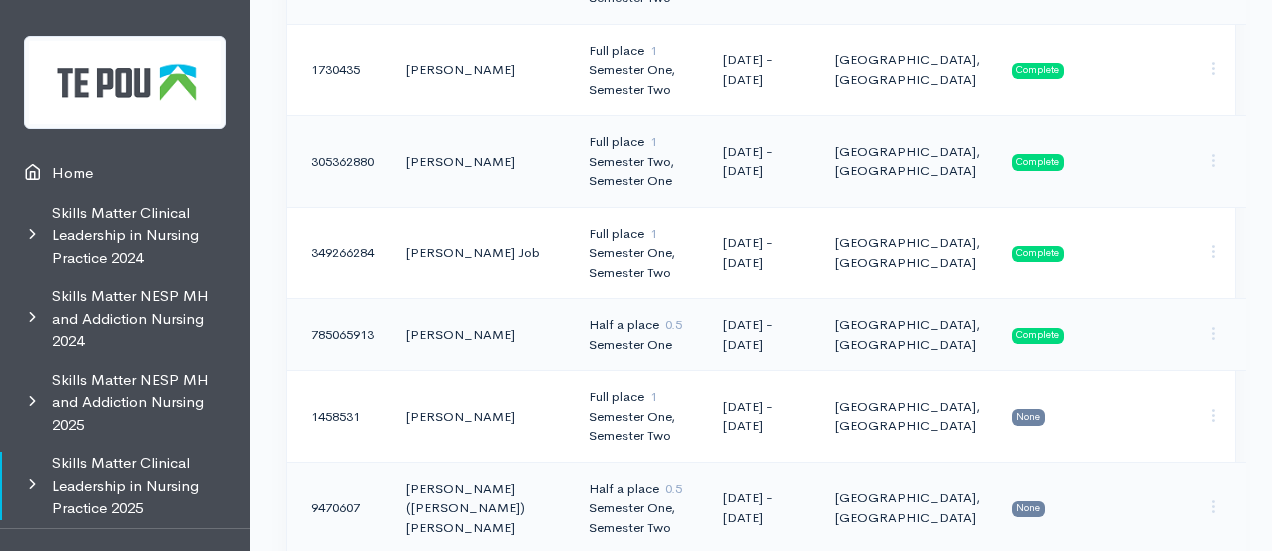 scroll, scrollTop: 1211, scrollLeft: 0, axis: vertical 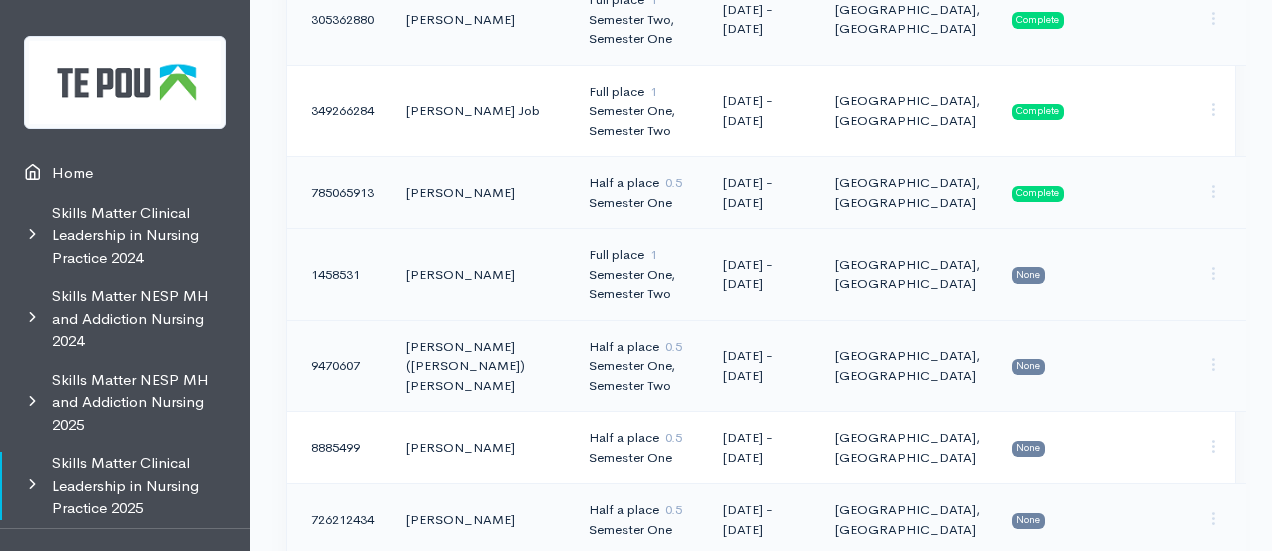 click on "Semester One, Semester Two" at bounding box center (640, 284) 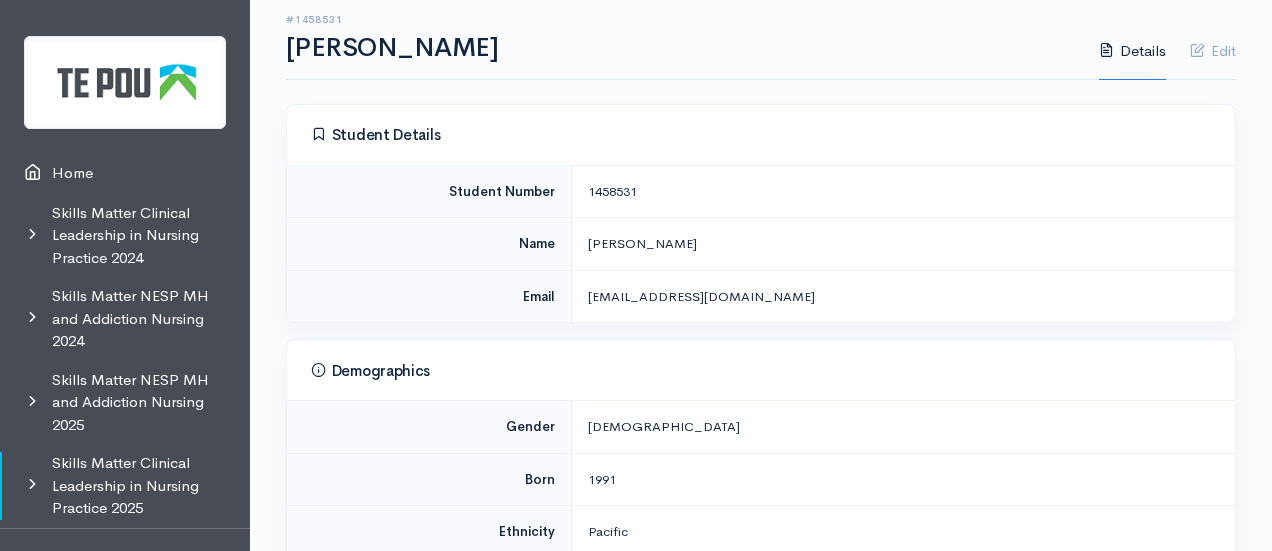 scroll, scrollTop: 213, scrollLeft: 0, axis: vertical 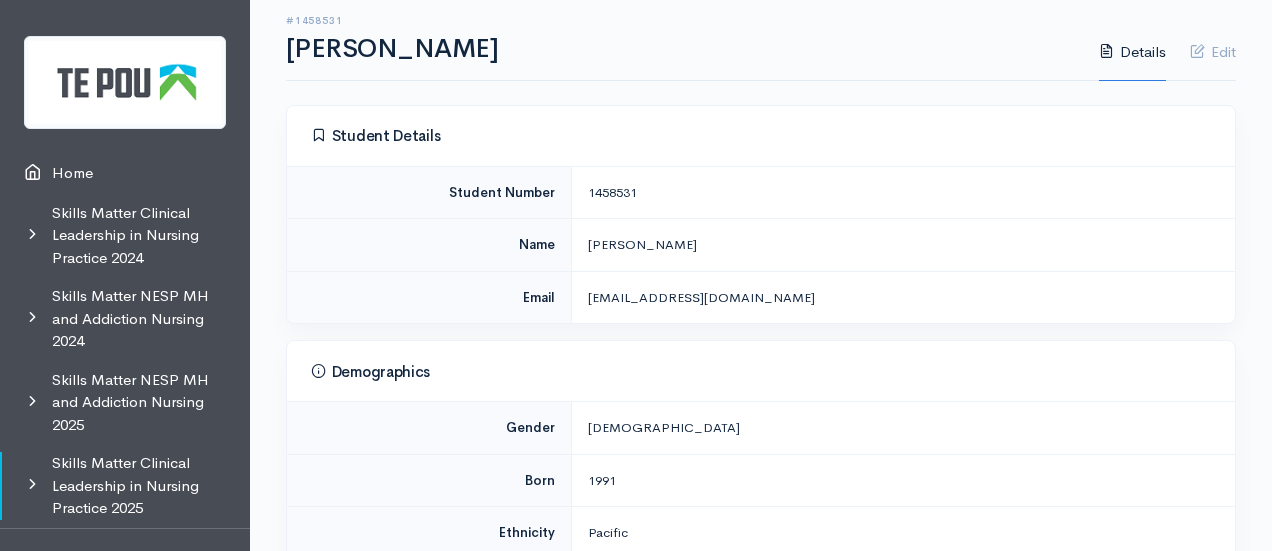 drag, startPoint x: 640, startPoint y: 158, endPoint x: 590, endPoint y: 157, distance: 50.01 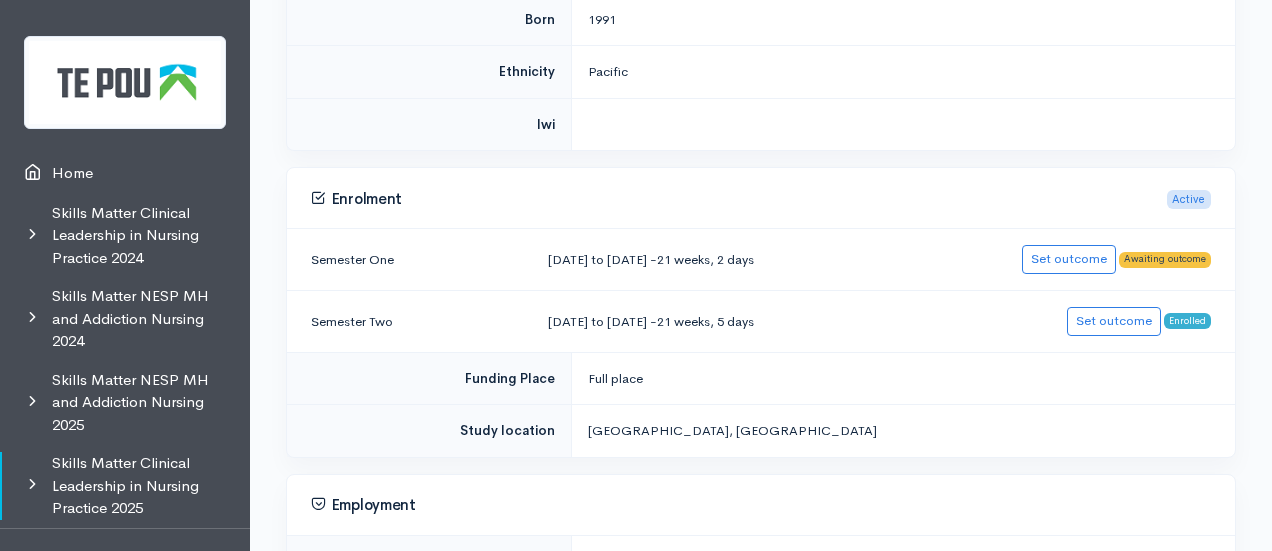 scroll, scrollTop: 677, scrollLeft: 0, axis: vertical 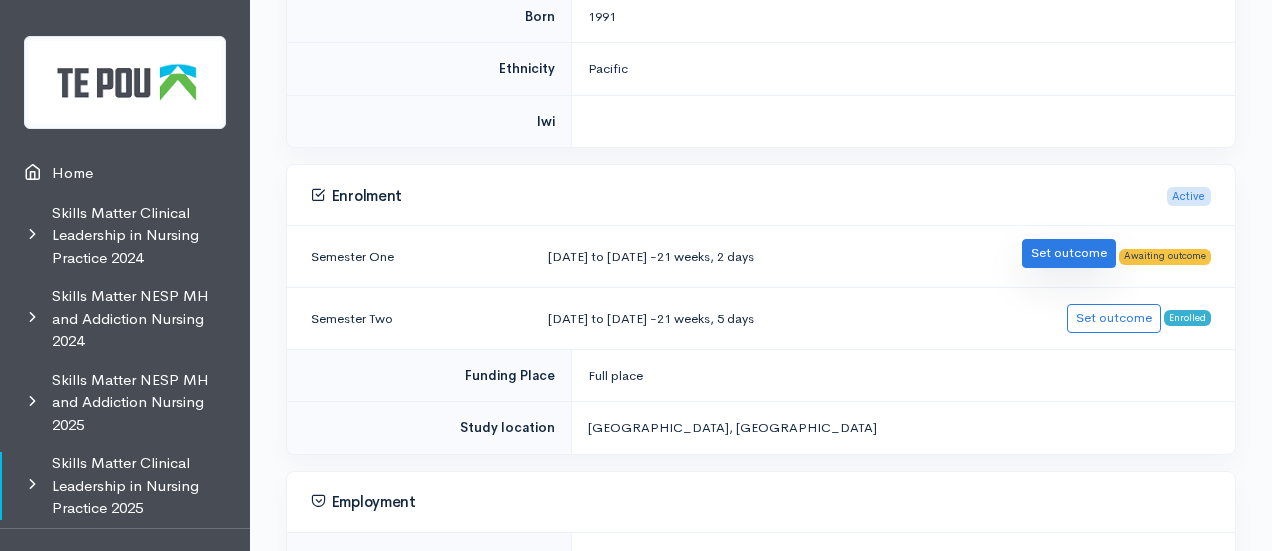 click on "Set outcome" at bounding box center [1069, 253] 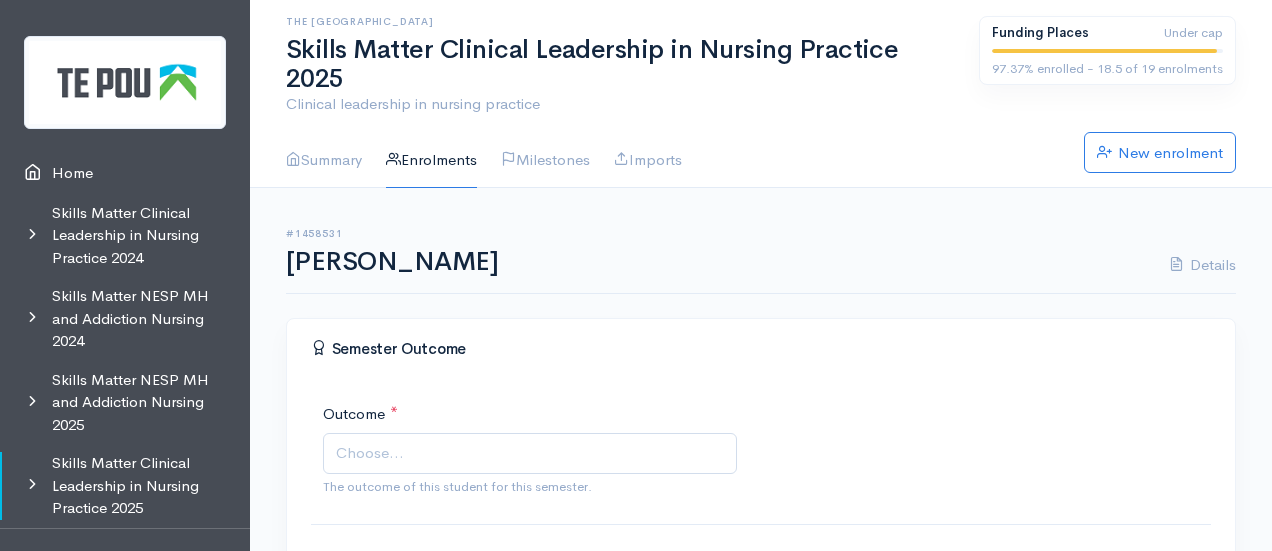 scroll, scrollTop: 0, scrollLeft: 0, axis: both 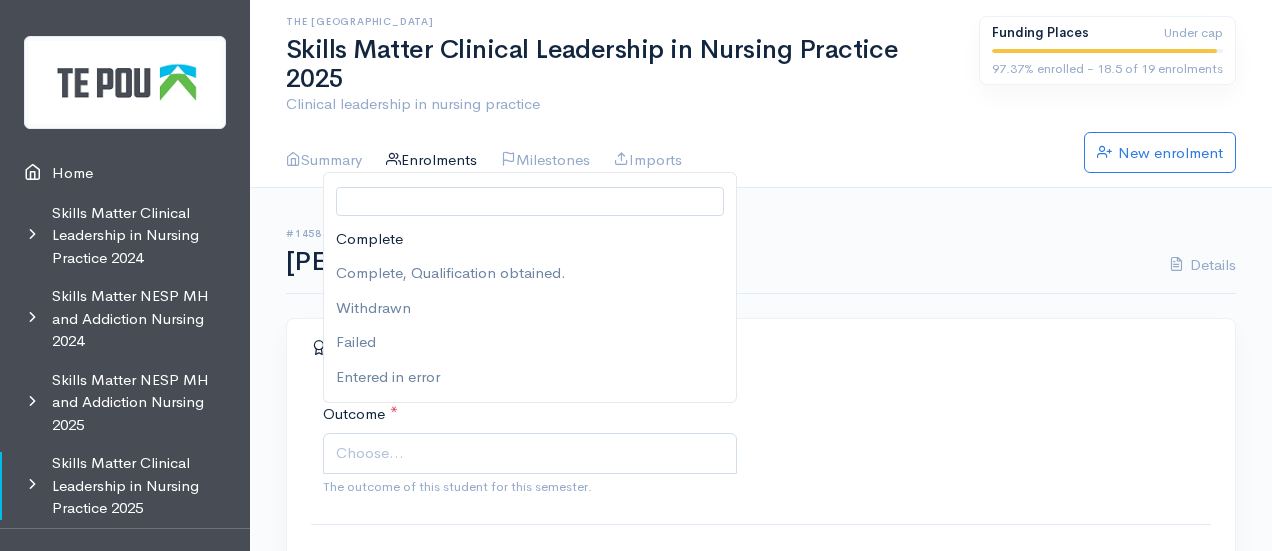 click on "Choose..." at bounding box center [532, 453] 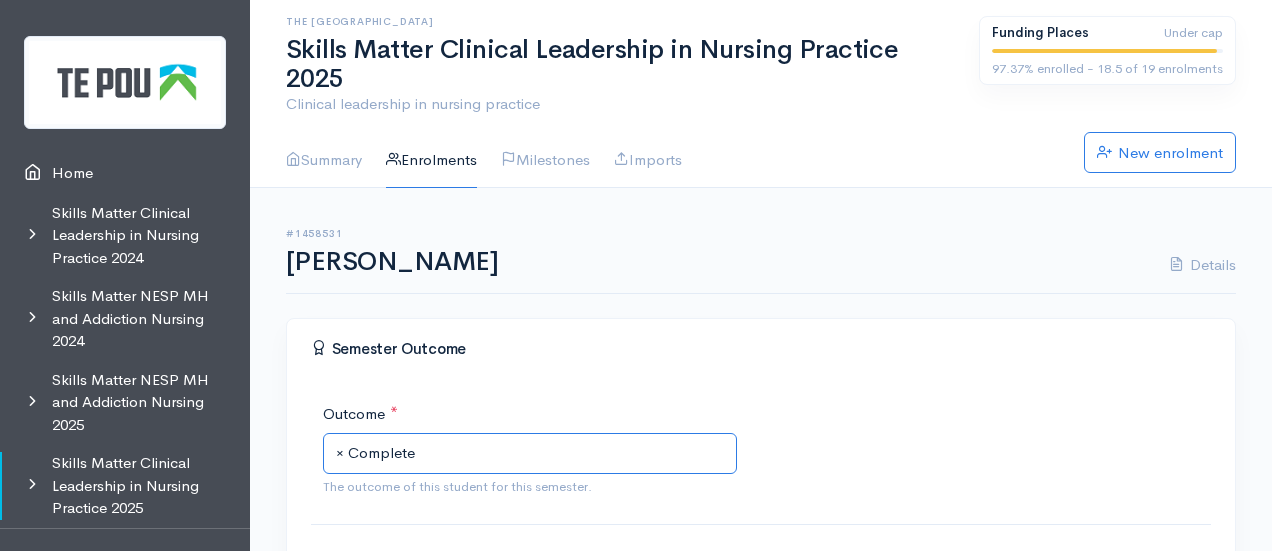 scroll, scrollTop: 456, scrollLeft: 0, axis: vertical 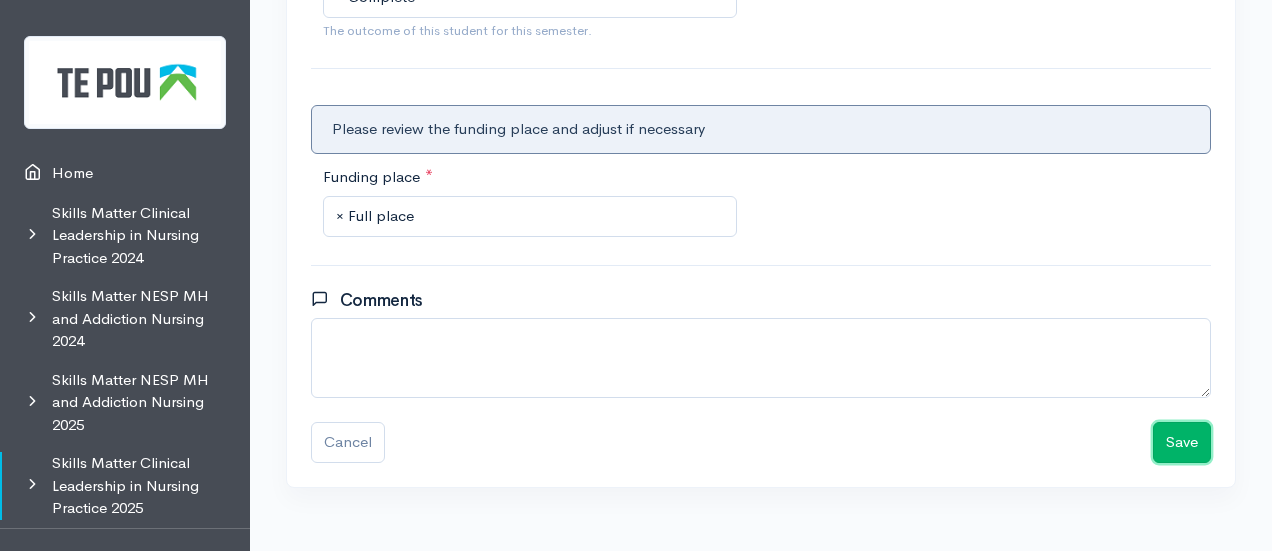 click on "Save" at bounding box center (1182, 442) 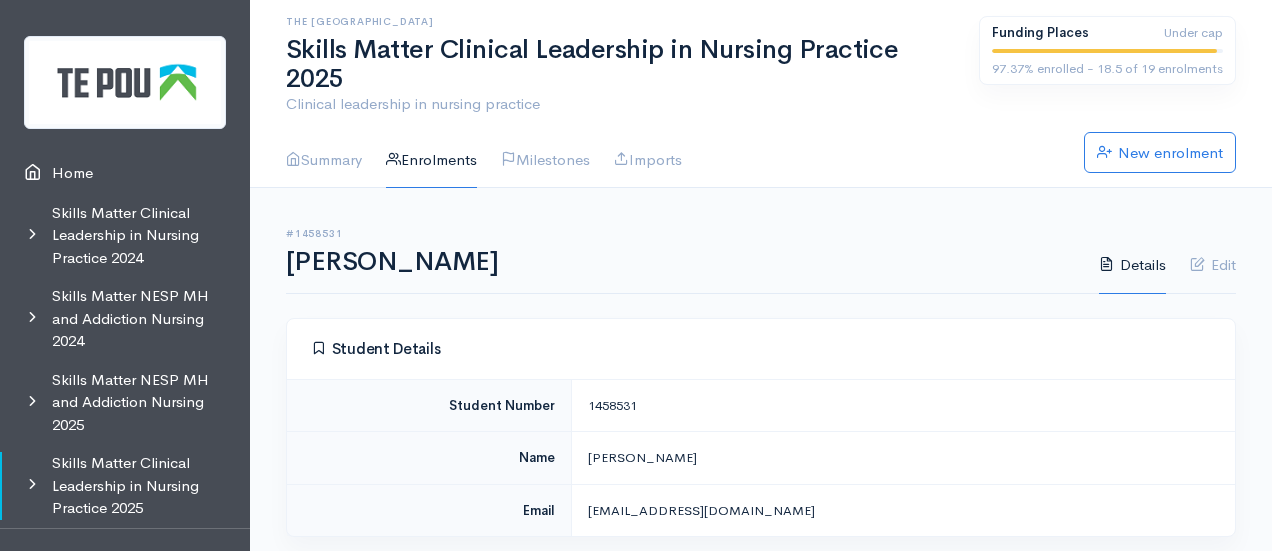 scroll, scrollTop: 0, scrollLeft: 0, axis: both 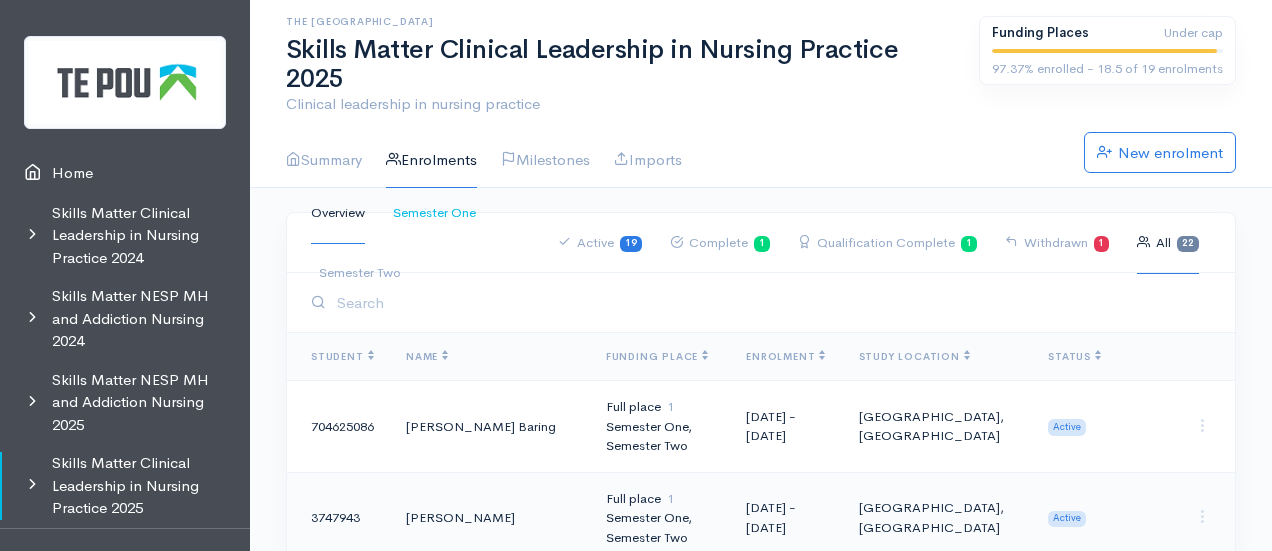 click on "Semester One" at bounding box center [434, 213] 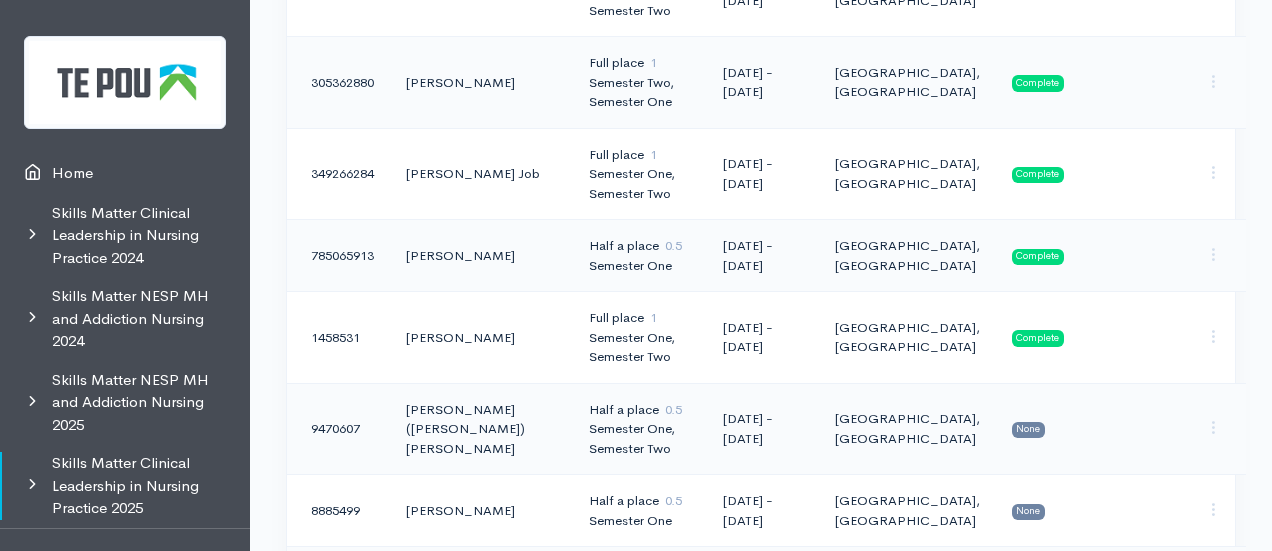 scroll, scrollTop: 1230, scrollLeft: 0, axis: vertical 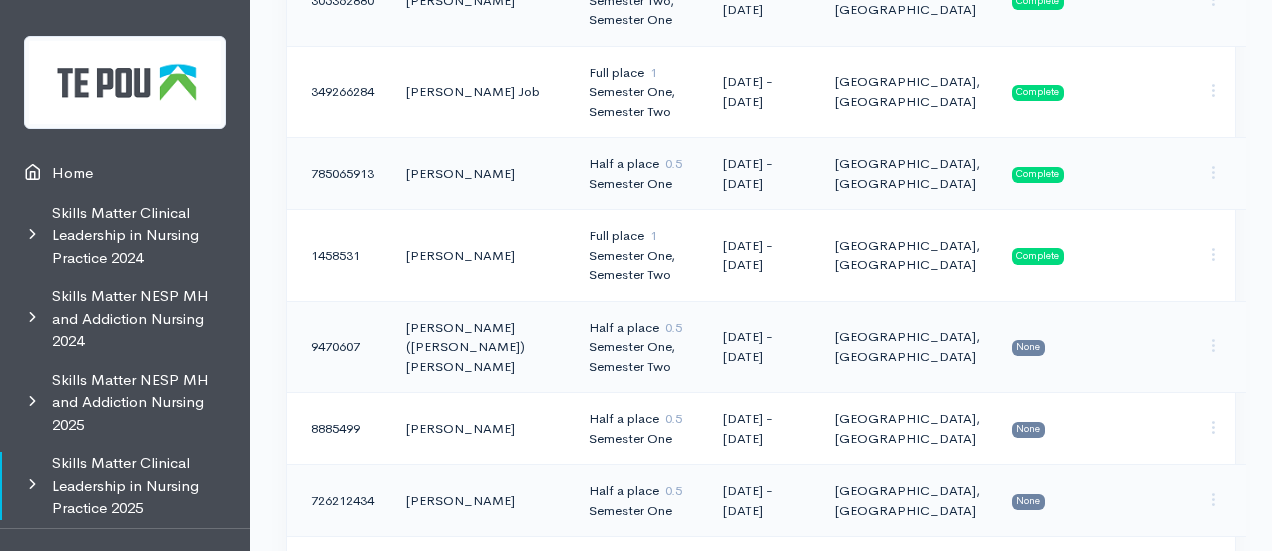 click on "01 Feb 2025 - 30 Nov 2025" at bounding box center (762, 347) 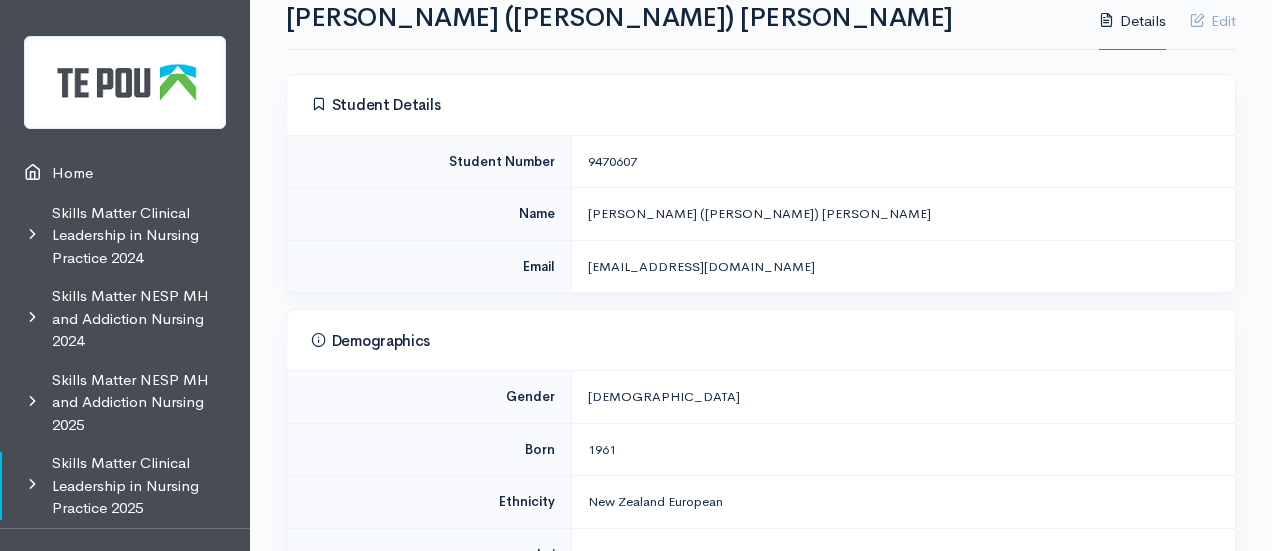scroll, scrollTop: 224, scrollLeft: 0, axis: vertical 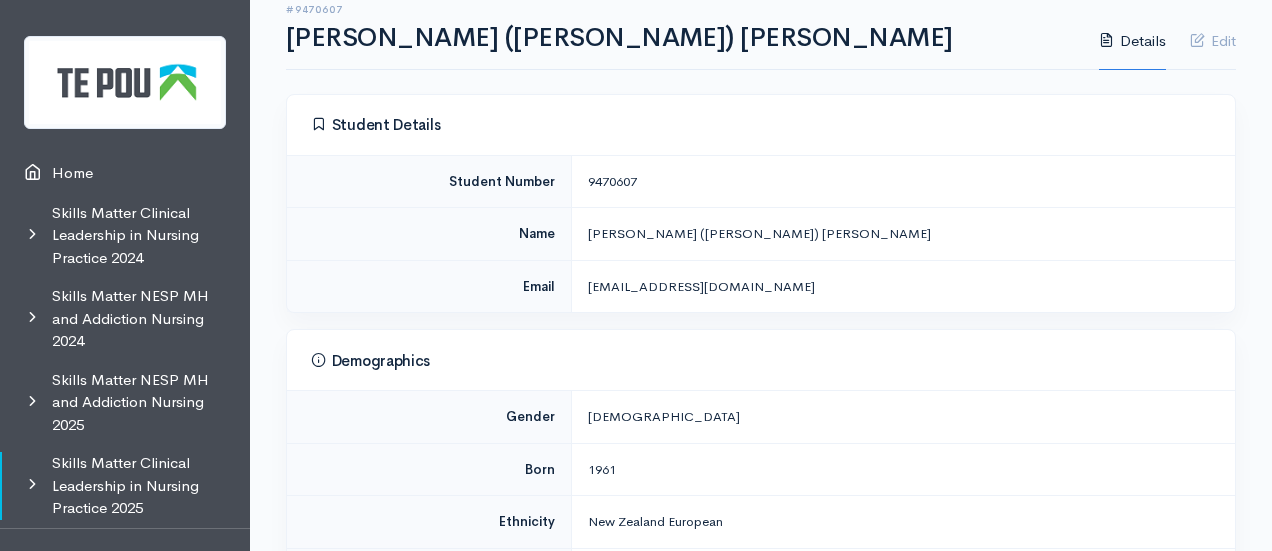 drag, startPoint x: 647, startPoint y: 147, endPoint x: 577, endPoint y: 145, distance: 70.028564 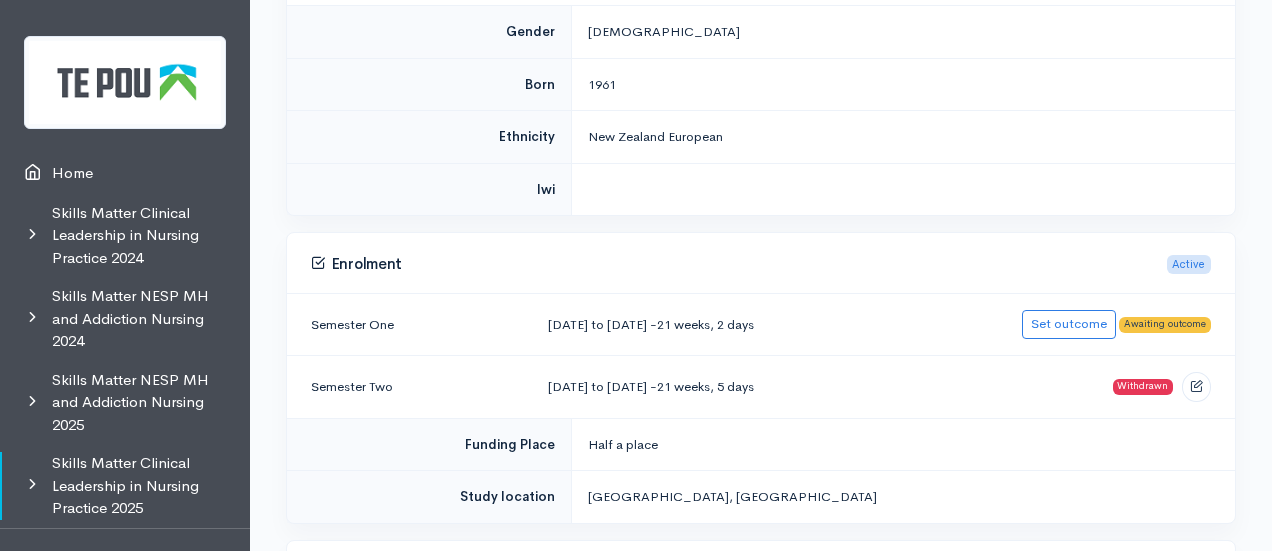 scroll, scrollTop: 610, scrollLeft: 0, axis: vertical 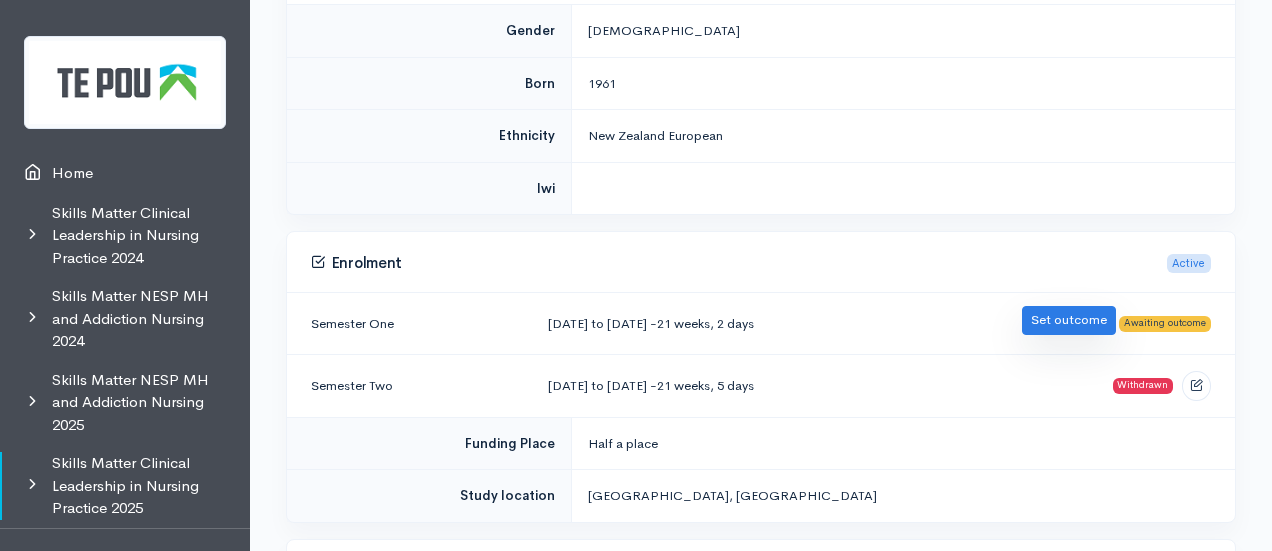 click on "Set outcome" at bounding box center [1069, 320] 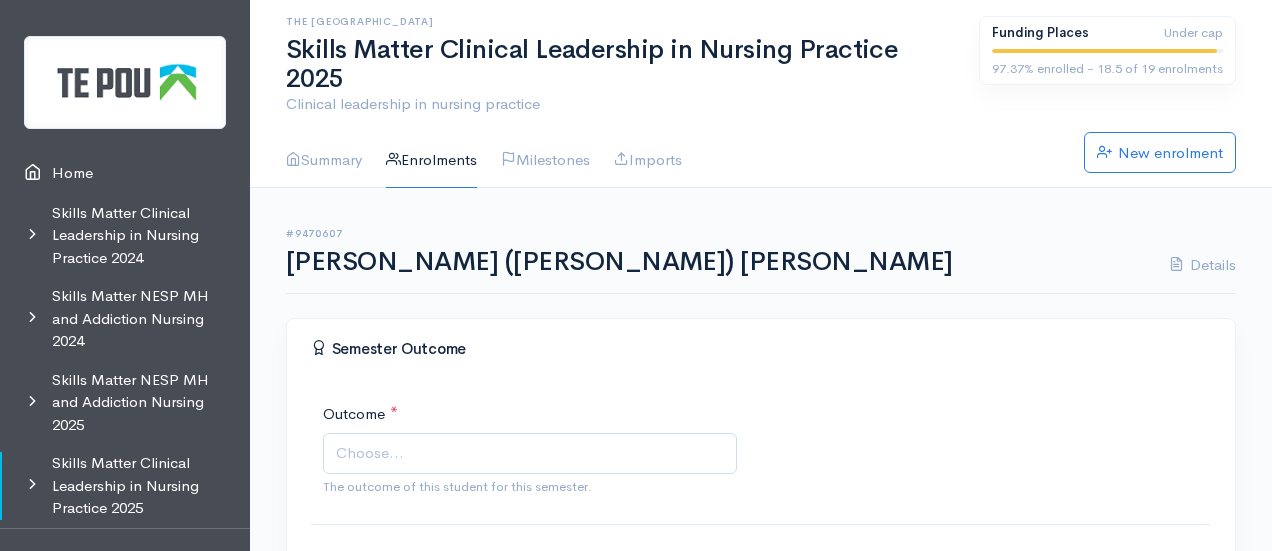 scroll, scrollTop: 0, scrollLeft: 0, axis: both 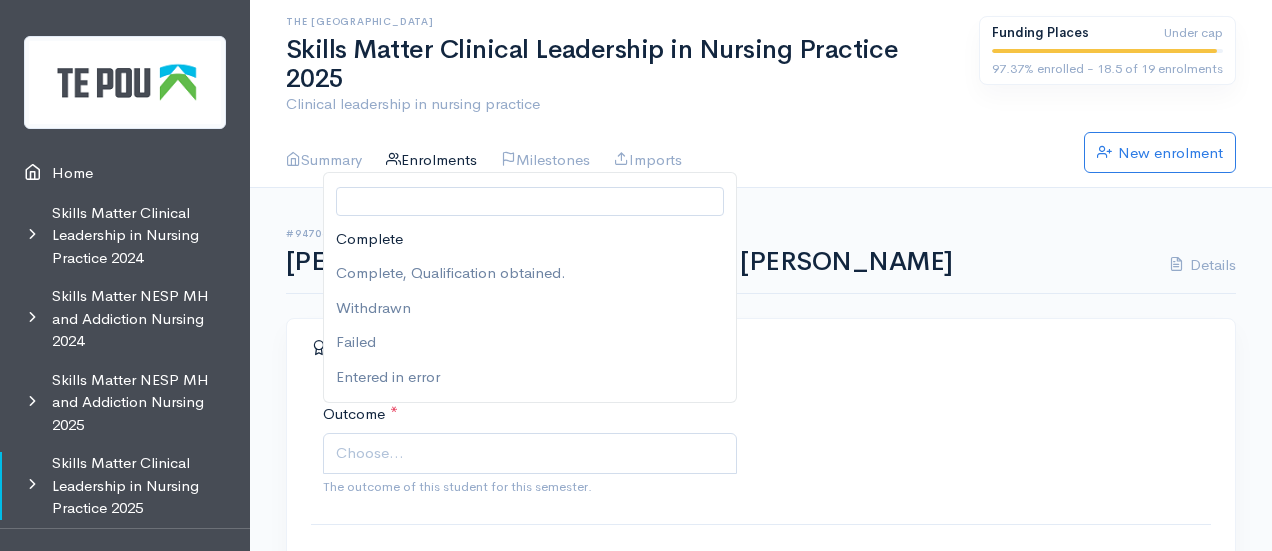 click on "Choose..." at bounding box center (532, 453) 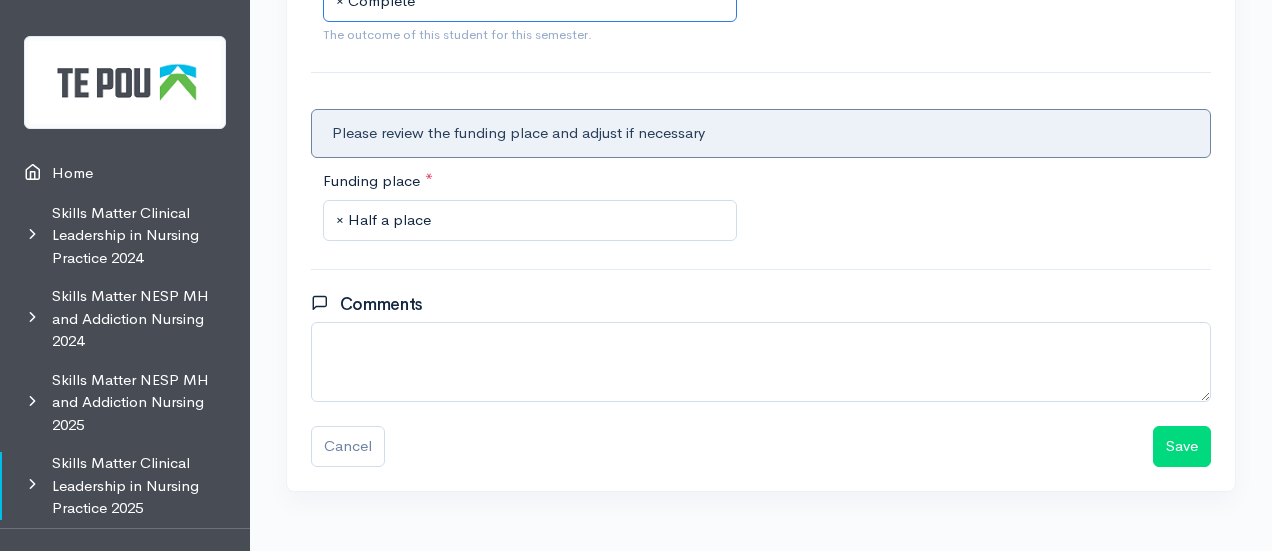 scroll, scrollTop: 456, scrollLeft: 0, axis: vertical 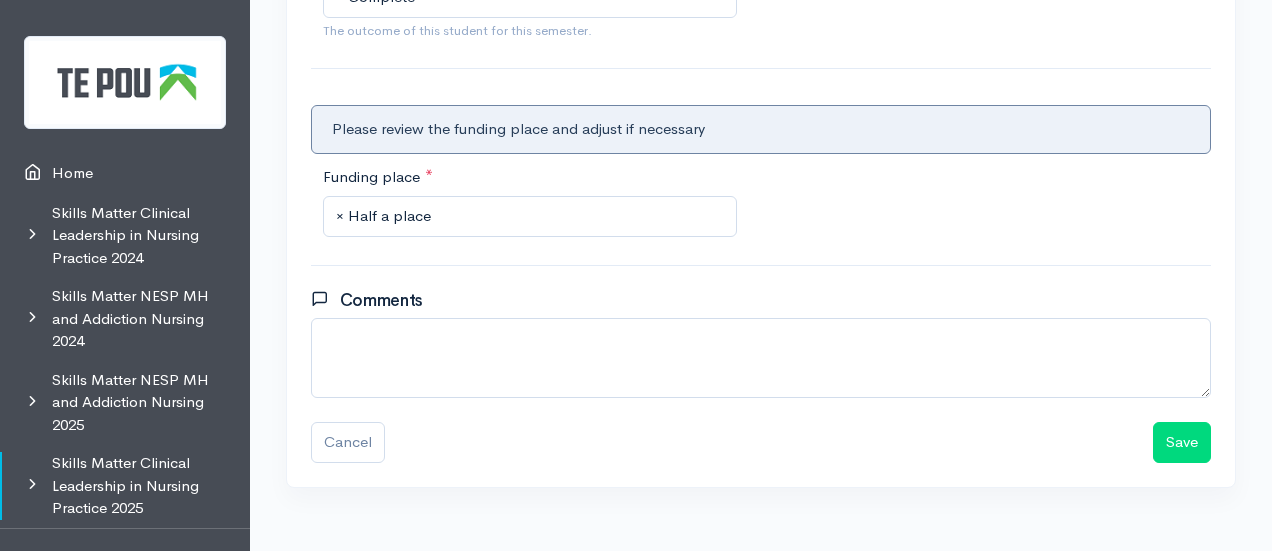 click on "Cancel
Save" at bounding box center [761, 442] 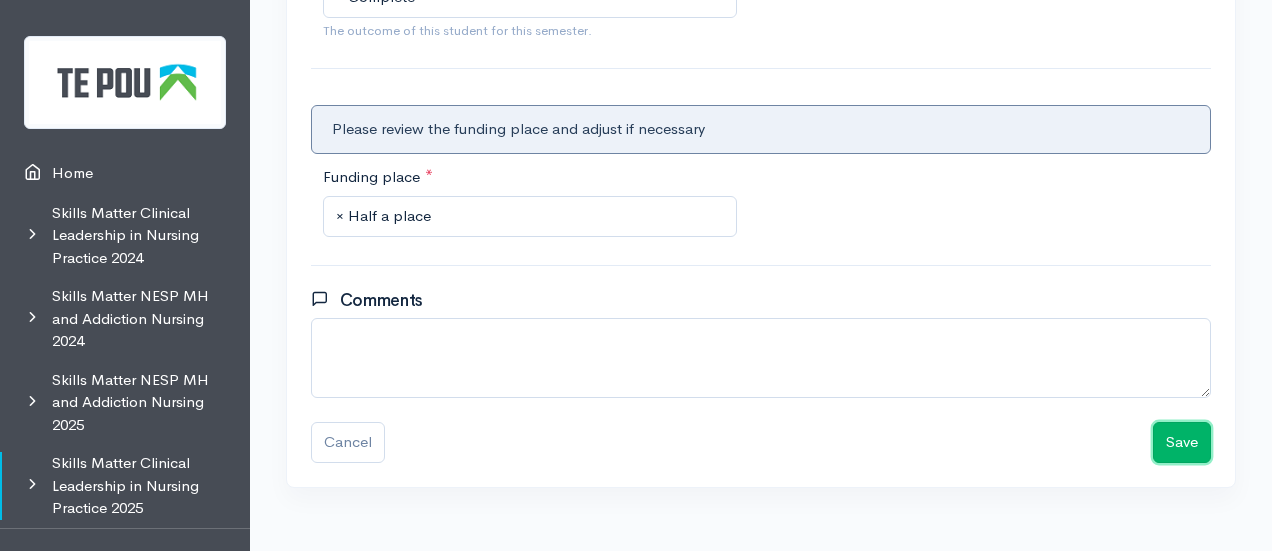 click on "Save" at bounding box center [1182, 442] 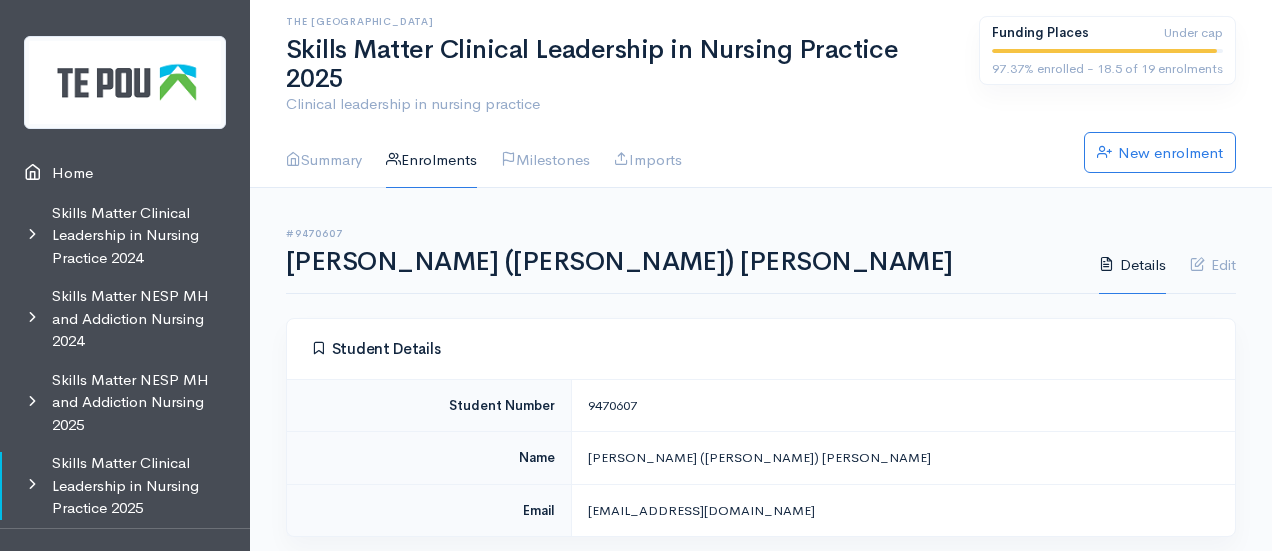 scroll, scrollTop: 0, scrollLeft: 0, axis: both 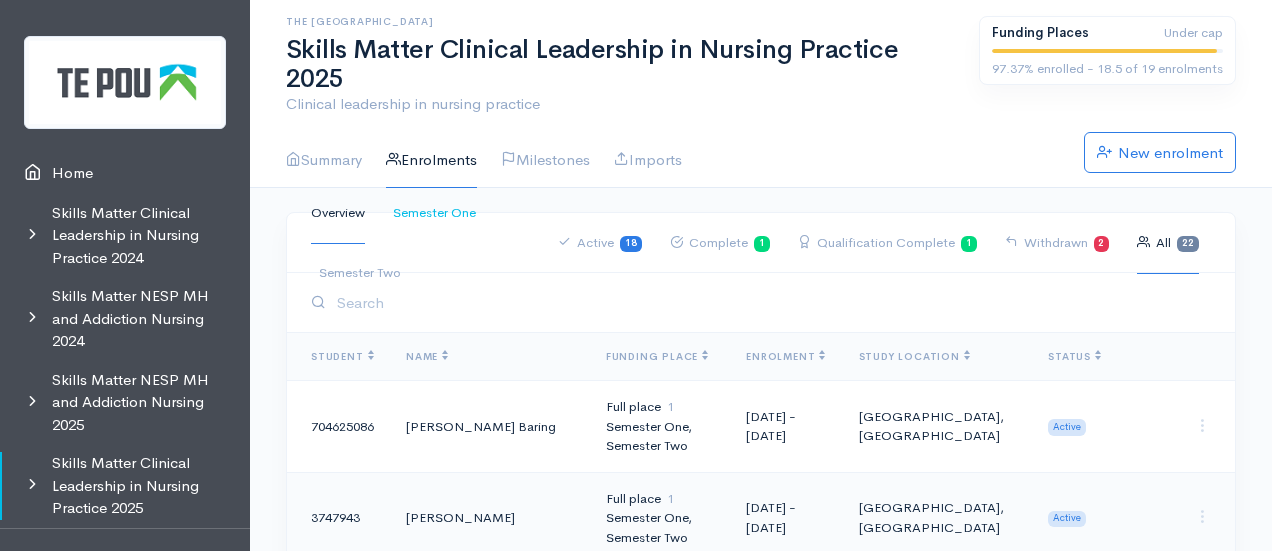 click on "Semester One" at bounding box center [434, 213] 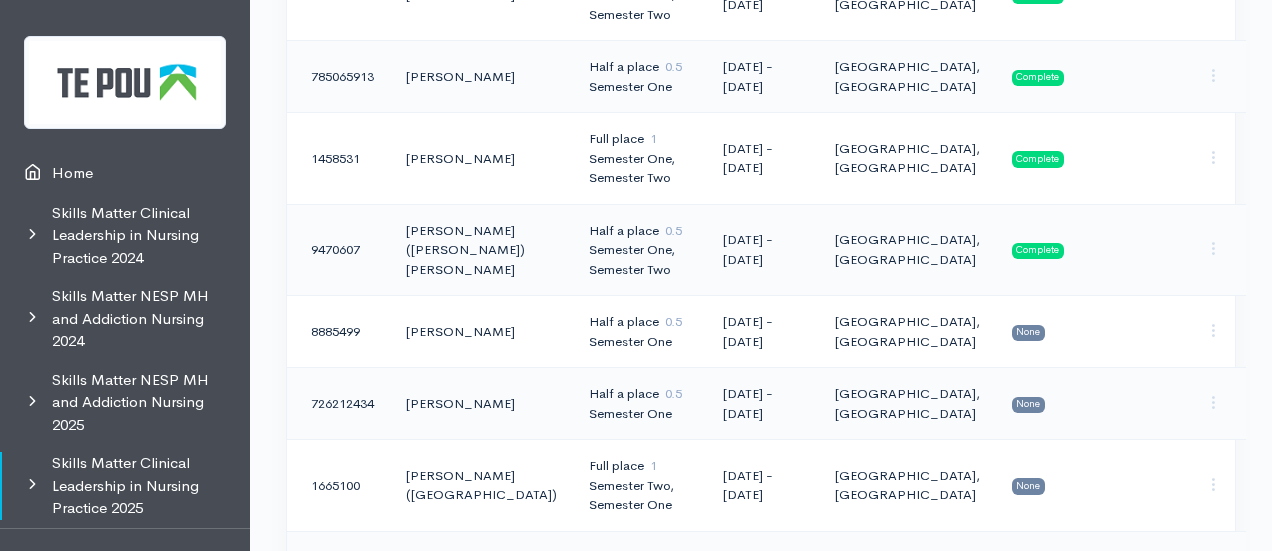 scroll, scrollTop: 1455, scrollLeft: 0, axis: vertical 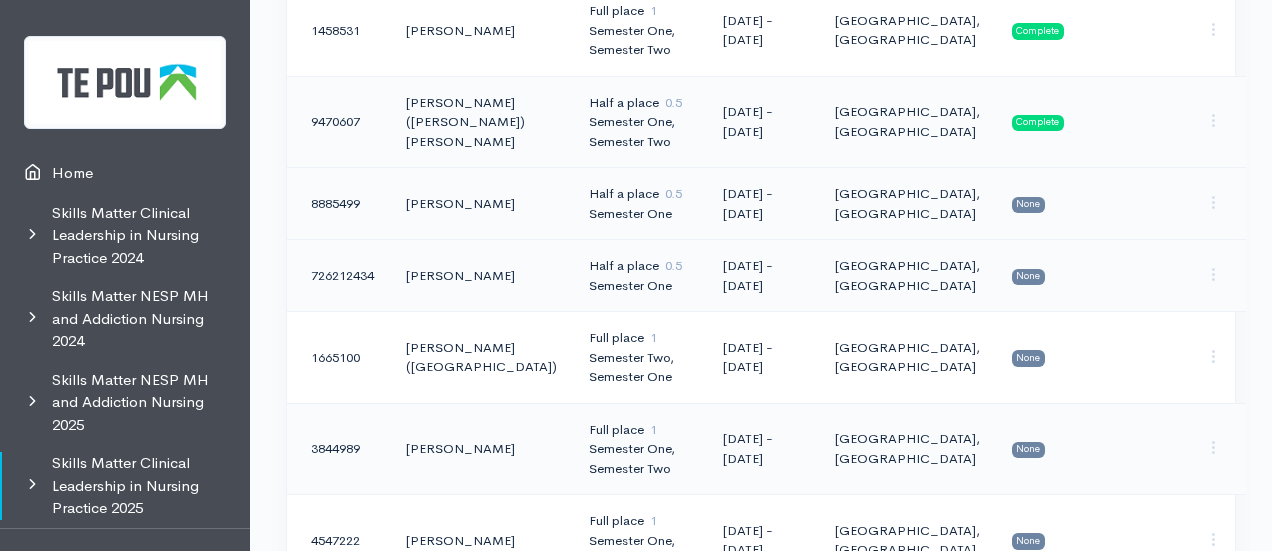 click on "Half a place  0.5
Semester One" at bounding box center (640, 204) 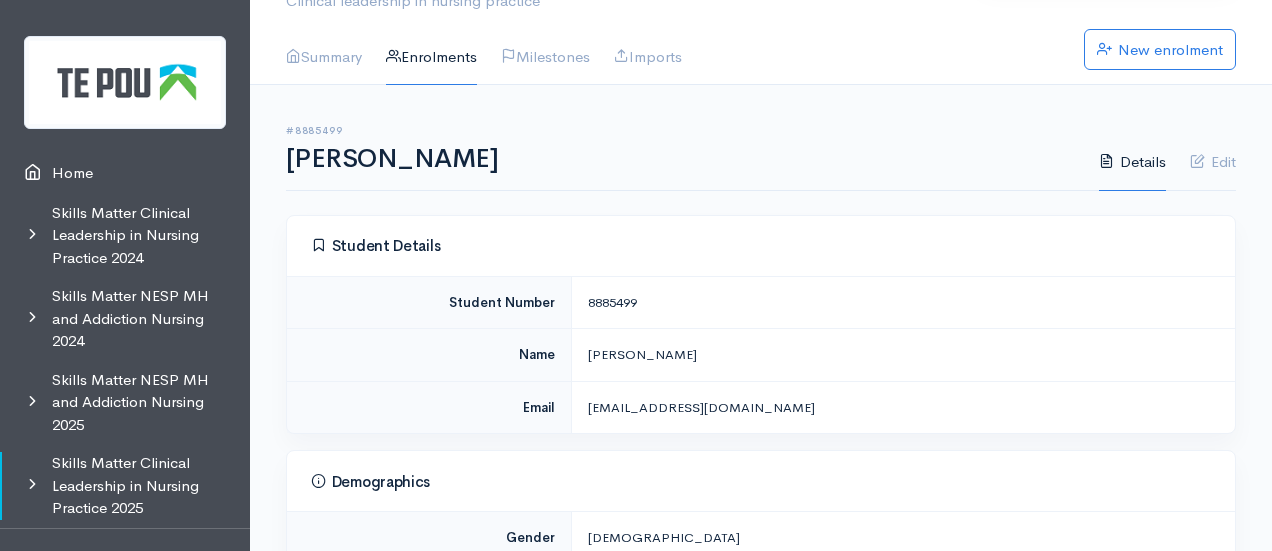 scroll, scrollTop: 78, scrollLeft: 0, axis: vertical 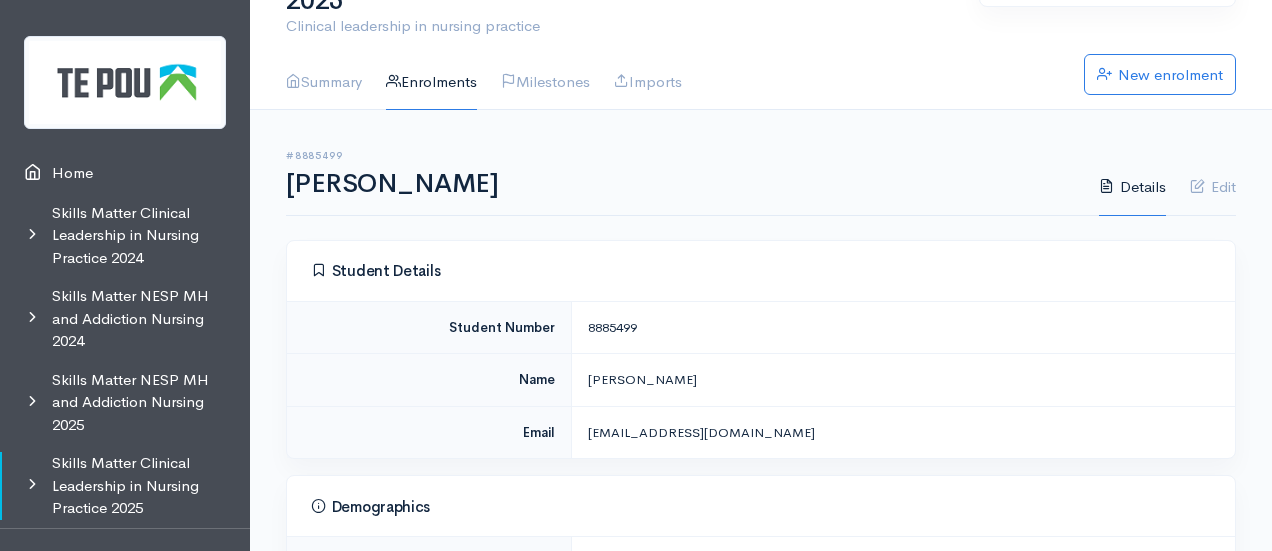 drag, startPoint x: 651, startPoint y: 291, endPoint x: 588, endPoint y: 291, distance: 63 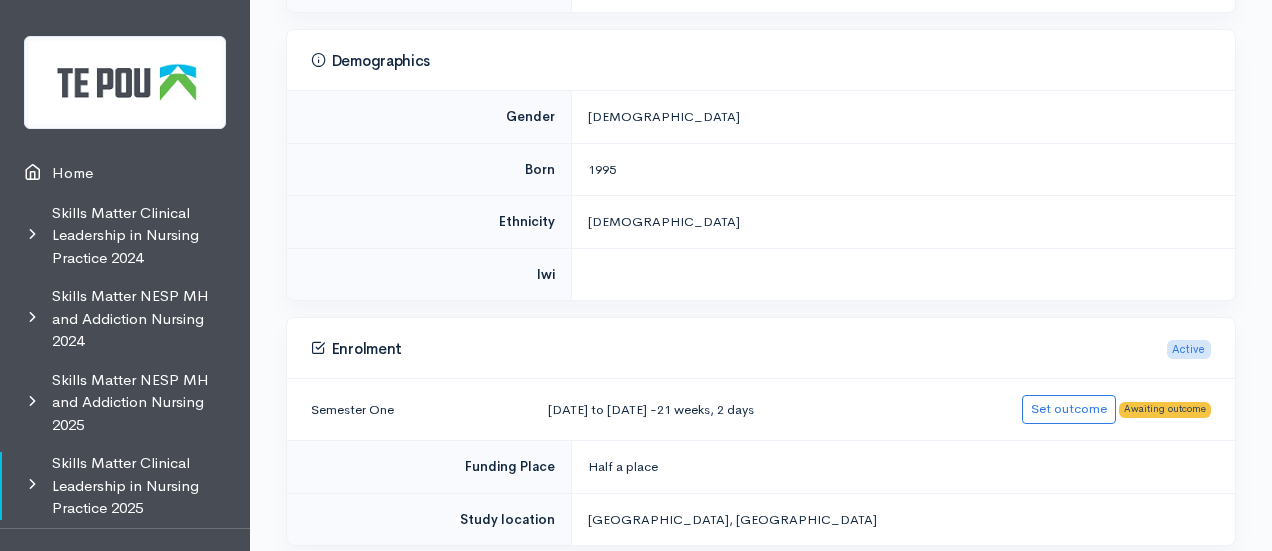 scroll, scrollTop: 576, scrollLeft: 0, axis: vertical 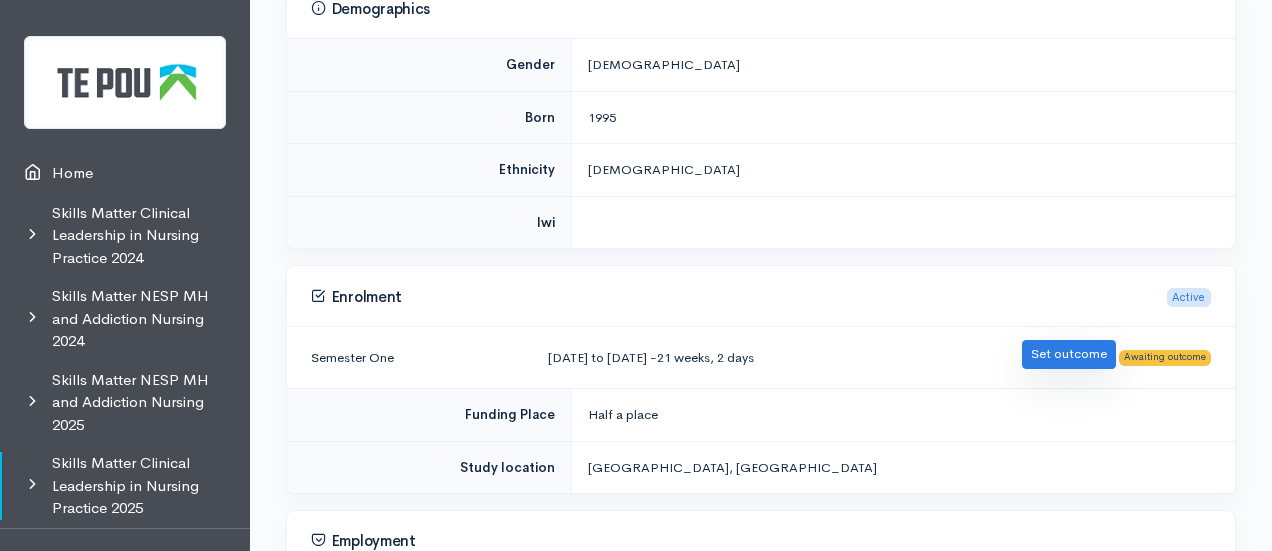 click on "Set outcome" at bounding box center (1069, 354) 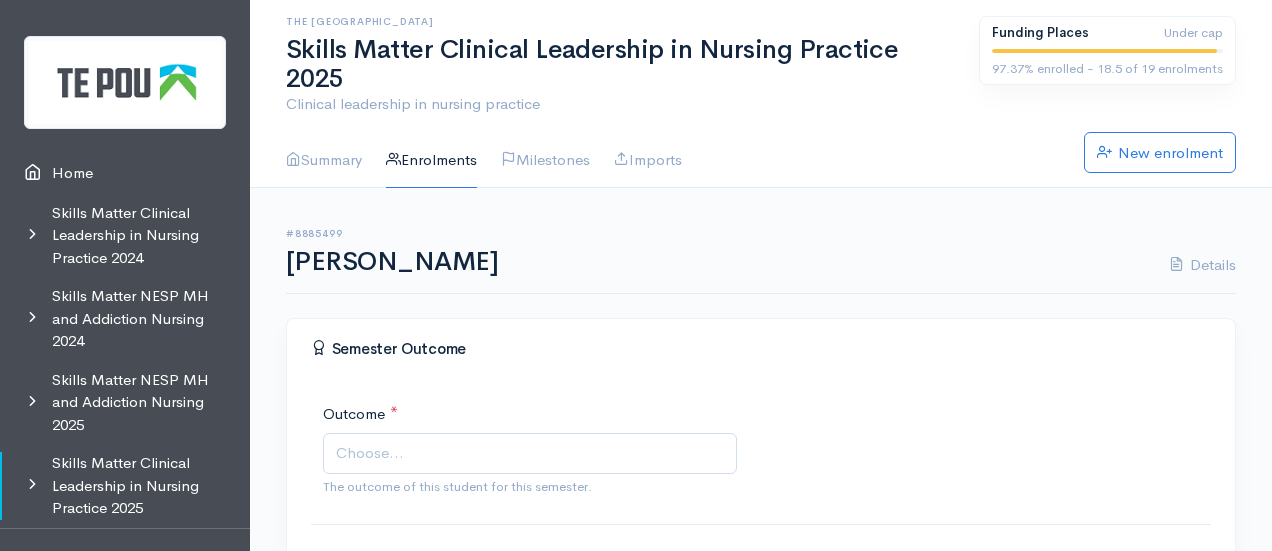 scroll, scrollTop: 0, scrollLeft: 0, axis: both 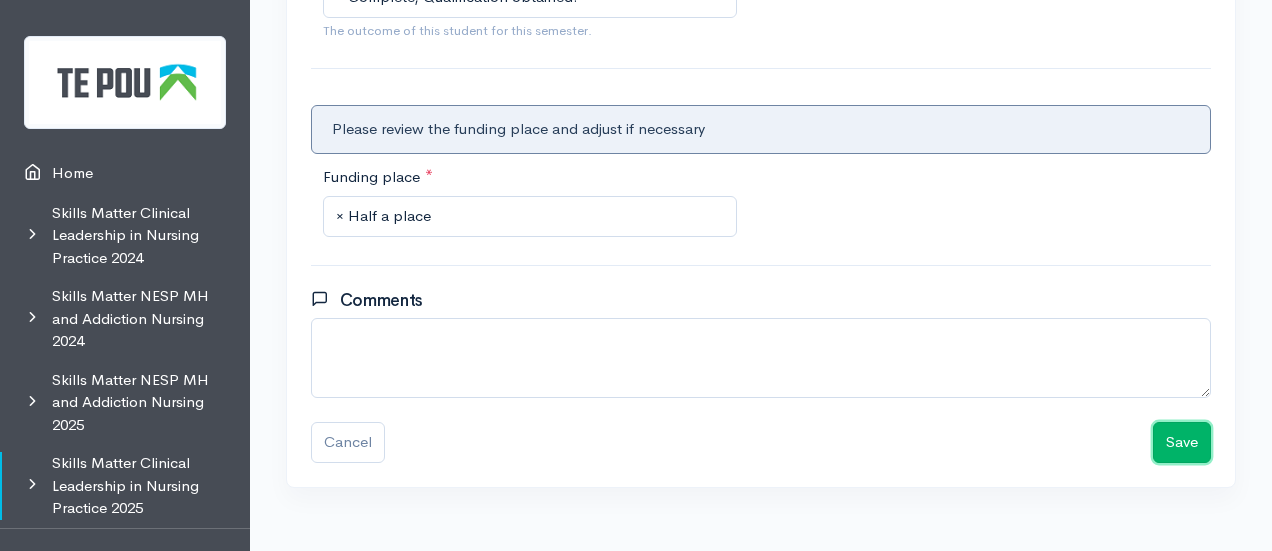 click on "Save" at bounding box center (1182, 442) 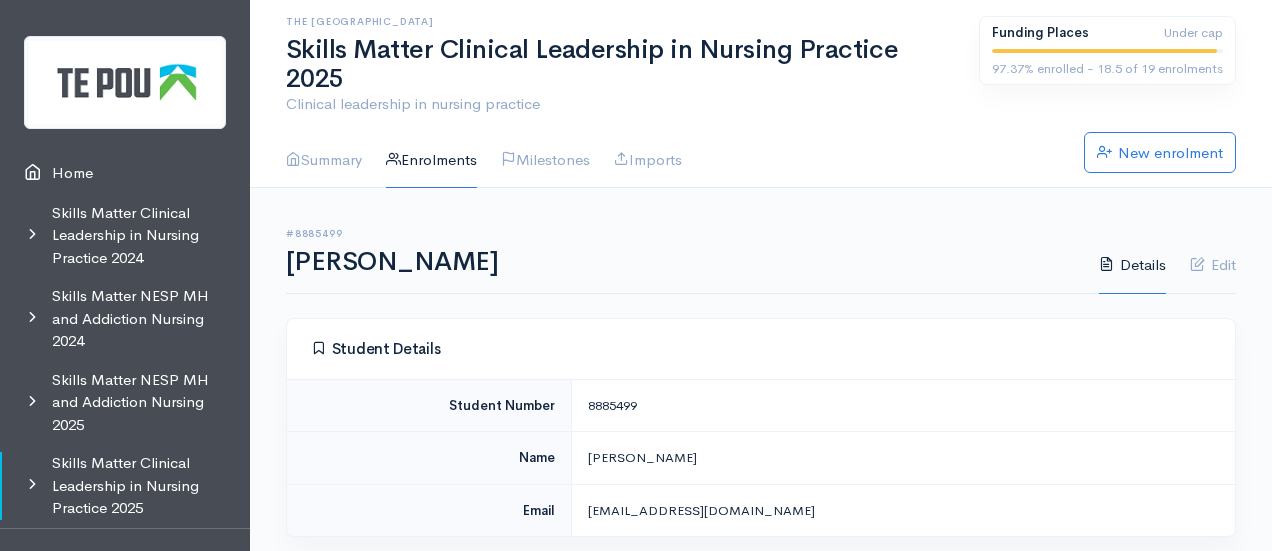 scroll, scrollTop: 0, scrollLeft: 0, axis: both 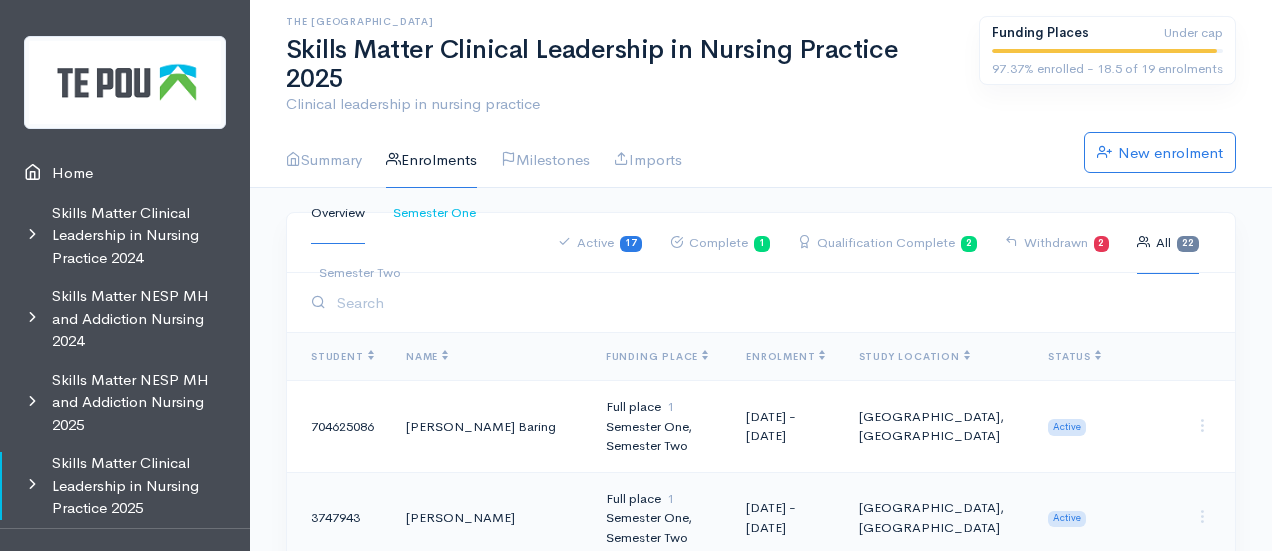click on "Semester One" at bounding box center (434, 213) 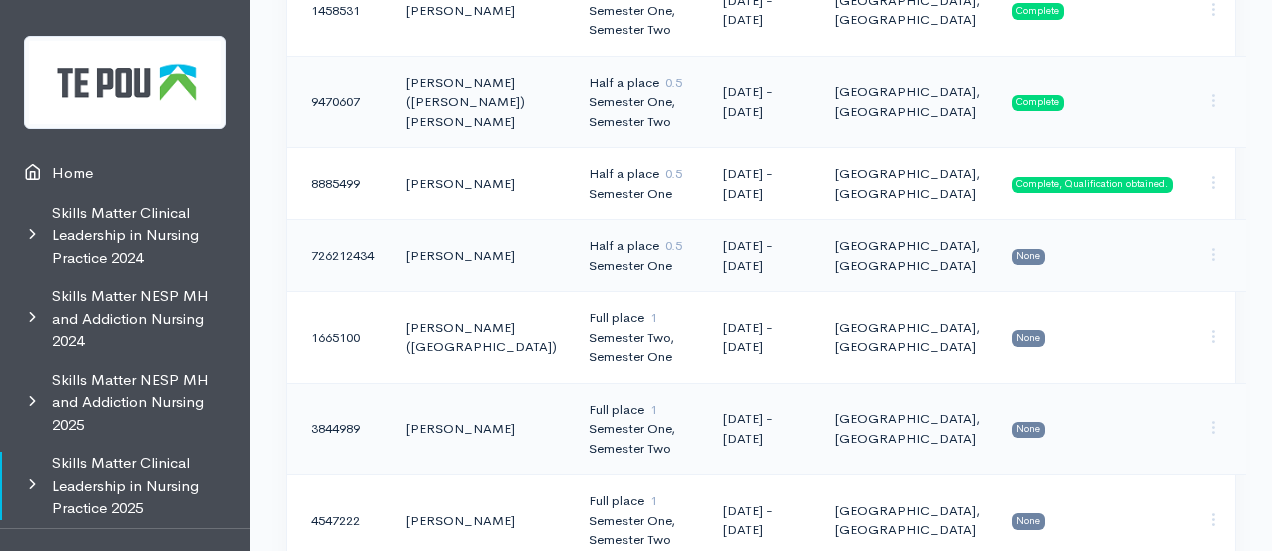 scroll, scrollTop: 1474, scrollLeft: 0, axis: vertical 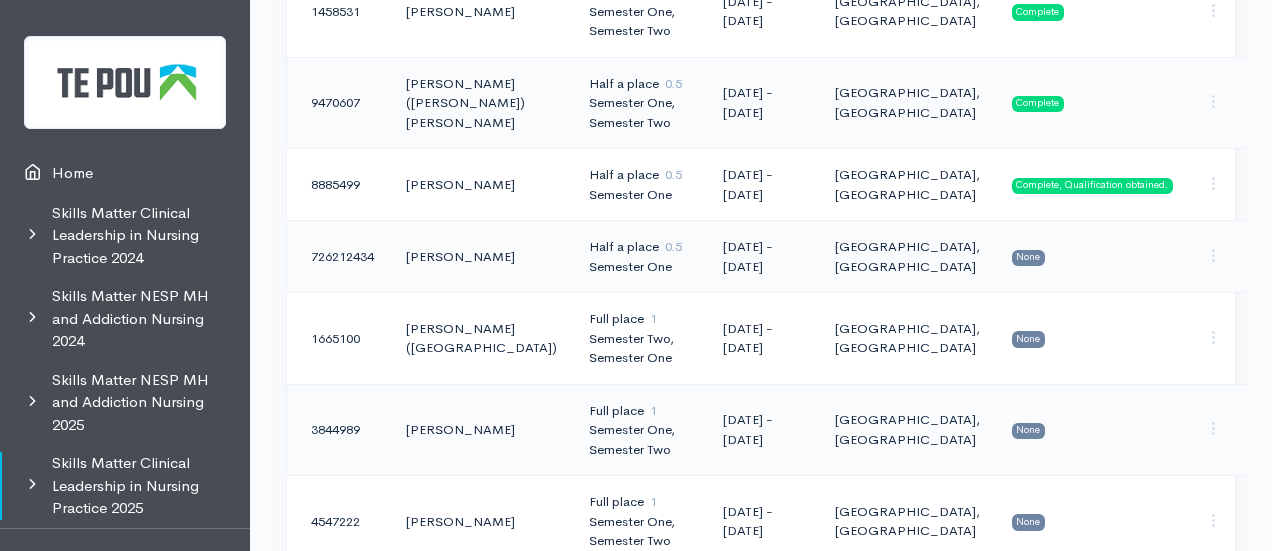 click on "Half a place  0.5
Semester One" at bounding box center (640, 257) 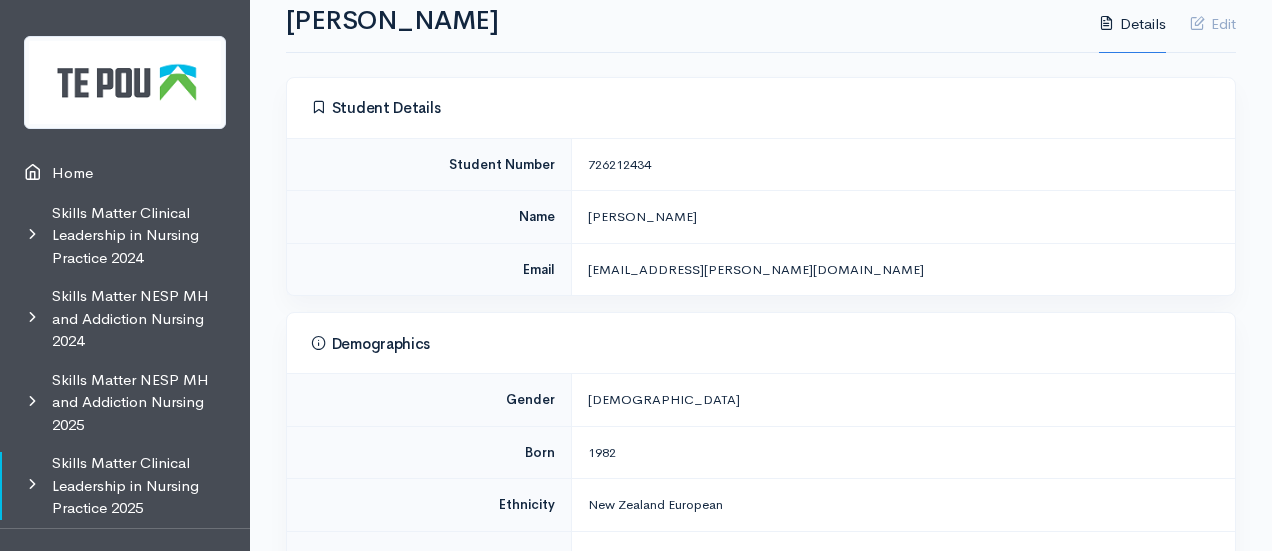 scroll, scrollTop: 242, scrollLeft: 0, axis: vertical 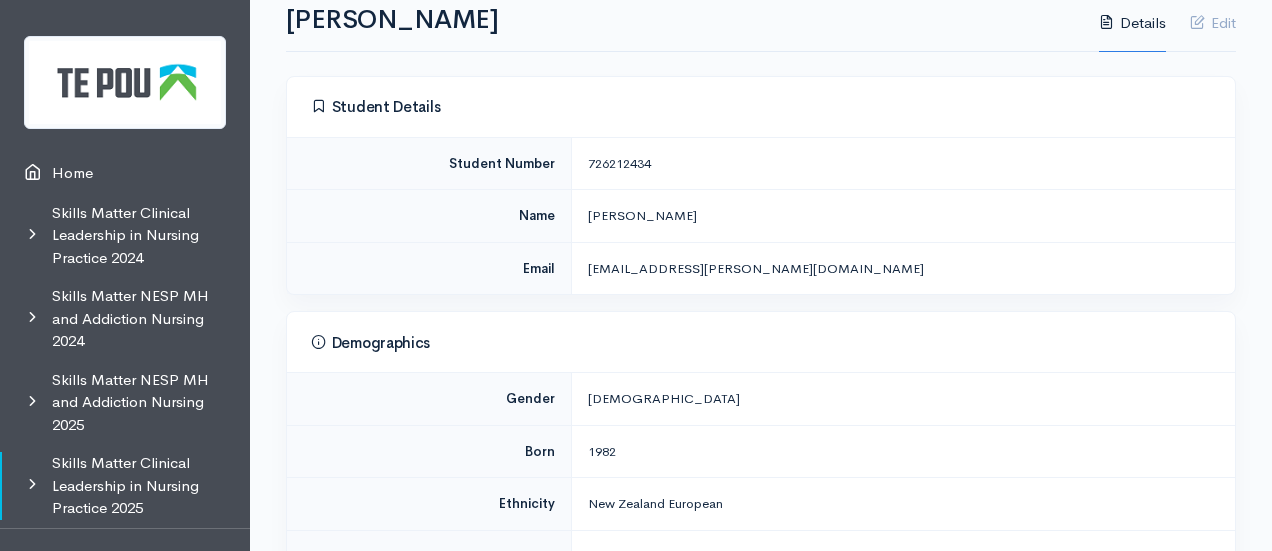 drag, startPoint x: 663, startPoint y: 123, endPoint x: 583, endPoint y: 131, distance: 80.399 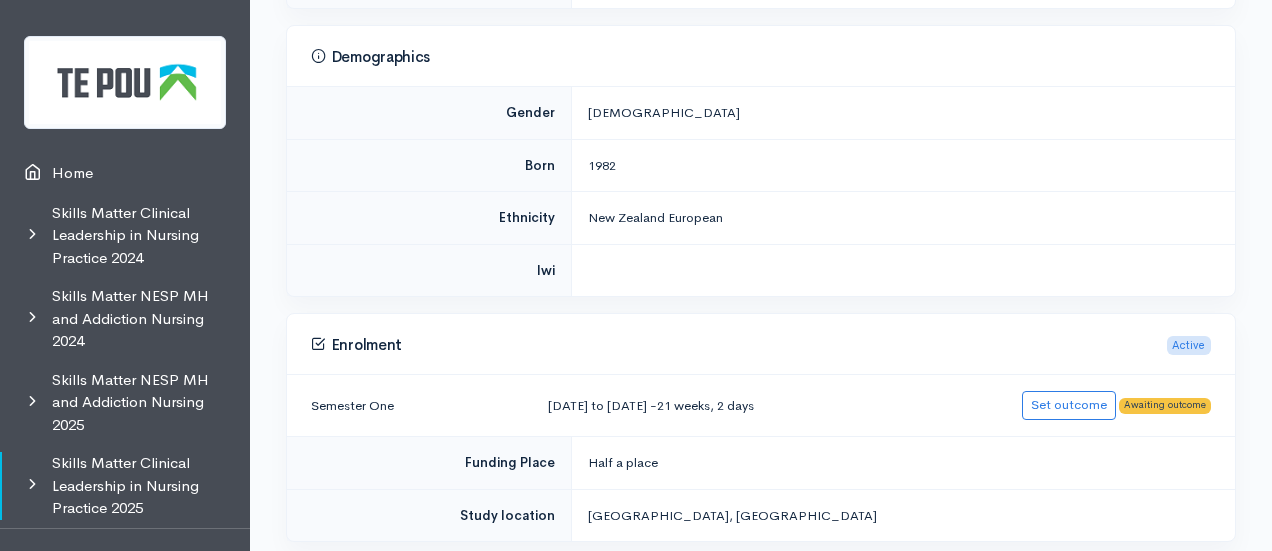 scroll, scrollTop: 530, scrollLeft: 0, axis: vertical 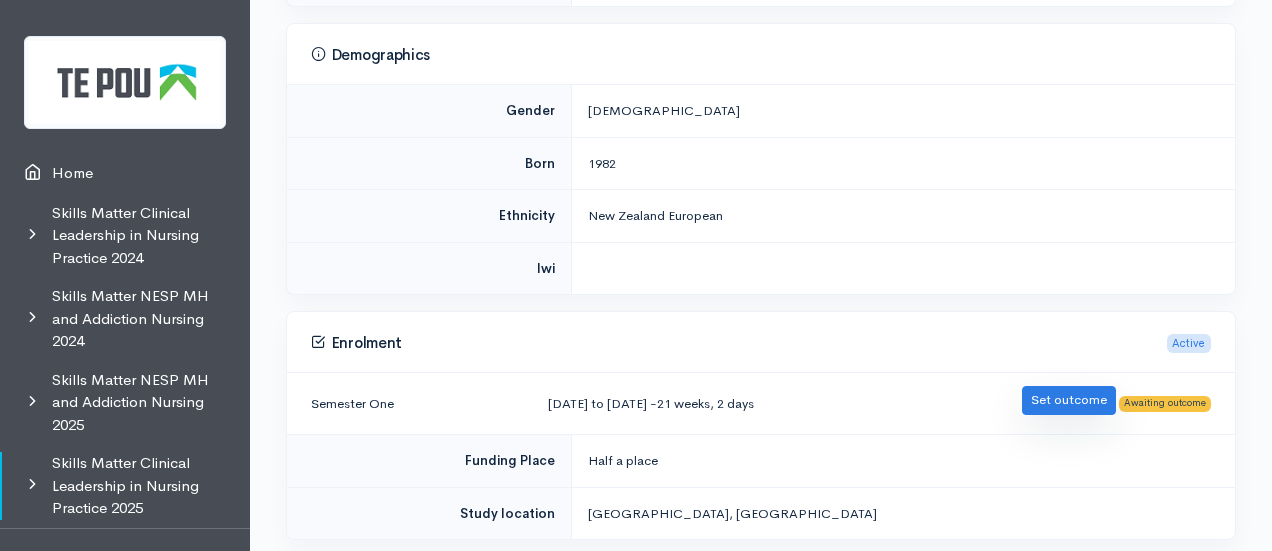 click on "Set outcome" at bounding box center [1069, 400] 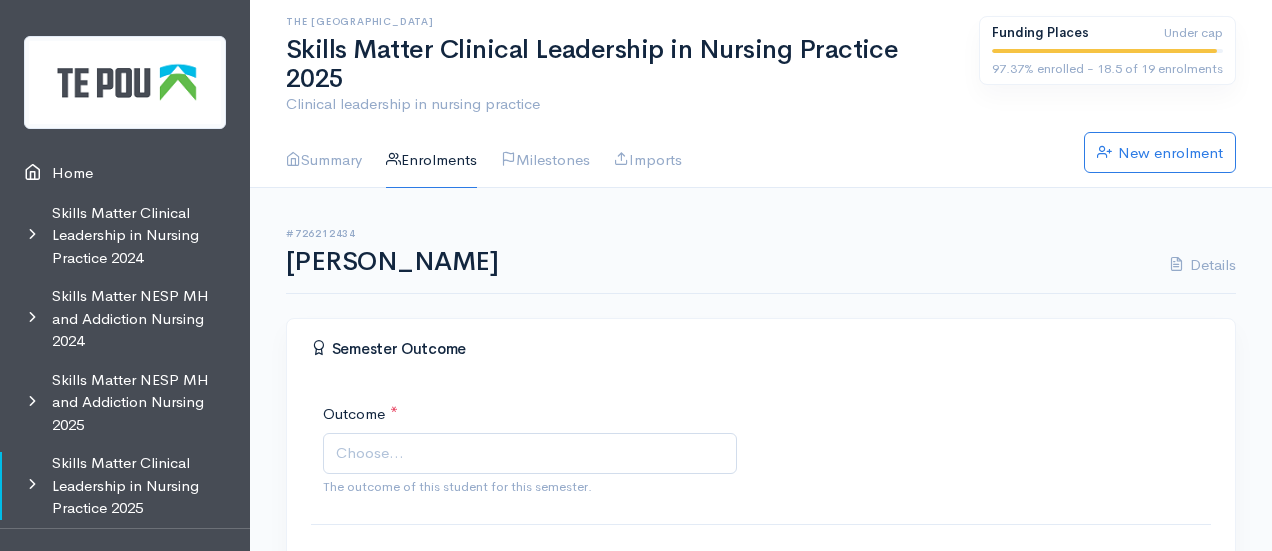 scroll, scrollTop: 0, scrollLeft: 0, axis: both 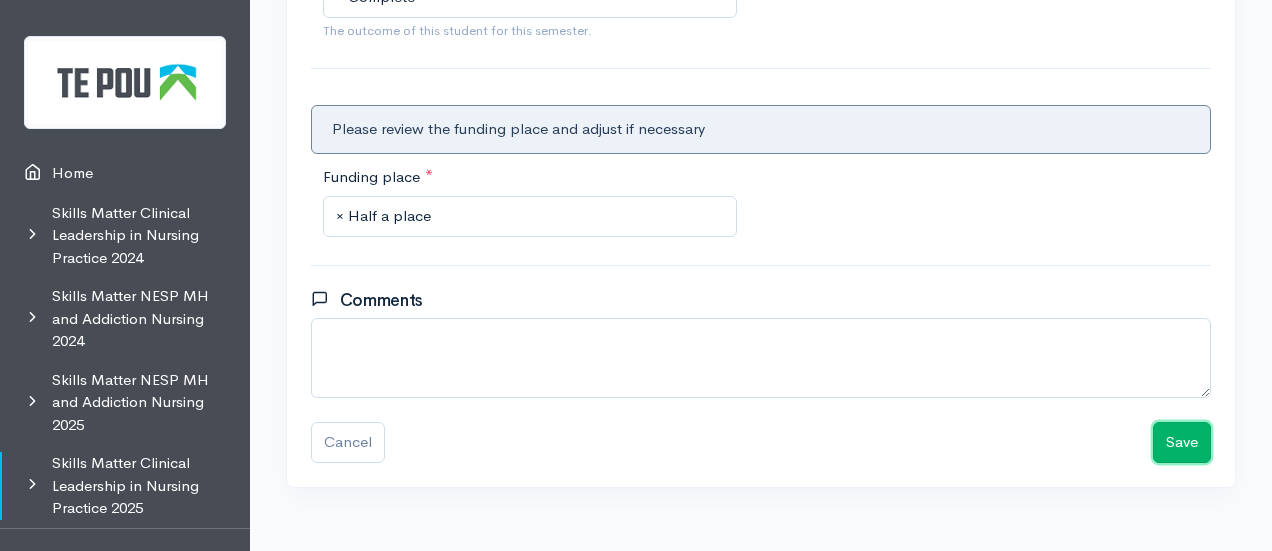 click on "Save" at bounding box center (1182, 442) 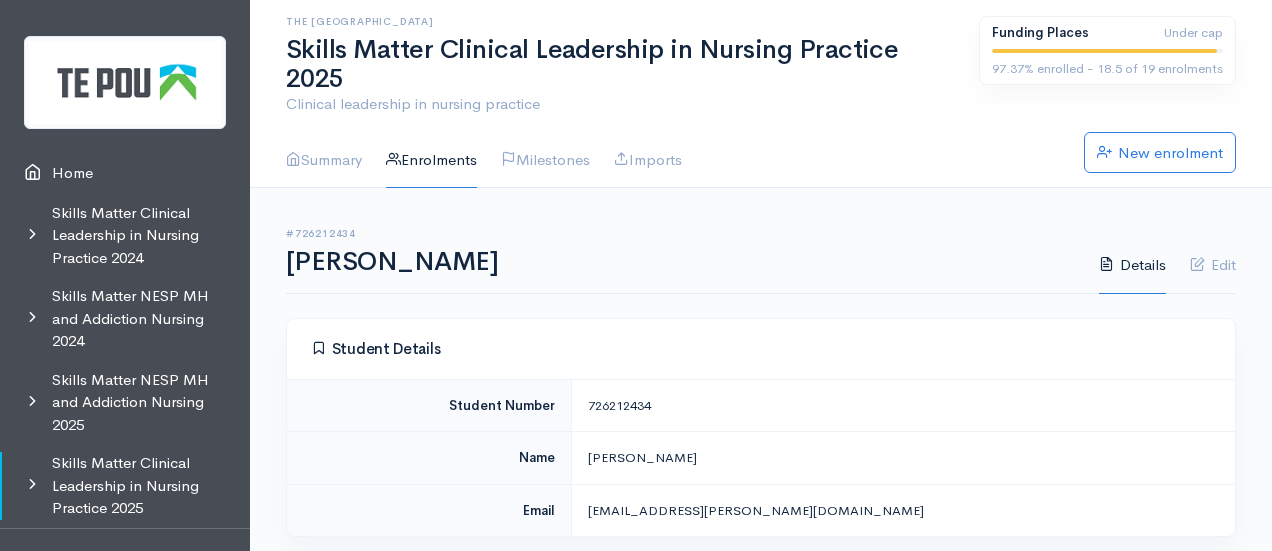 scroll, scrollTop: 0, scrollLeft: 0, axis: both 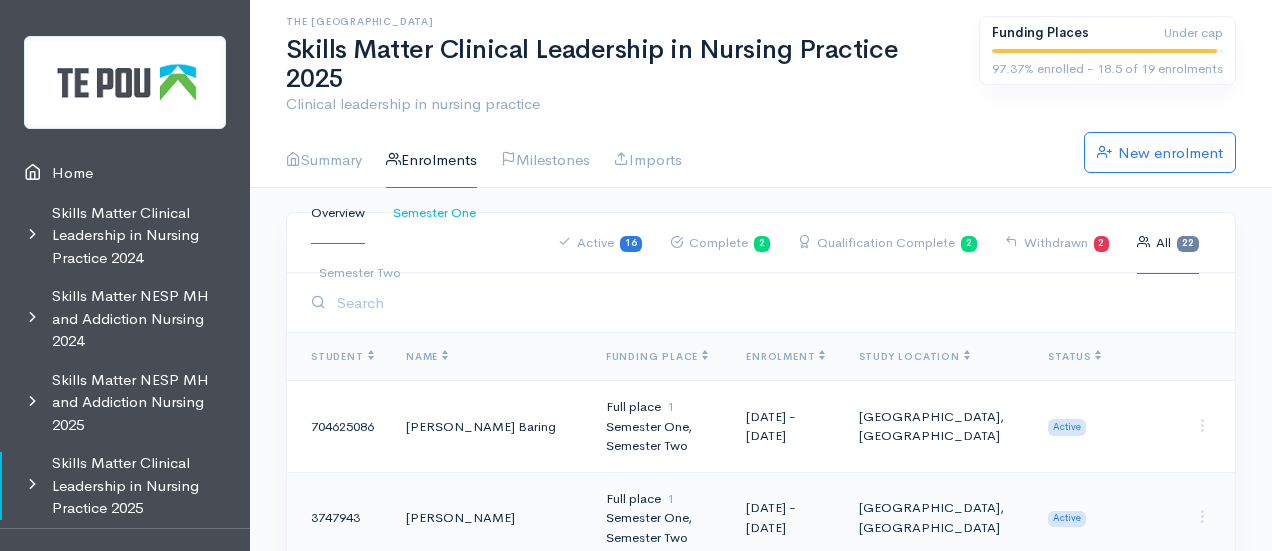 click on "Semester One" at bounding box center [434, 213] 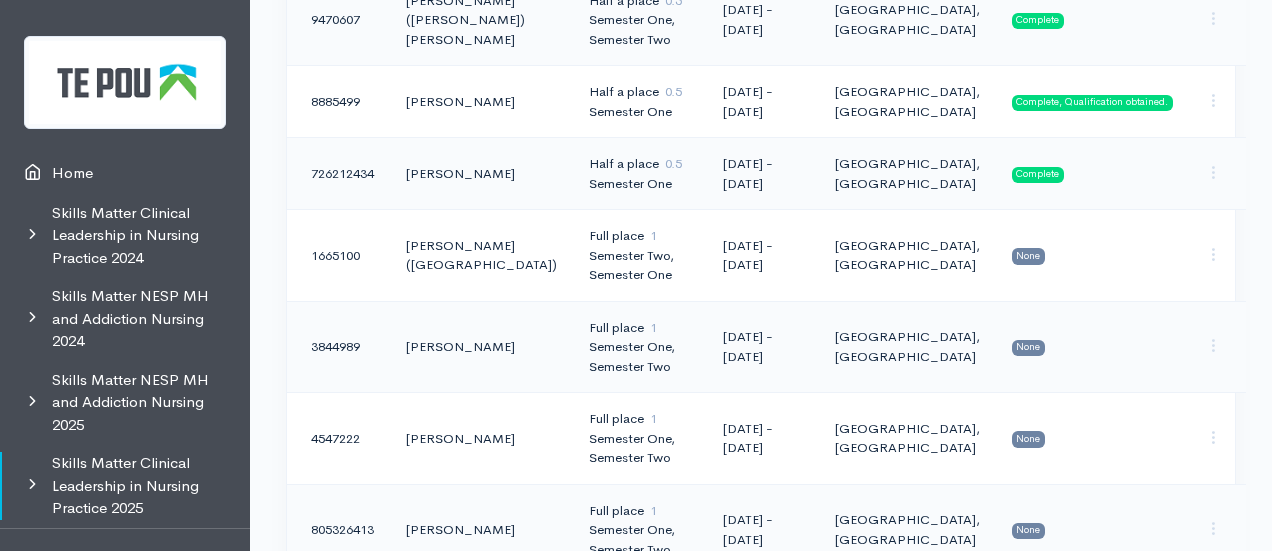 scroll, scrollTop: 1602, scrollLeft: 0, axis: vertical 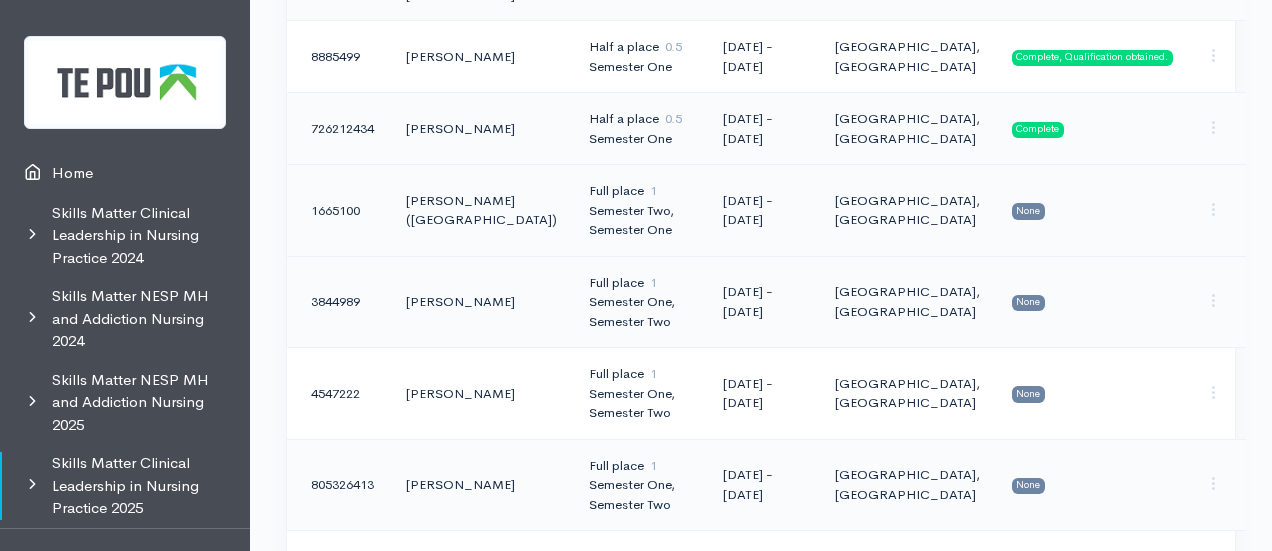 click on "Semester Two, Semester One" at bounding box center (640, 220) 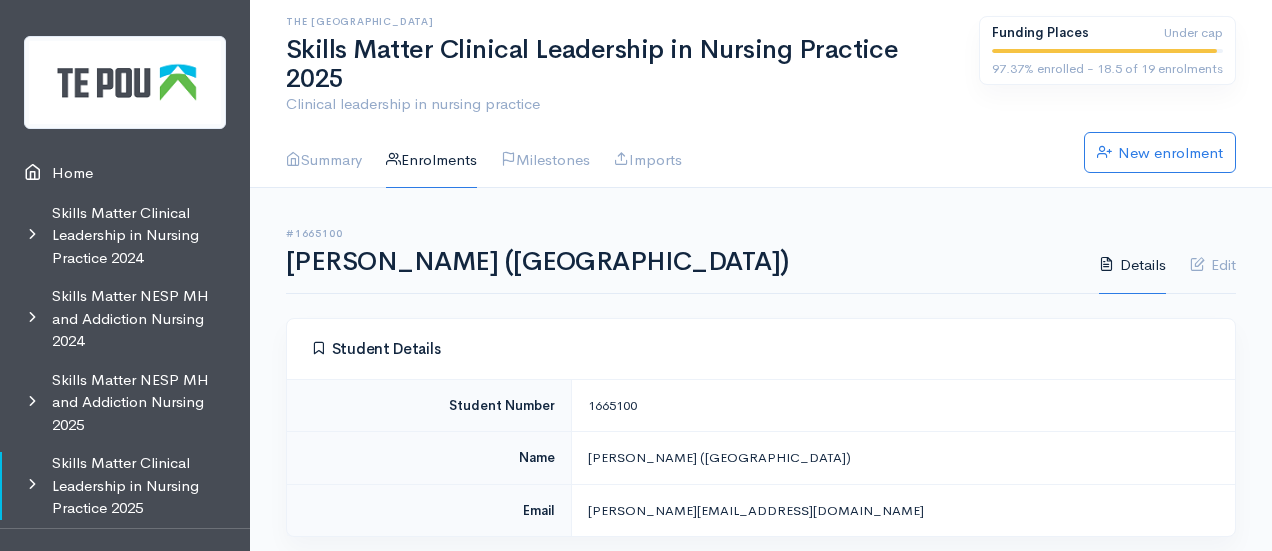 scroll, scrollTop: 0, scrollLeft: 0, axis: both 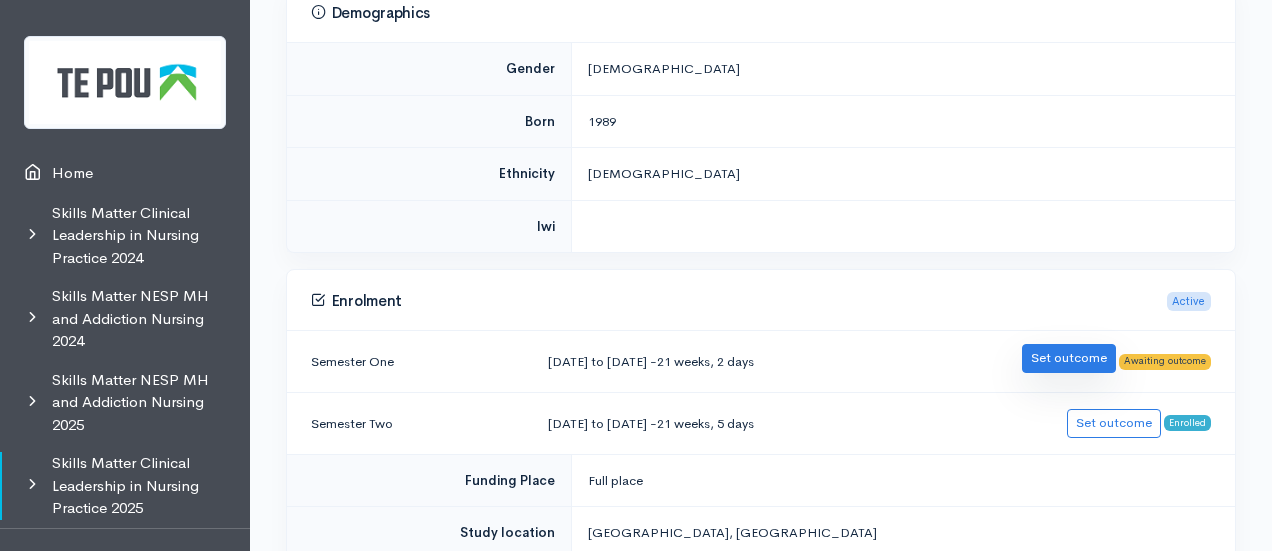 click on "Set outcome" at bounding box center [1069, 358] 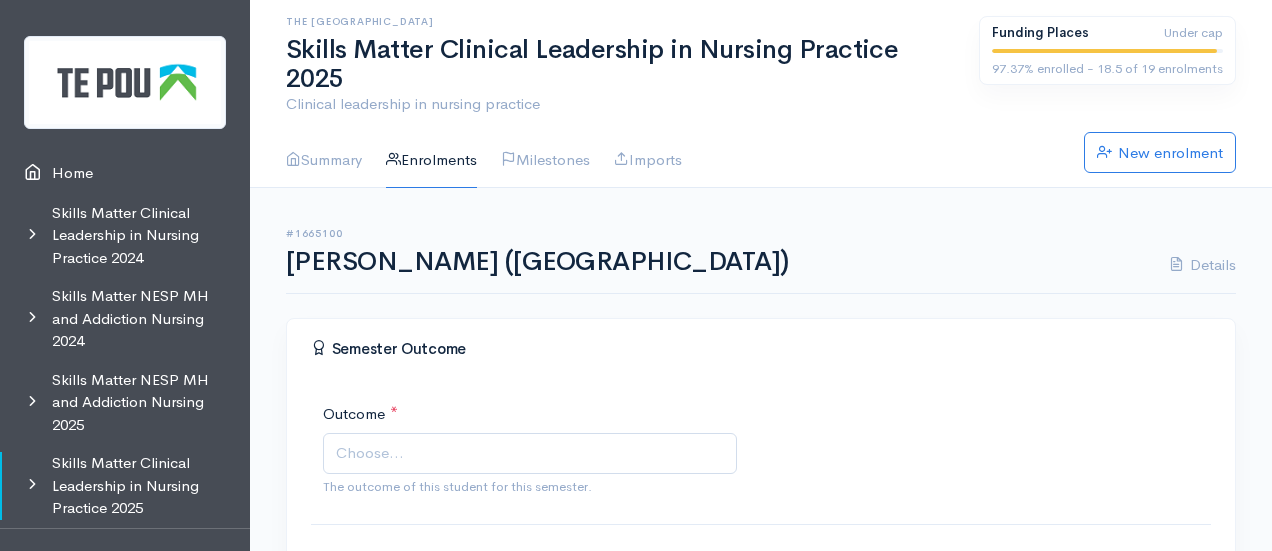 scroll, scrollTop: 0, scrollLeft: 0, axis: both 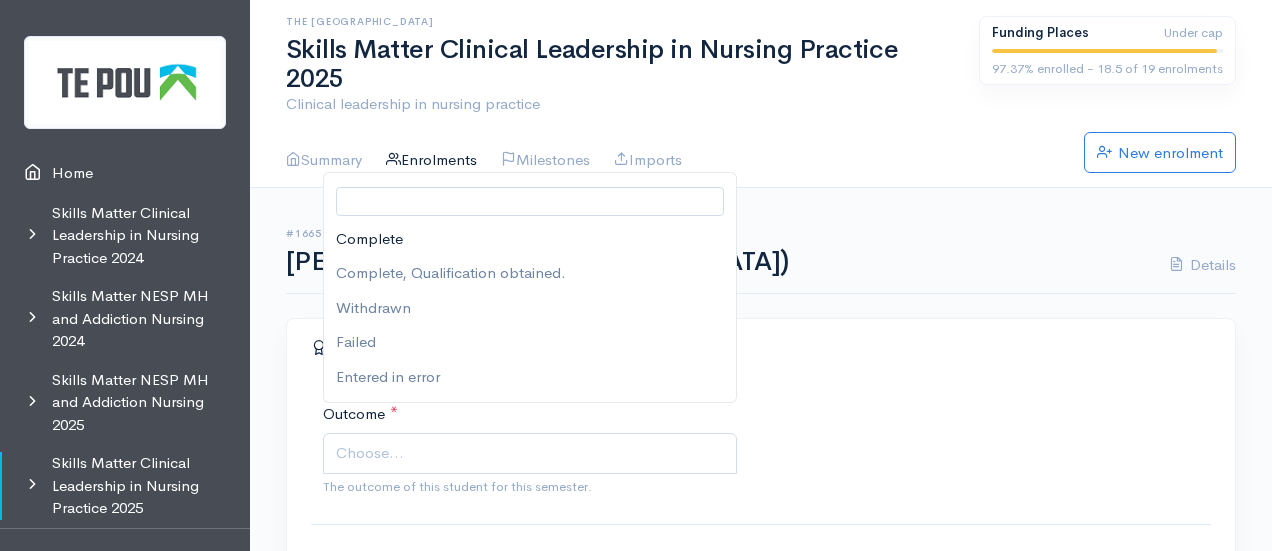 click on "Choose..." at bounding box center (370, 453) 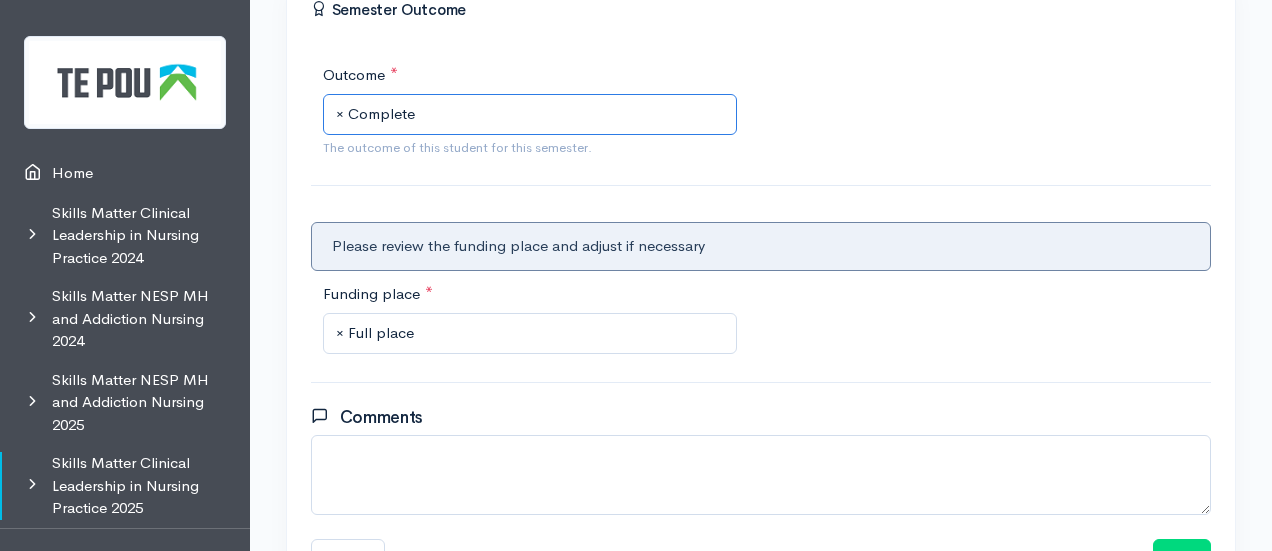 scroll, scrollTop: 354, scrollLeft: 0, axis: vertical 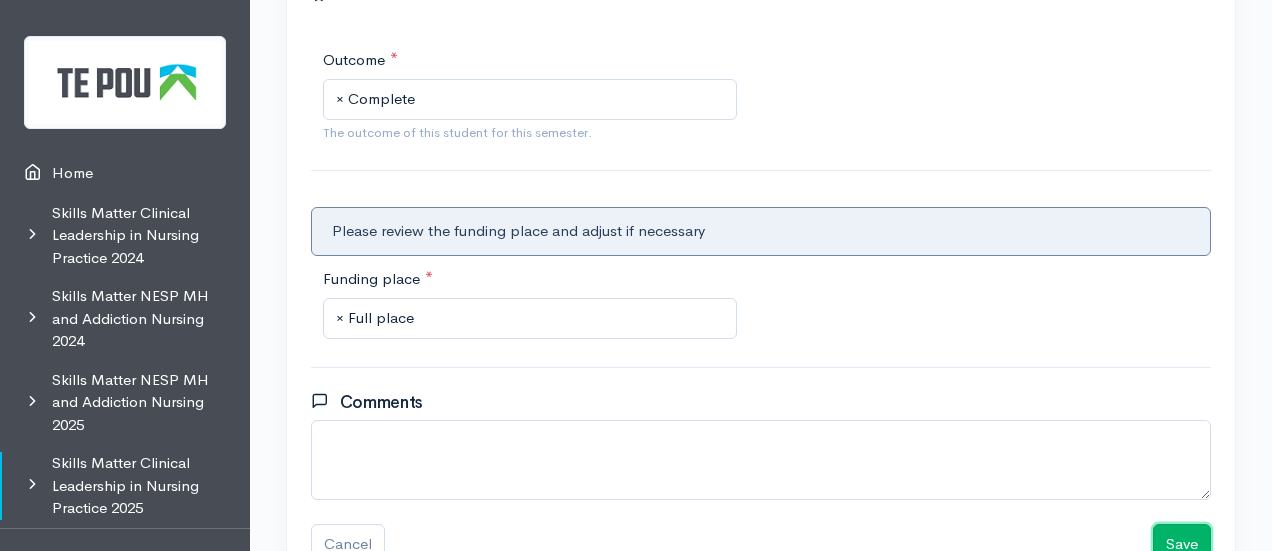 click on "Save" at bounding box center (1182, 544) 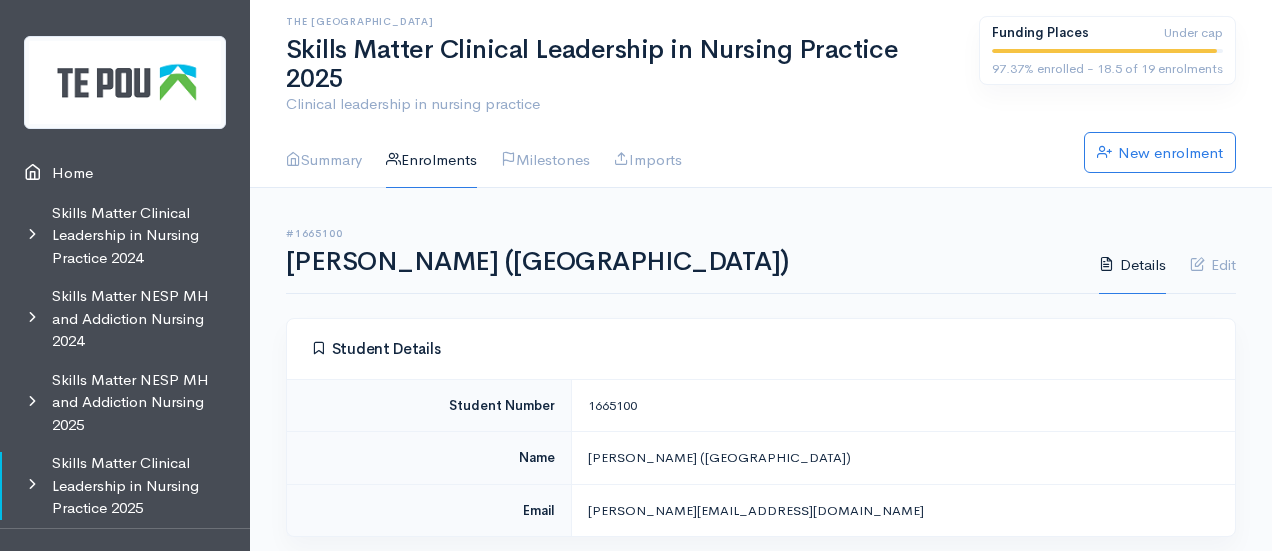 scroll, scrollTop: 0, scrollLeft: 0, axis: both 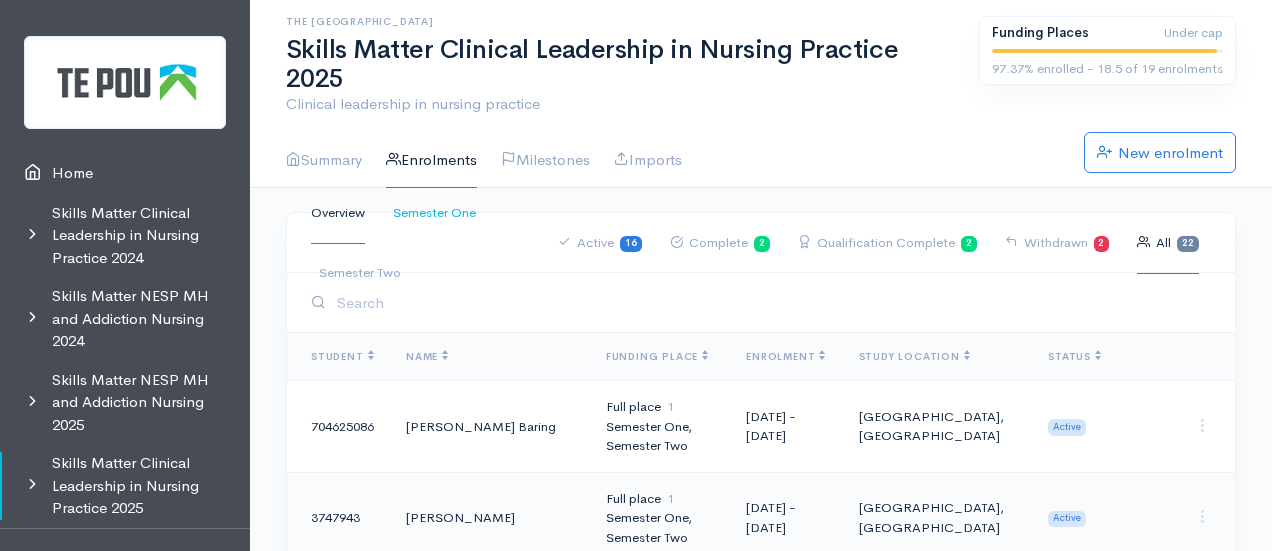 click on "Semester One" at bounding box center [434, 213] 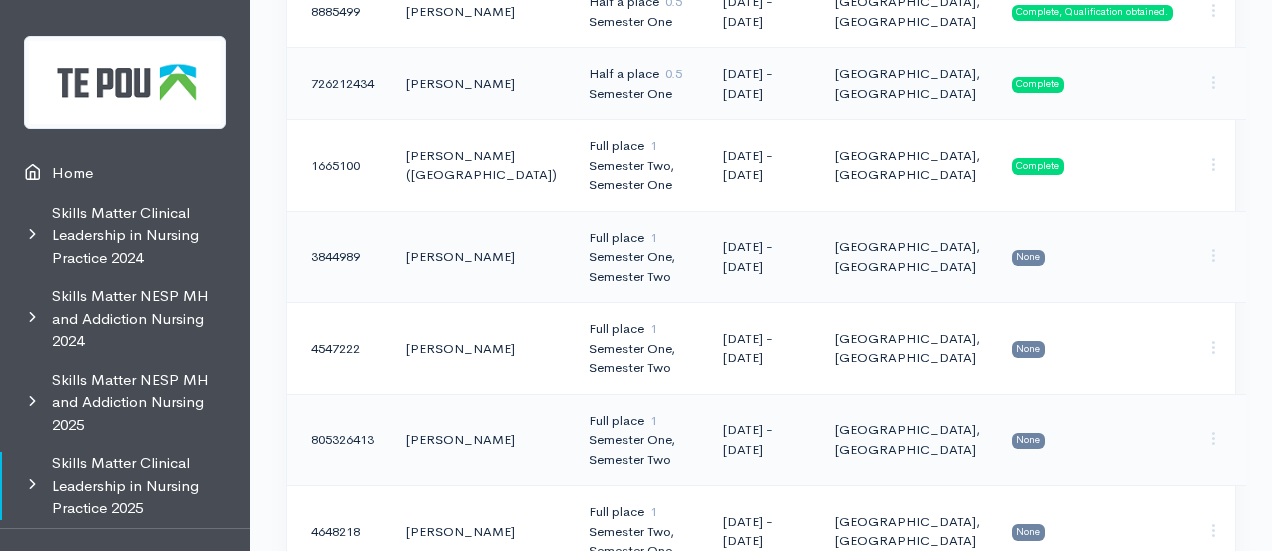 scroll, scrollTop: 1662, scrollLeft: 0, axis: vertical 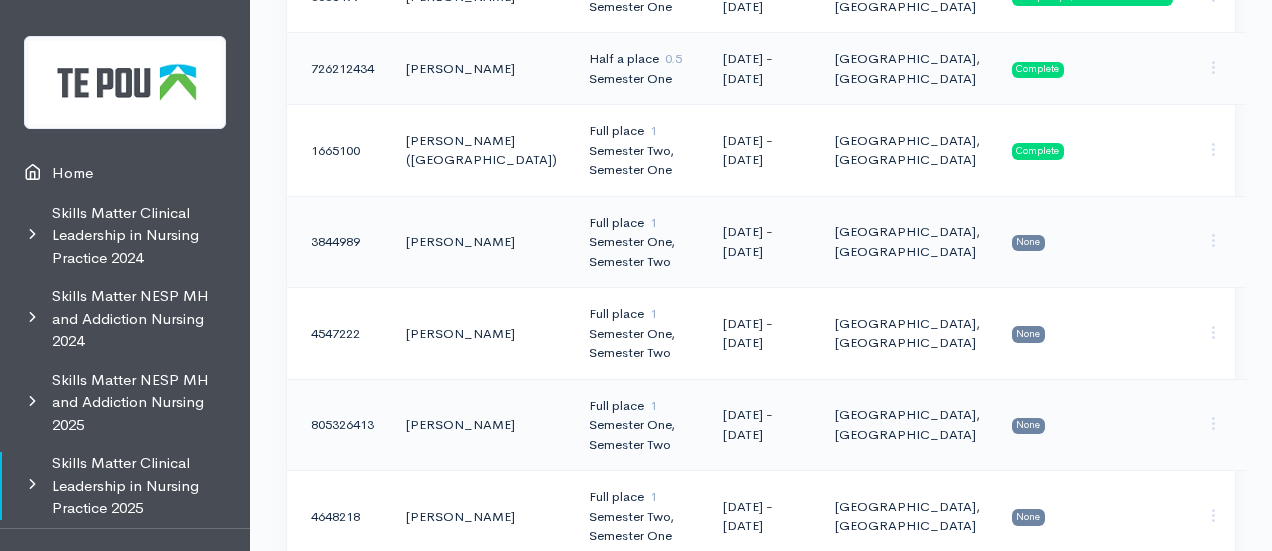 click on "Semester One, Semester Two" at bounding box center (640, 251) 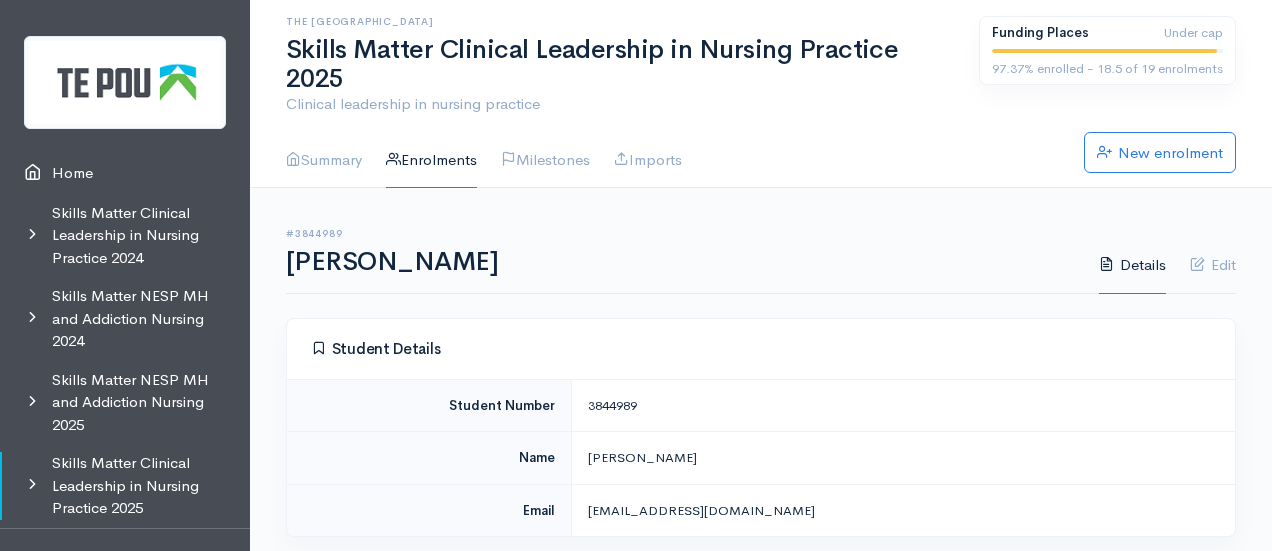 scroll, scrollTop: 0, scrollLeft: 0, axis: both 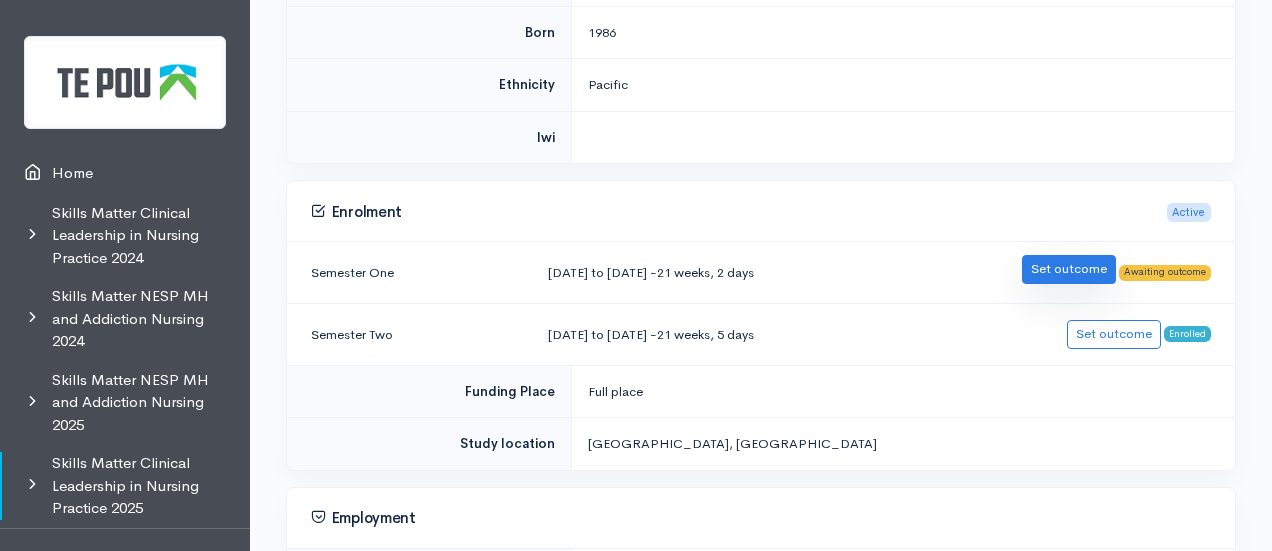 click on "Set outcome" at bounding box center [1069, 269] 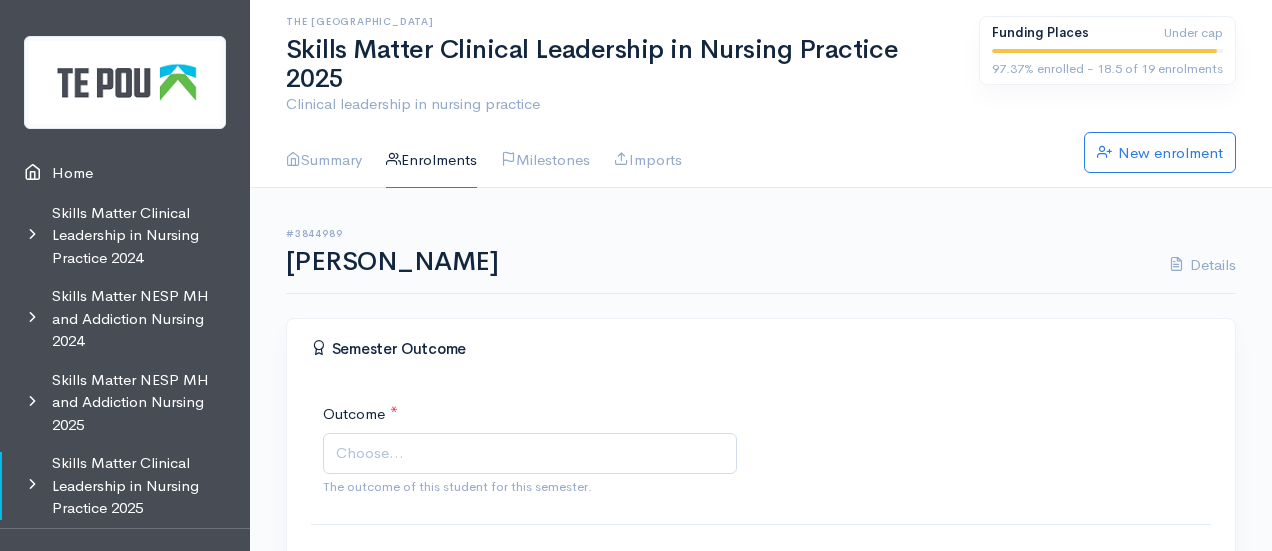 scroll, scrollTop: 0, scrollLeft: 0, axis: both 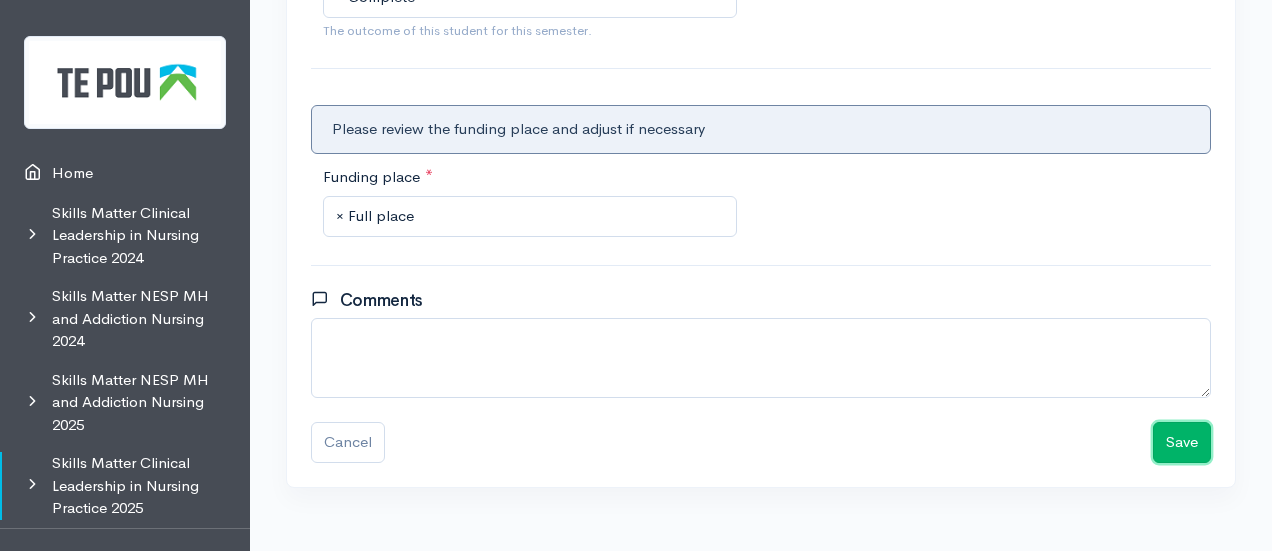 click on "Save" at bounding box center (1182, 442) 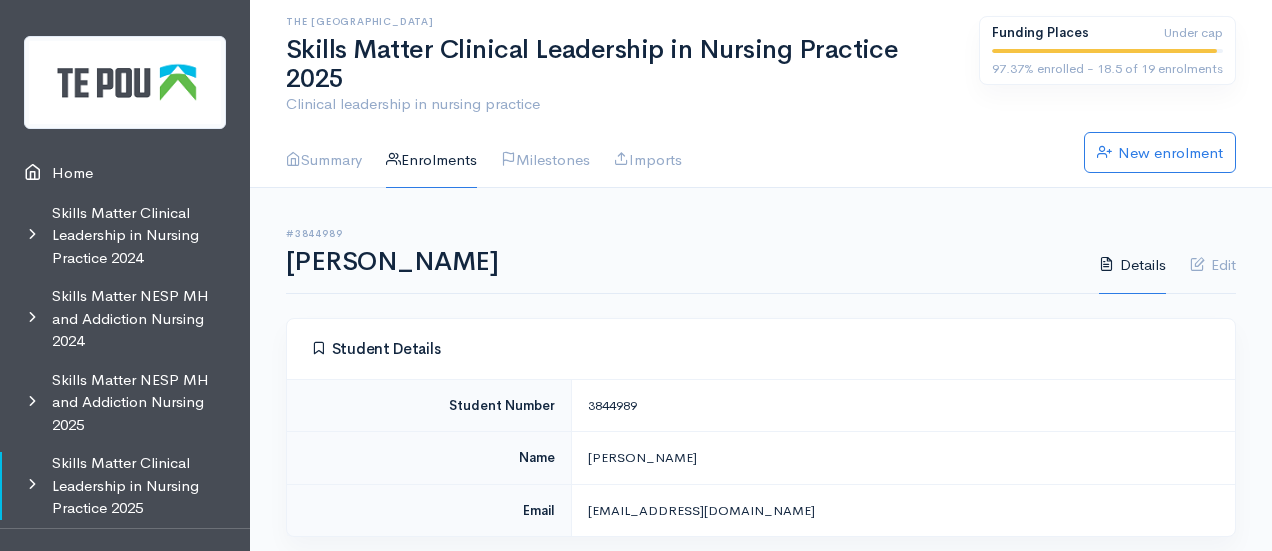 scroll, scrollTop: 0, scrollLeft: 0, axis: both 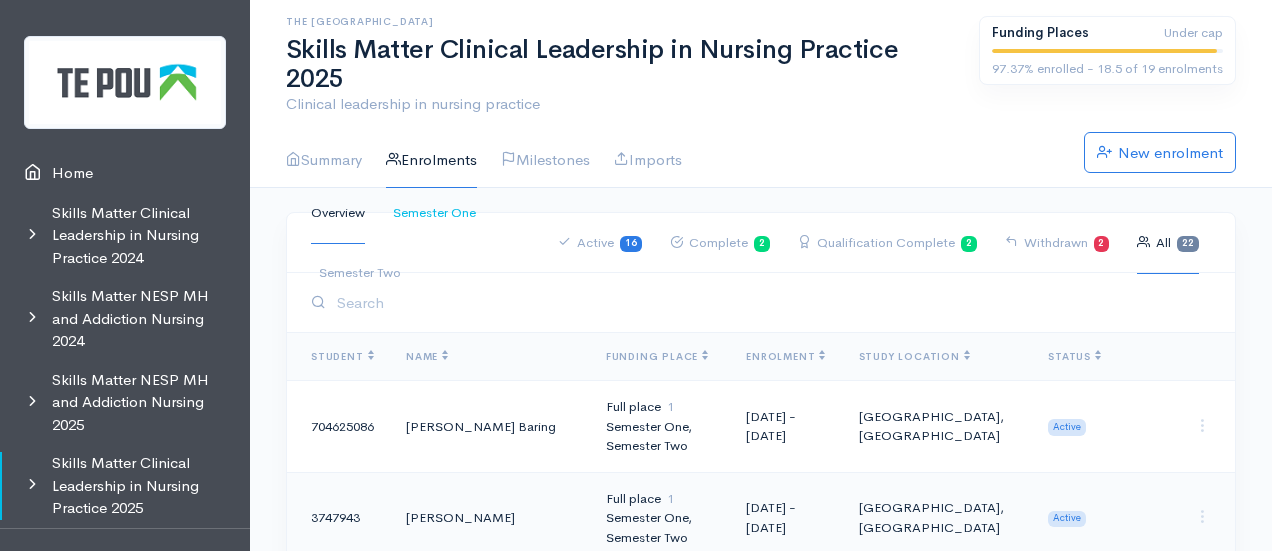 click on "Semester One" at bounding box center [434, 213] 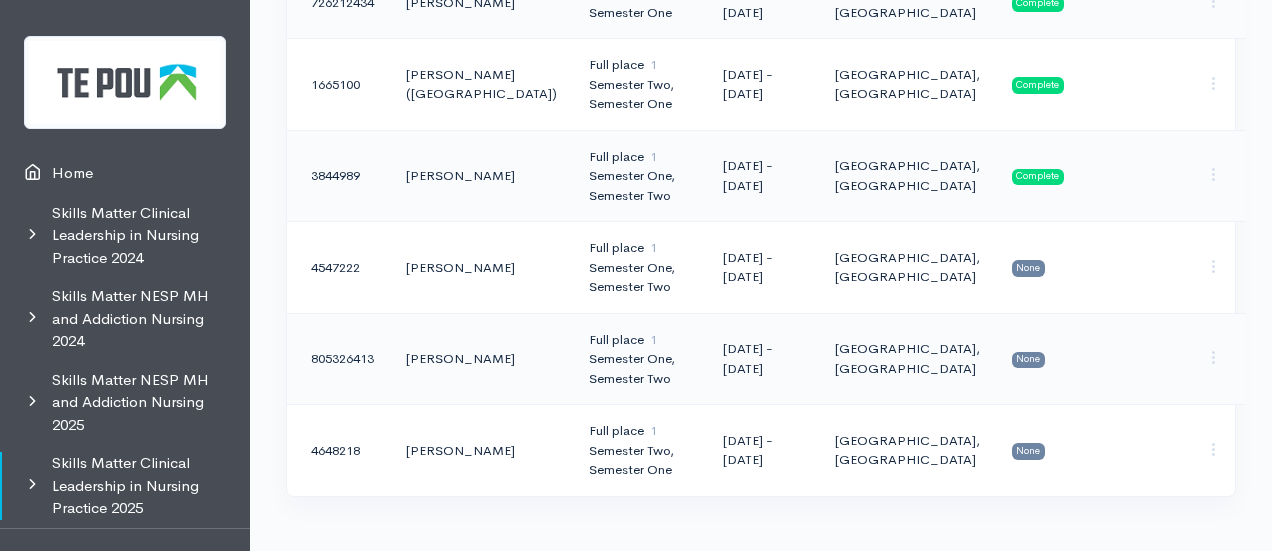 scroll, scrollTop: 1718, scrollLeft: 0, axis: vertical 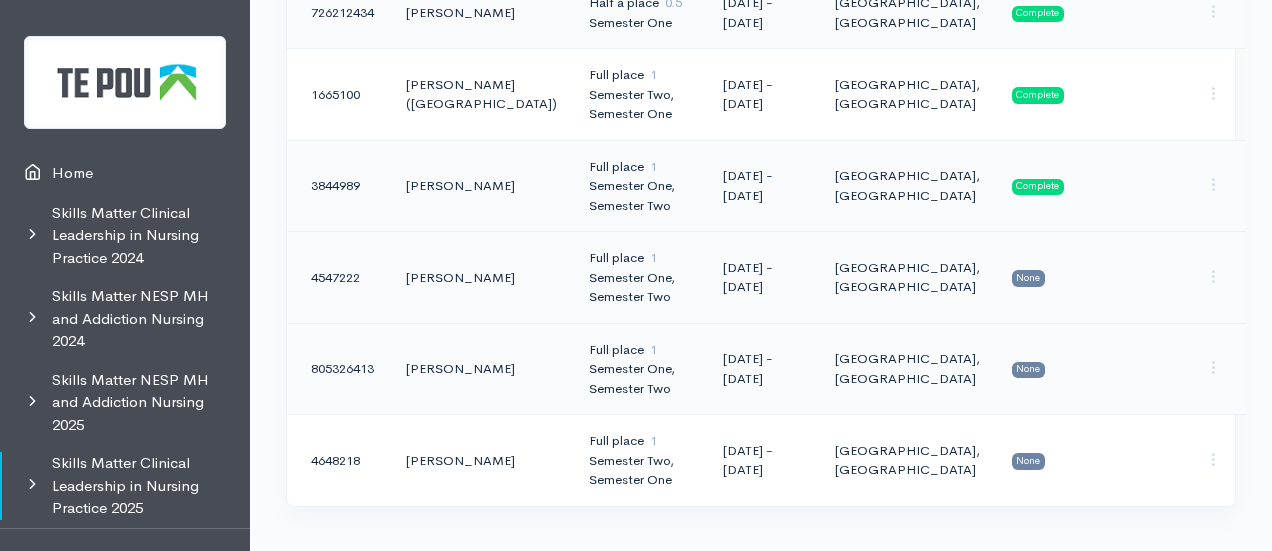 click on "Full place  1
Semester One, Semester Two" at bounding box center (640, 278) 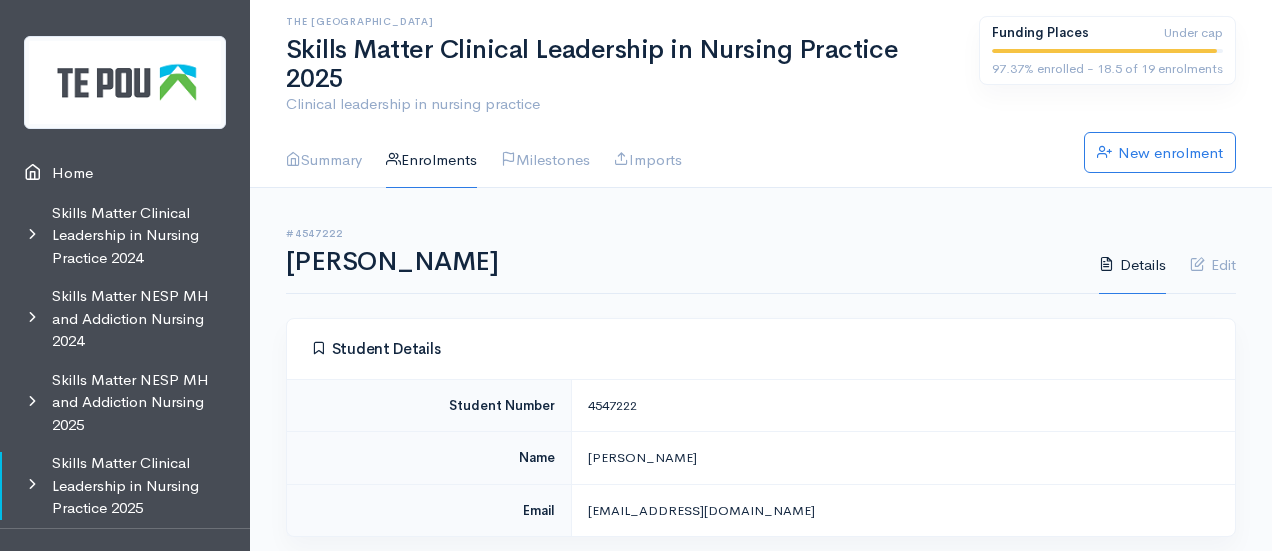 scroll, scrollTop: 0, scrollLeft: 0, axis: both 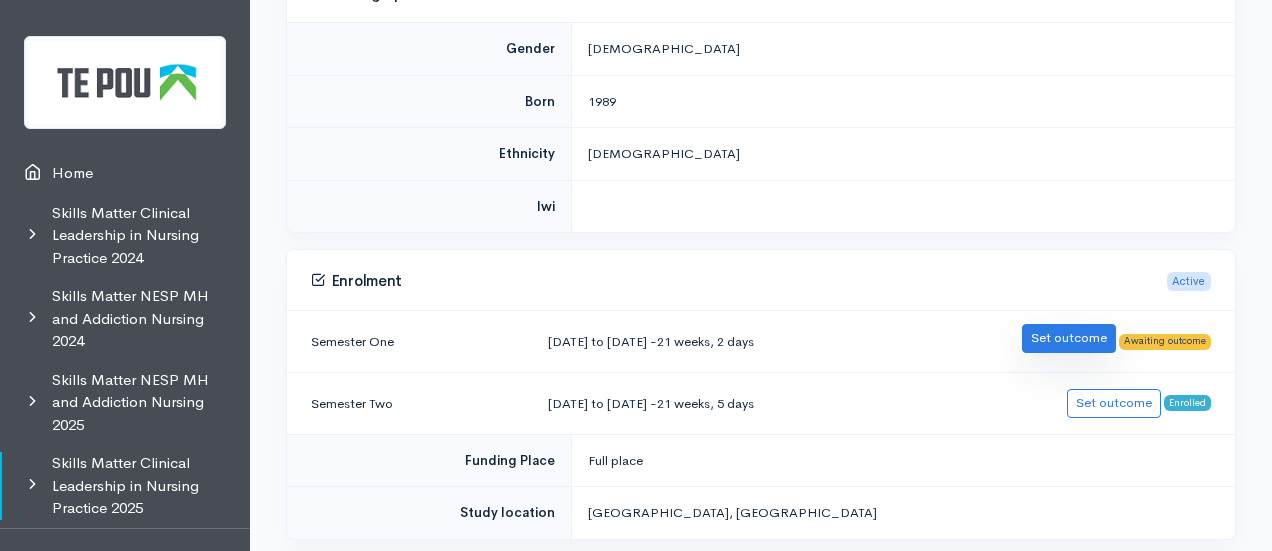 click on "Set outcome" at bounding box center (1069, 338) 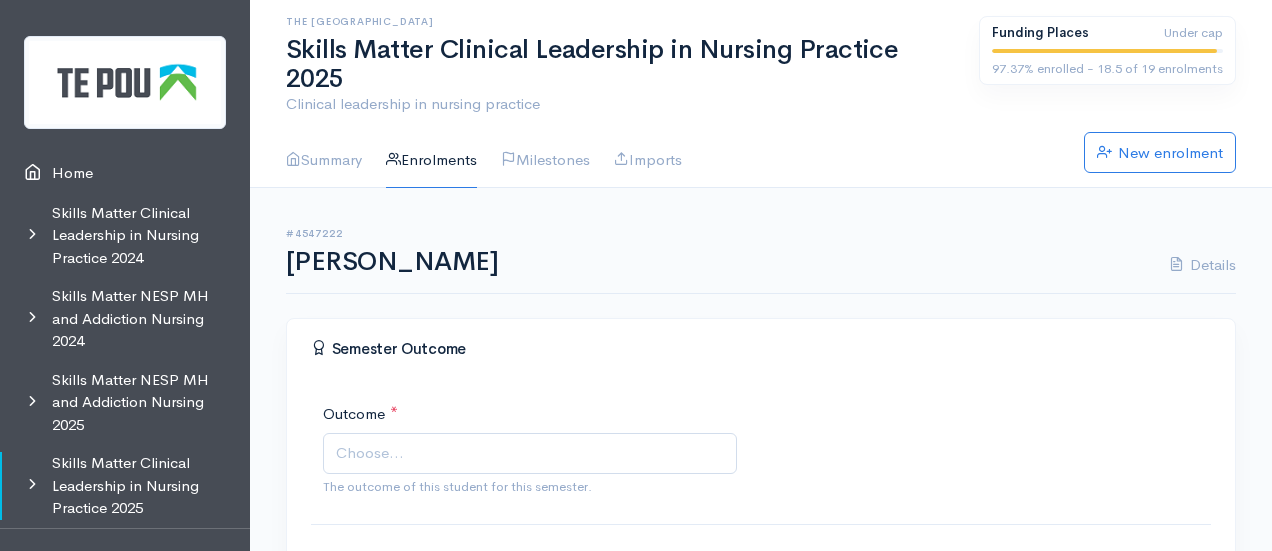 scroll, scrollTop: 0, scrollLeft: 0, axis: both 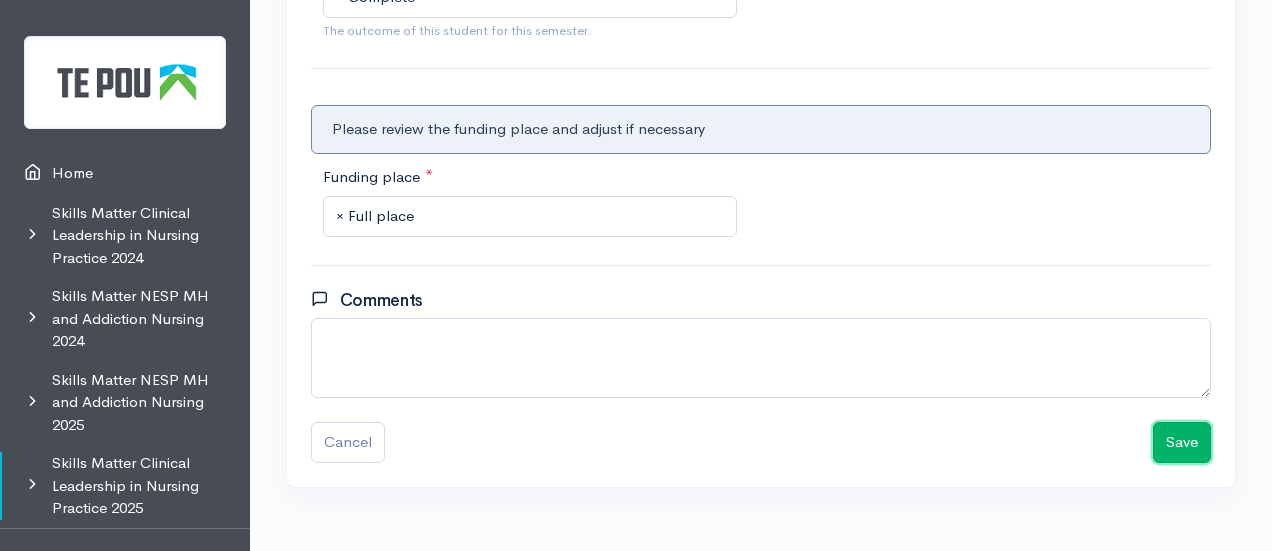 click on "Save" at bounding box center (1182, 442) 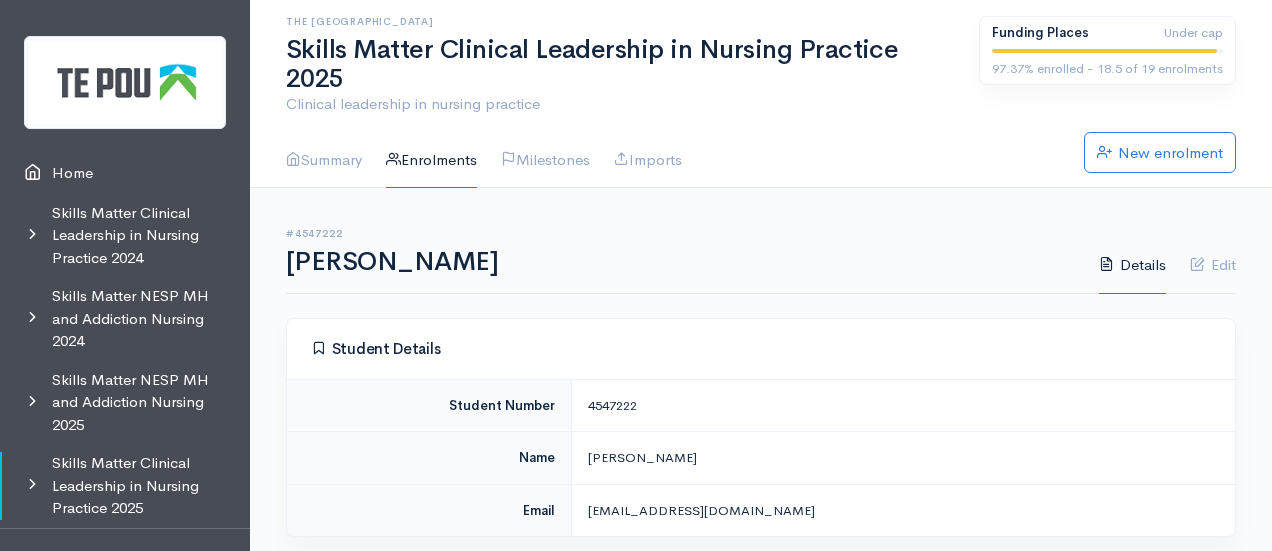 scroll, scrollTop: 0, scrollLeft: 0, axis: both 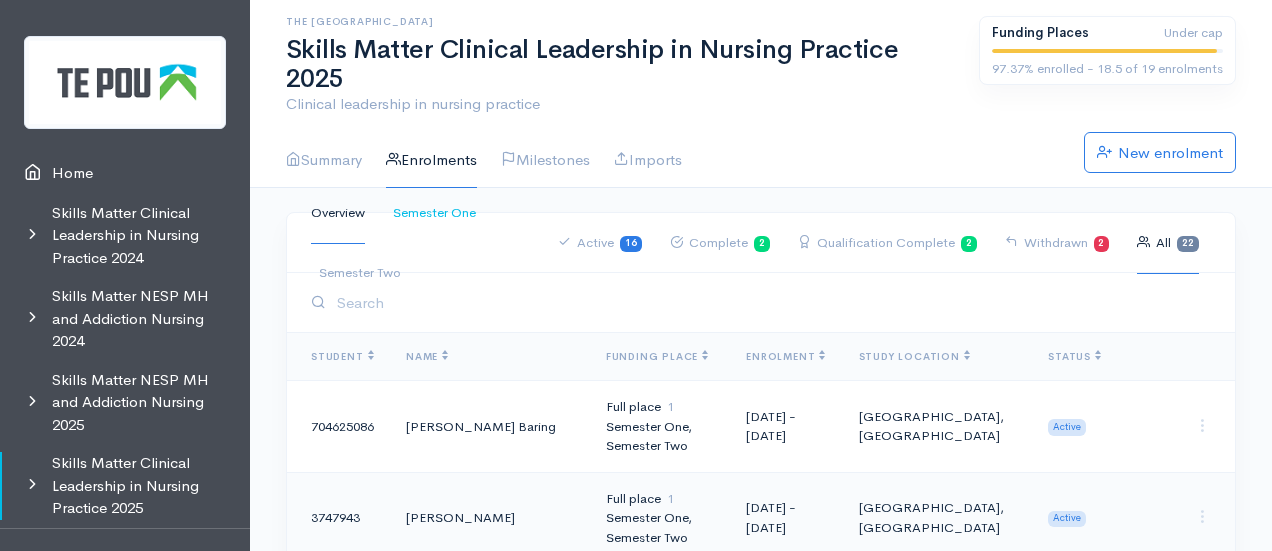 click on "Semester One" at bounding box center [434, 213] 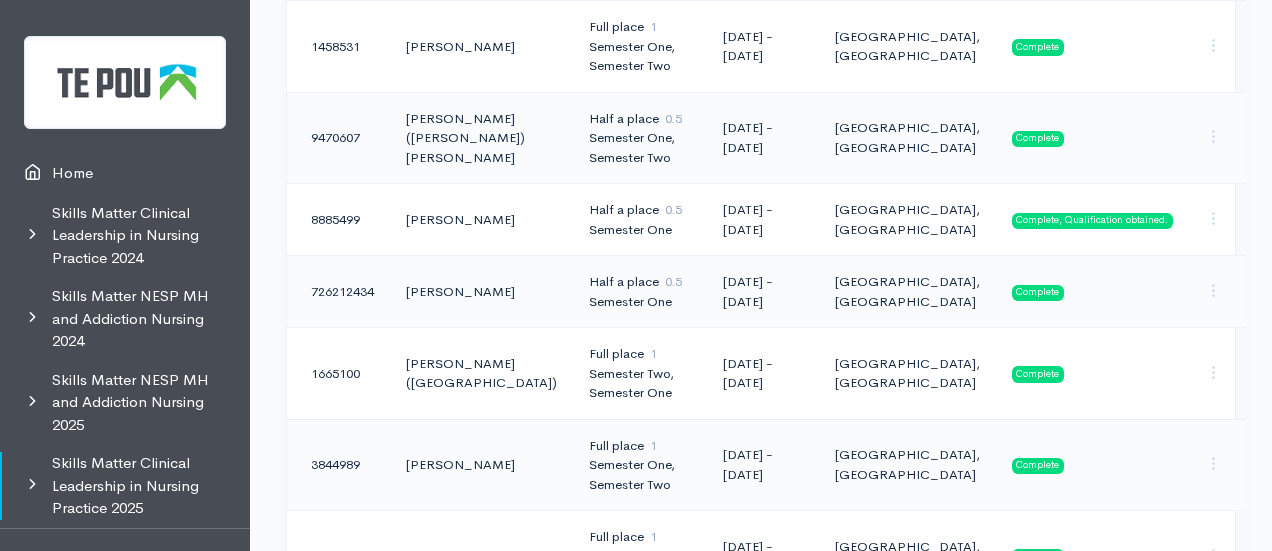 scroll, scrollTop: 1732, scrollLeft: 0, axis: vertical 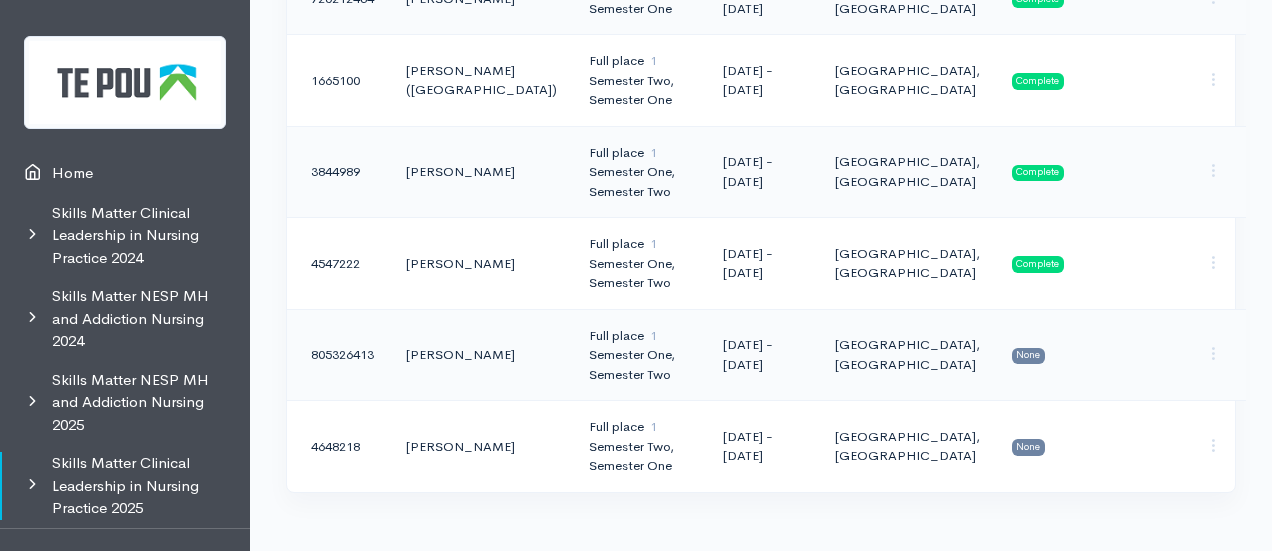 click on "Semester One, Semester Two" at bounding box center (640, 364) 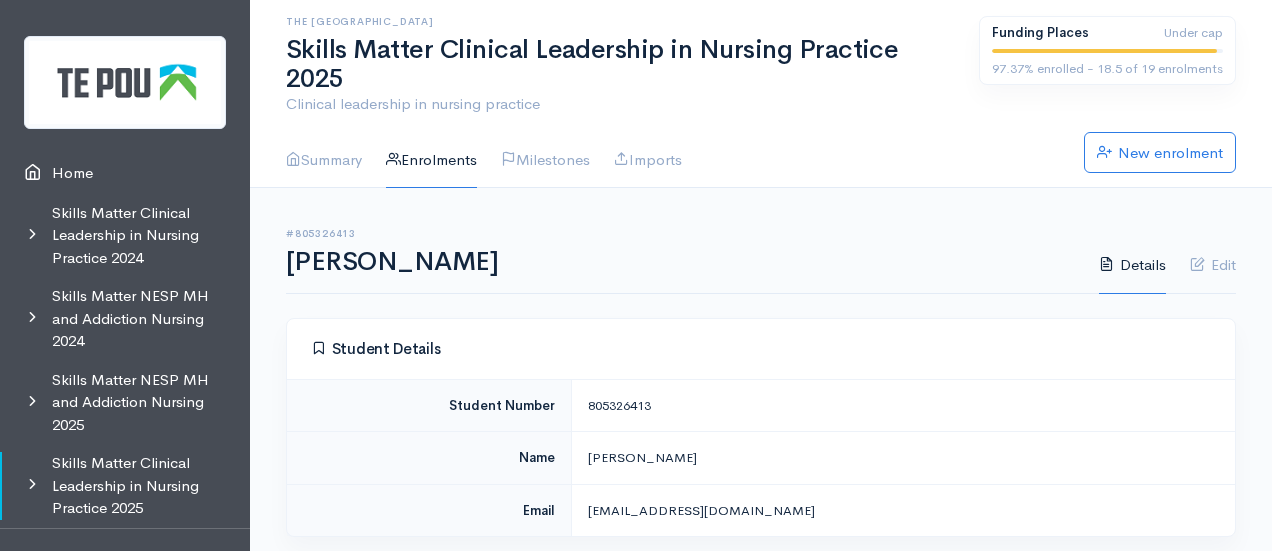 scroll, scrollTop: 0, scrollLeft: 0, axis: both 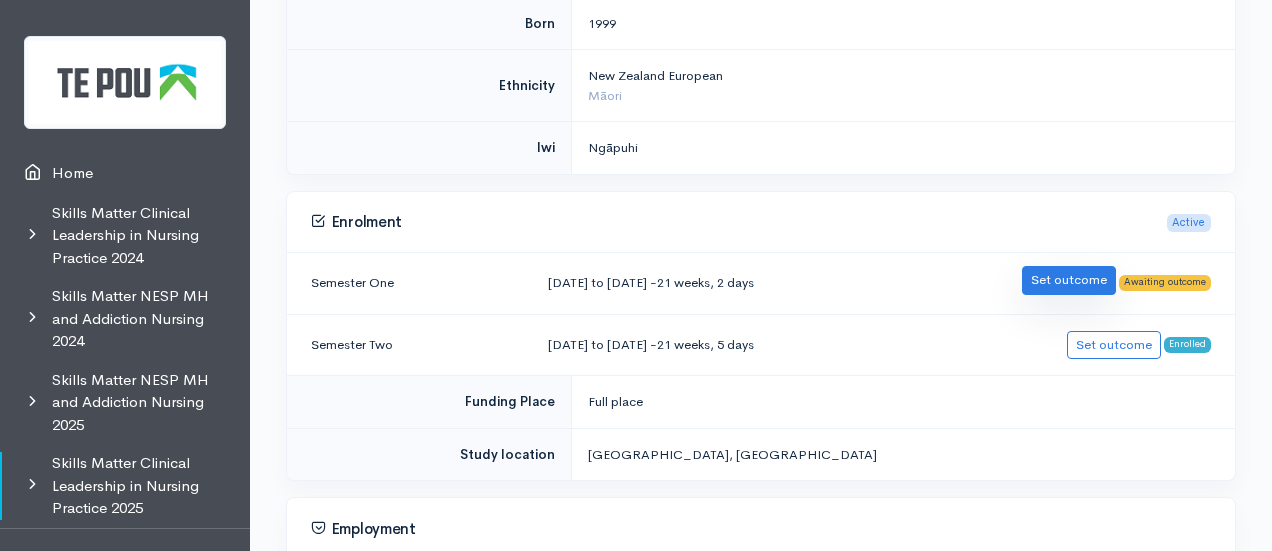 click on "Set outcome" at bounding box center [1069, 280] 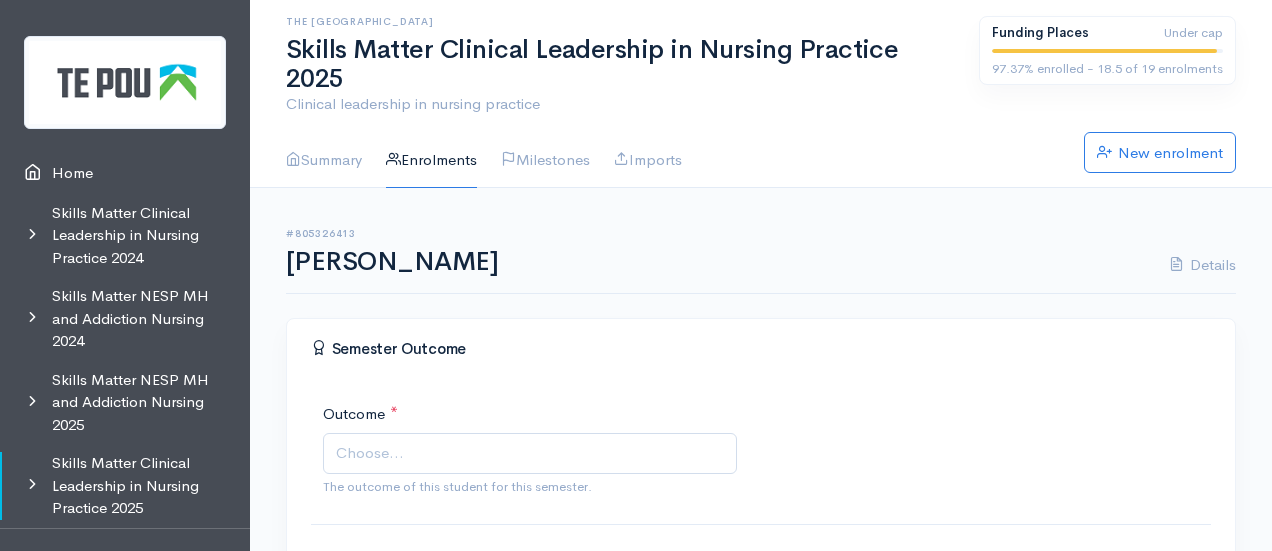 scroll, scrollTop: 0, scrollLeft: 0, axis: both 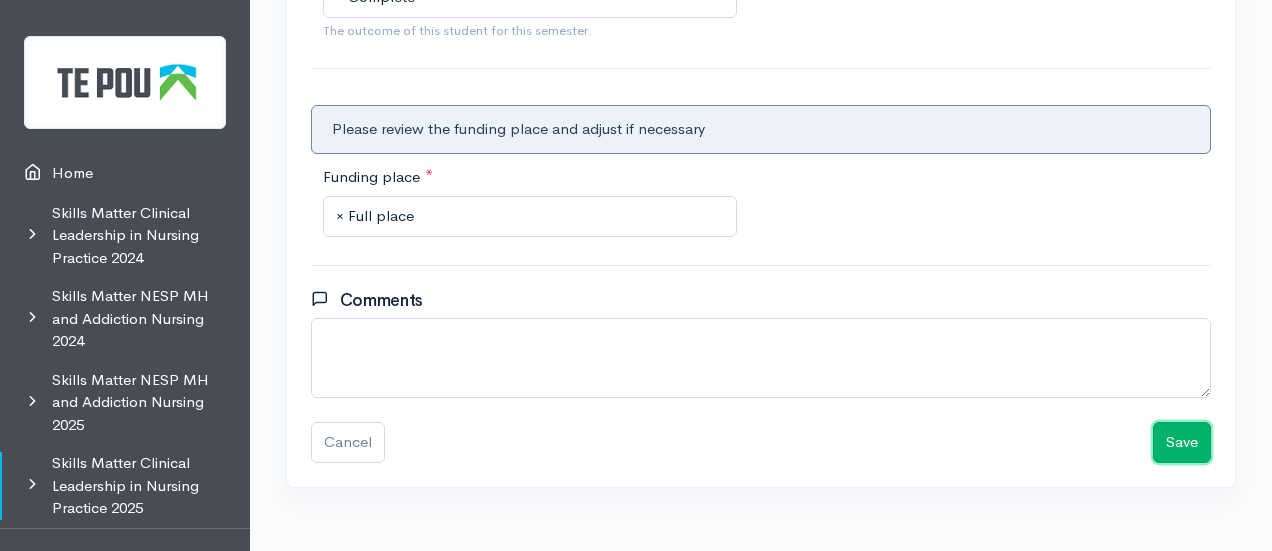 click on "Save" at bounding box center (1182, 442) 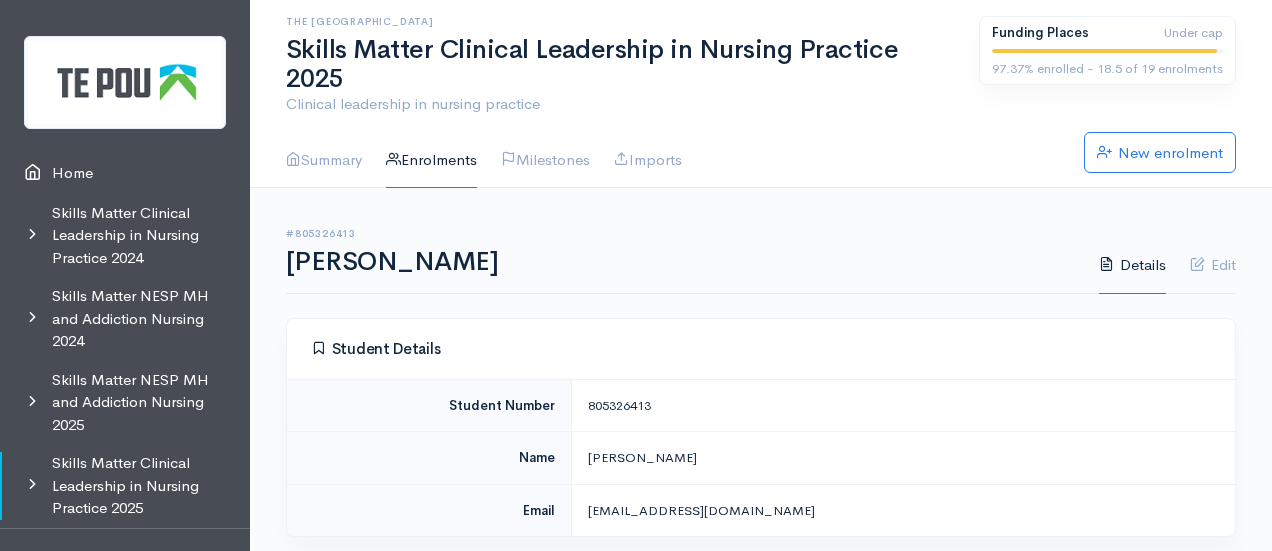scroll, scrollTop: 0, scrollLeft: 0, axis: both 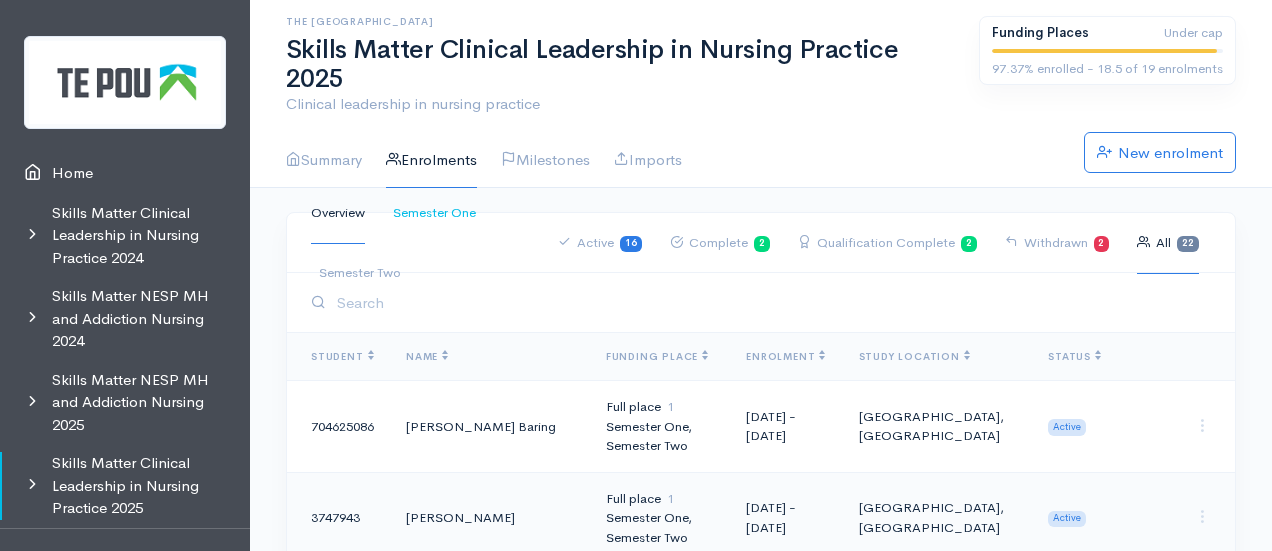 click on "Semester One" at bounding box center (434, 213) 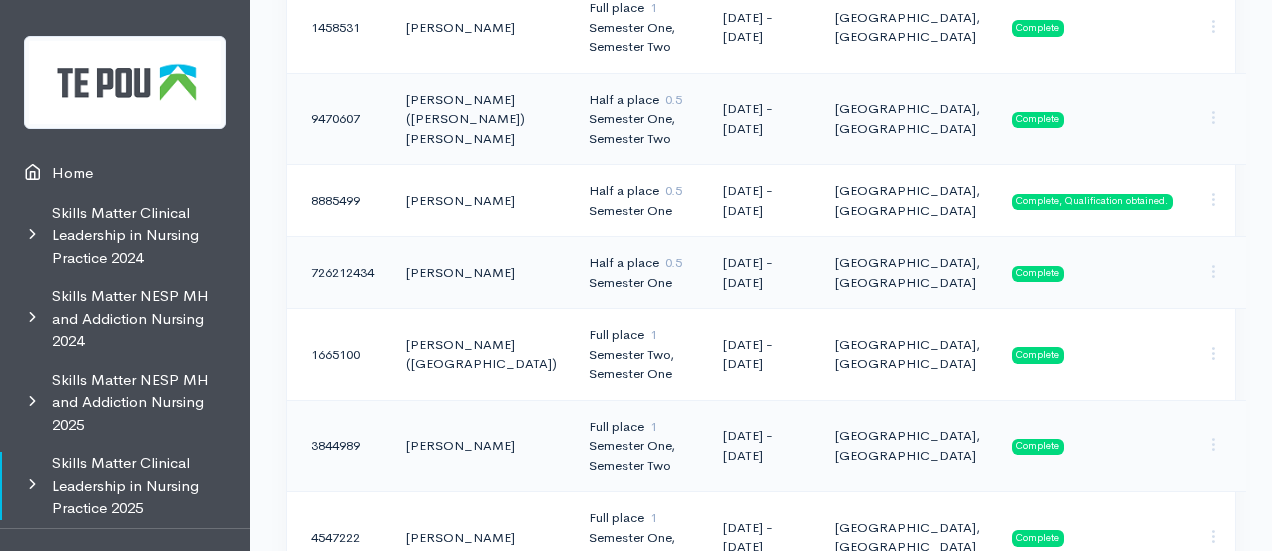 scroll, scrollTop: 1732, scrollLeft: 0, axis: vertical 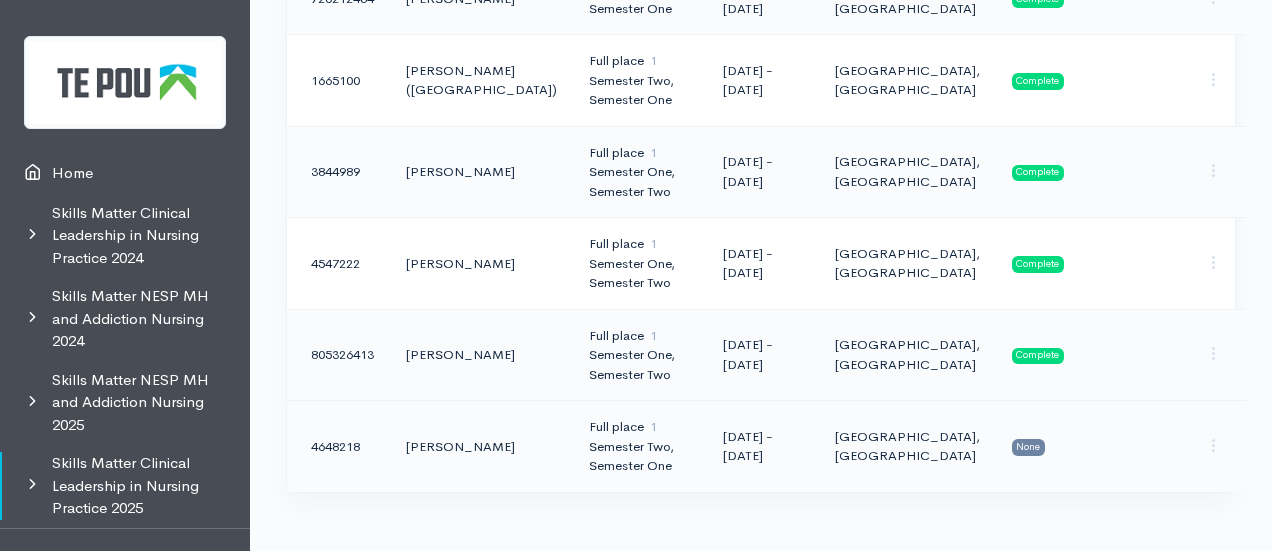 click on "1" at bounding box center (653, 426) 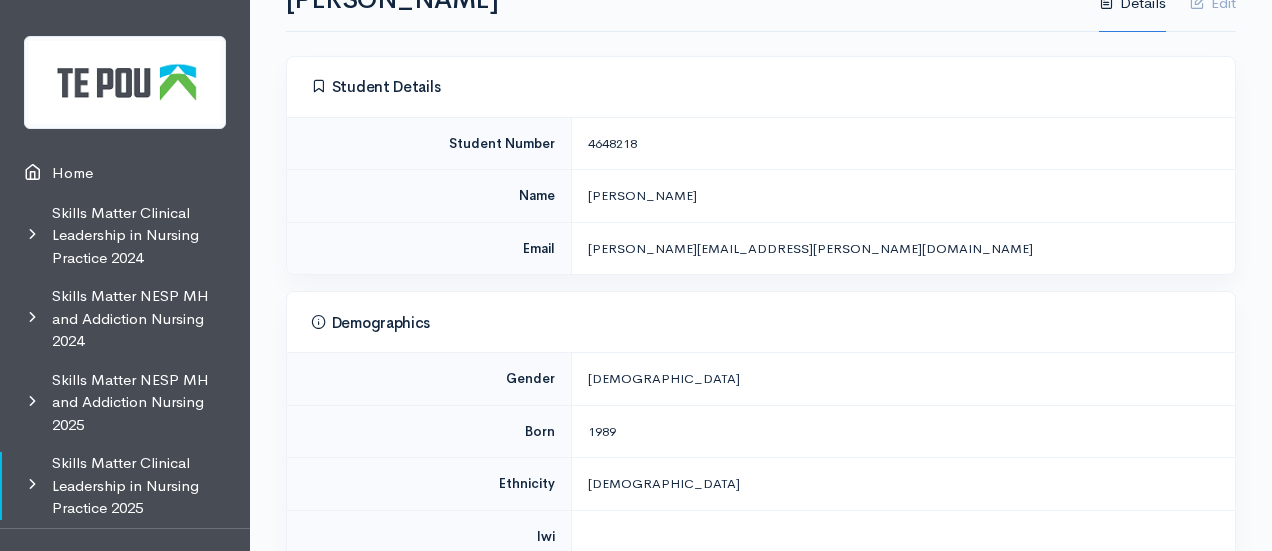scroll, scrollTop: 256, scrollLeft: 0, axis: vertical 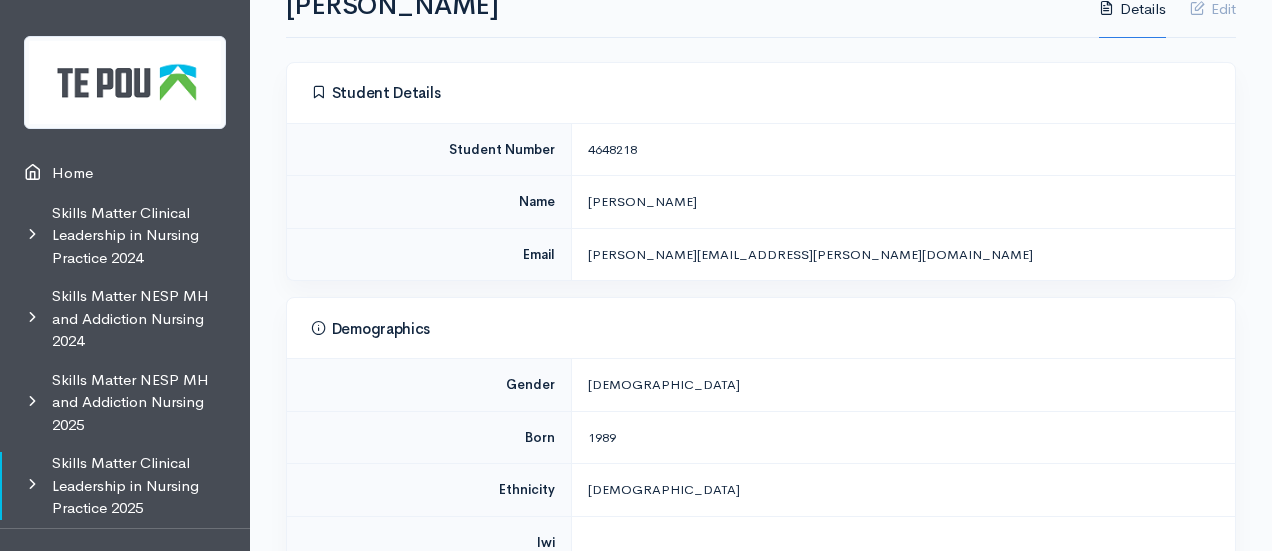 drag, startPoint x: 650, startPoint y: 117, endPoint x: 586, endPoint y: 115, distance: 64.03124 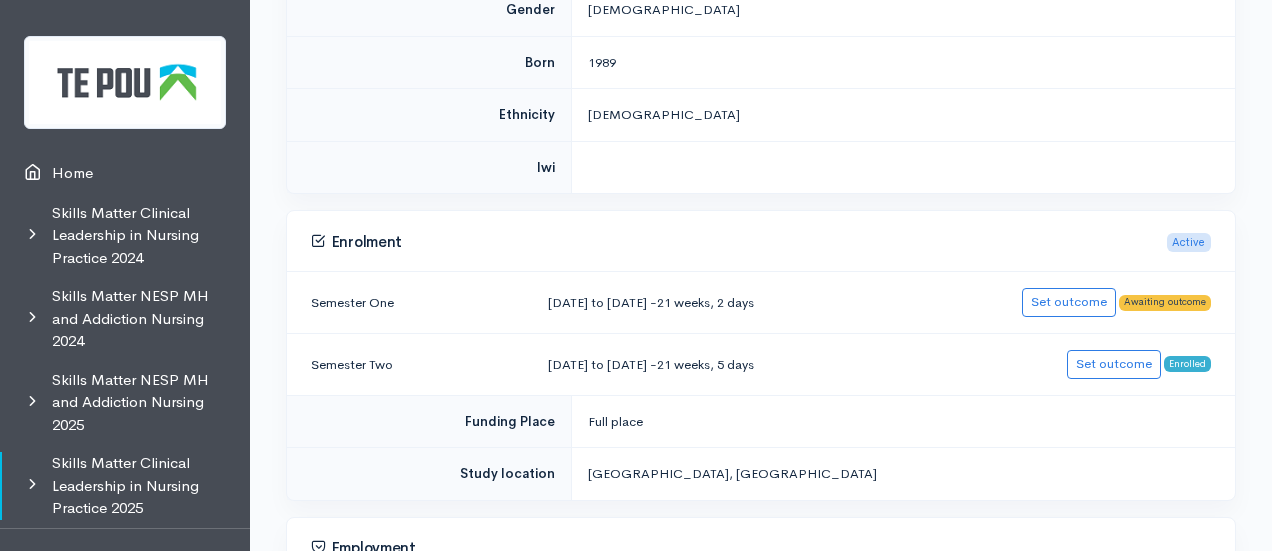 scroll, scrollTop: 635, scrollLeft: 0, axis: vertical 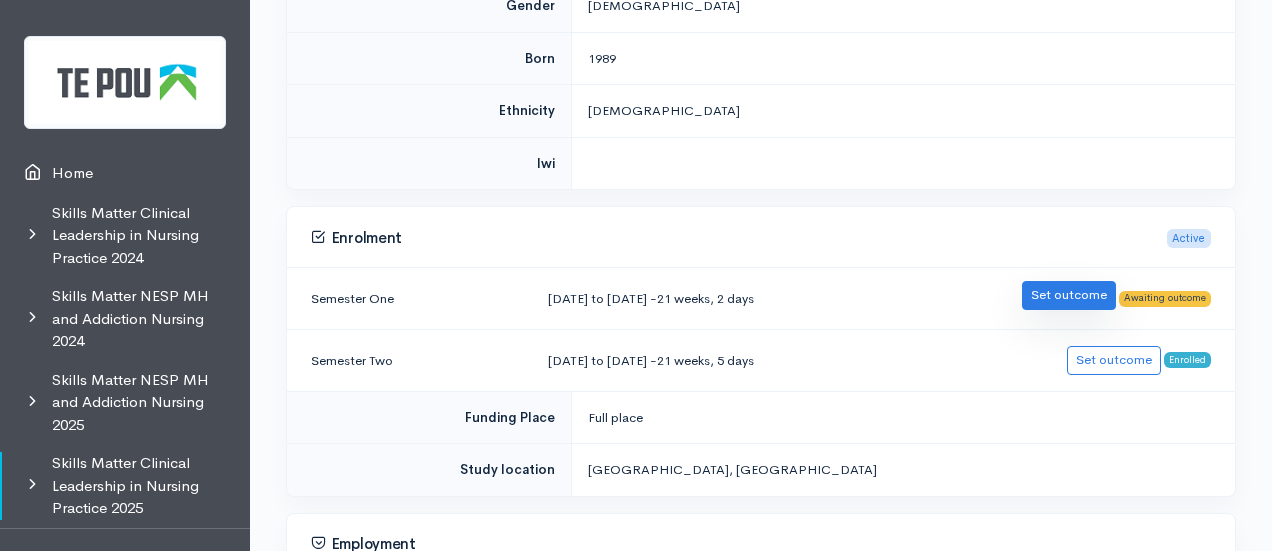 click on "Set outcome" at bounding box center (1069, 295) 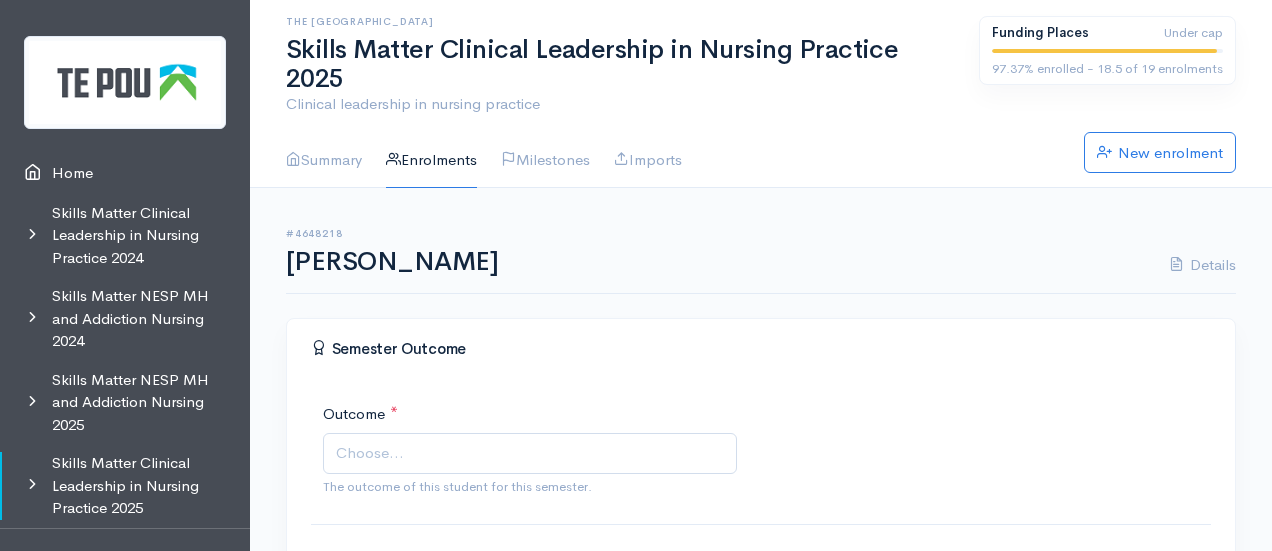 scroll, scrollTop: 0, scrollLeft: 0, axis: both 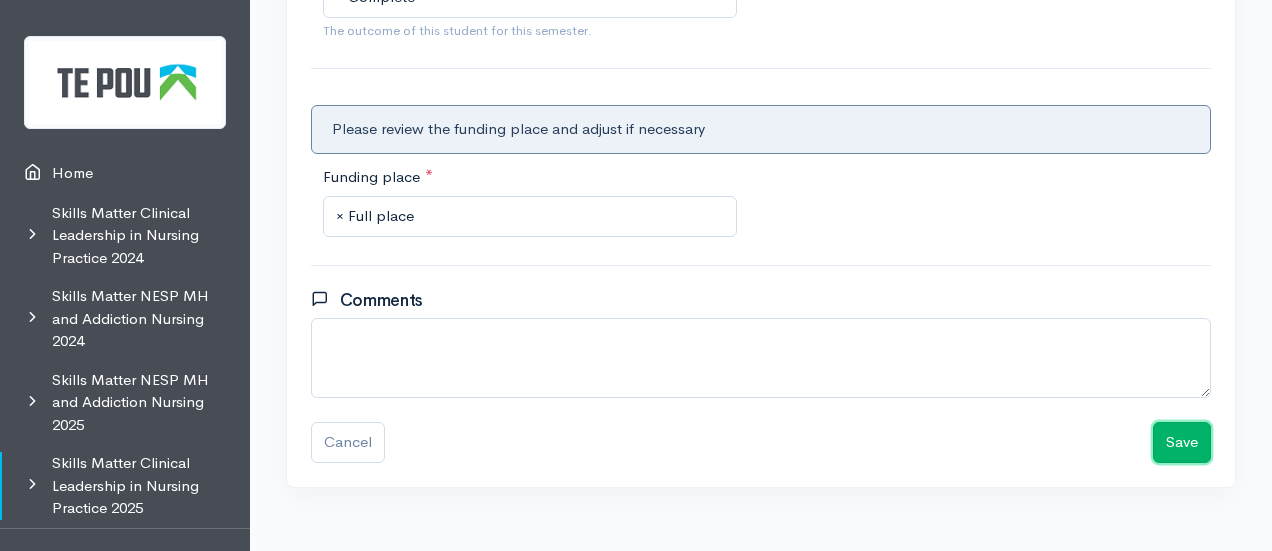 click on "Save" at bounding box center (1182, 442) 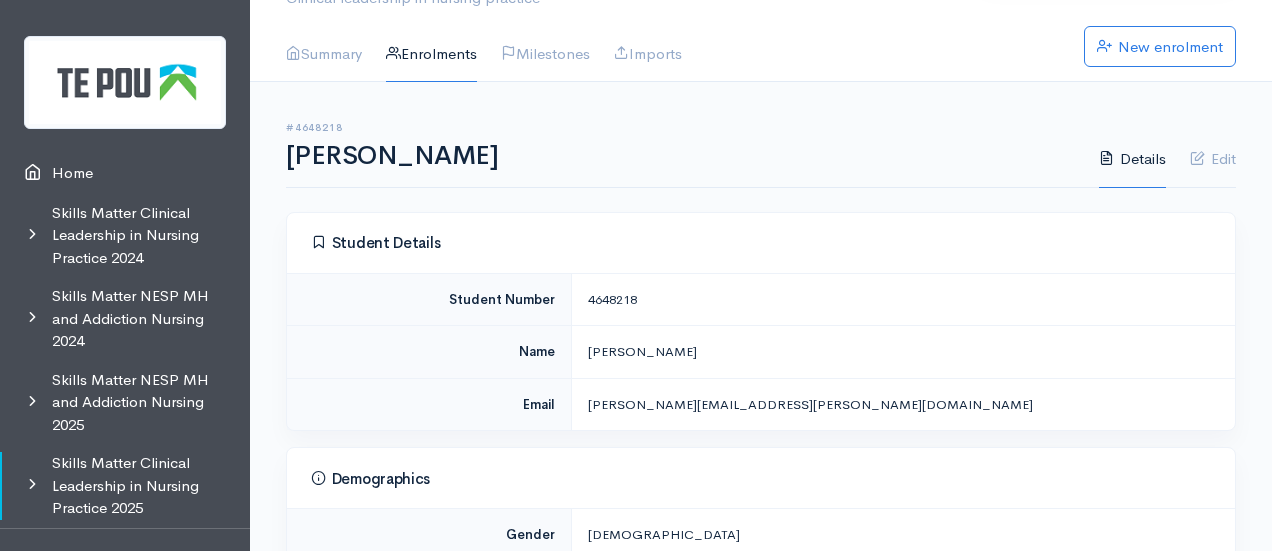 scroll, scrollTop: 0, scrollLeft: 0, axis: both 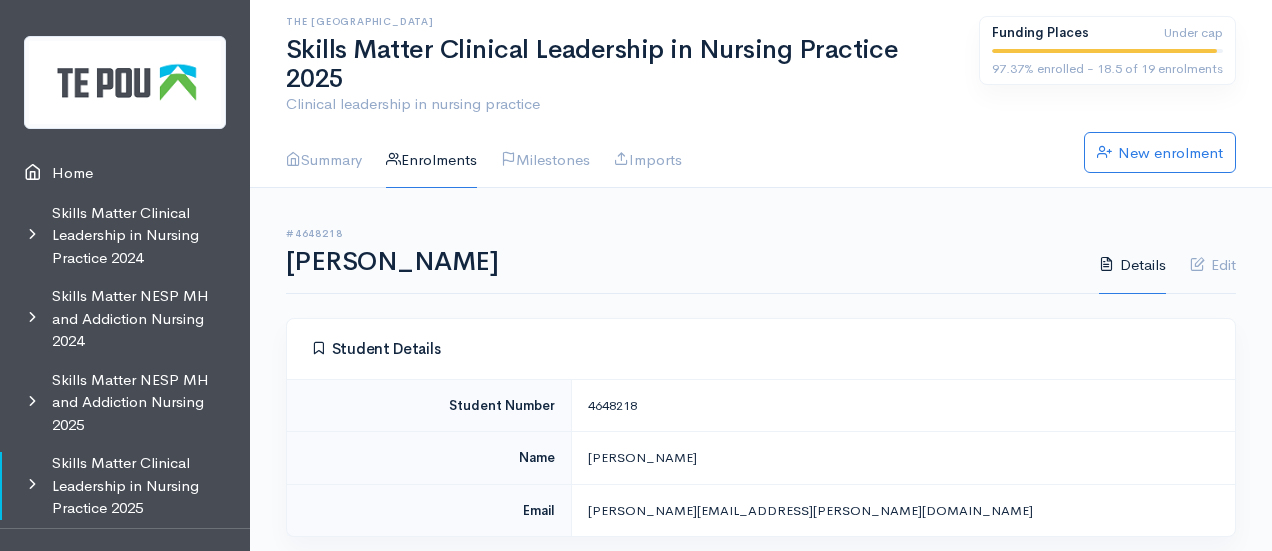 click on "Enrolments" at bounding box center [431, 160] 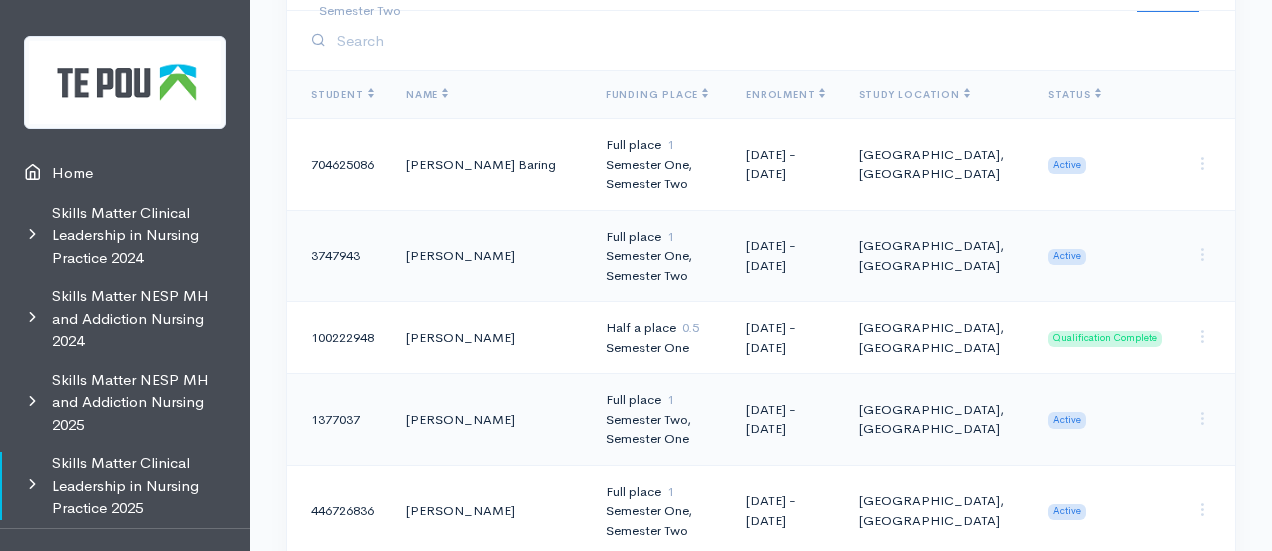 scroll, scrollTop: 263, scrollLeft: 0, axis: vertical 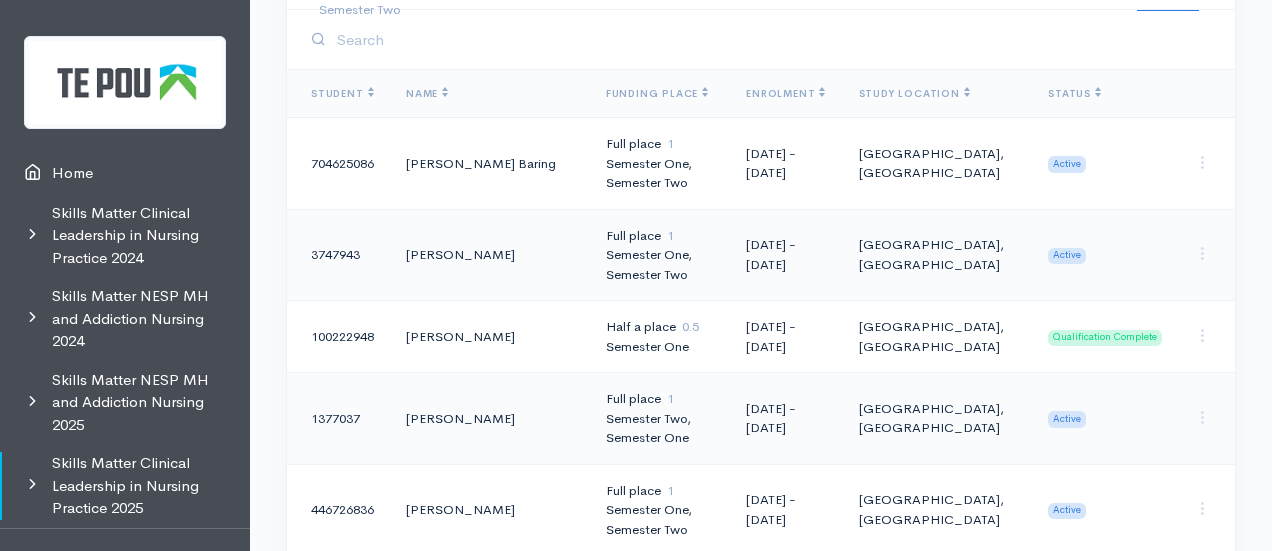 click on "Overview
Semester One
Semester Two
Active 16
Complete 2 2 2 All" at bounding box center (761, 991) 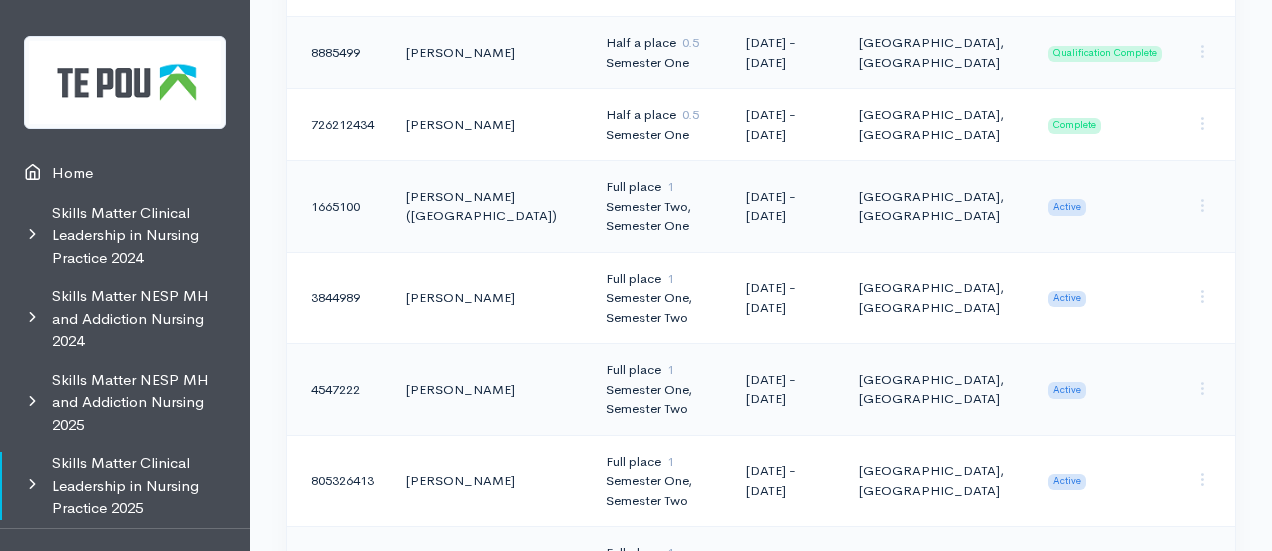 scroll, scrollTop: 1804, scrollLeft: 0, axis: vertical 